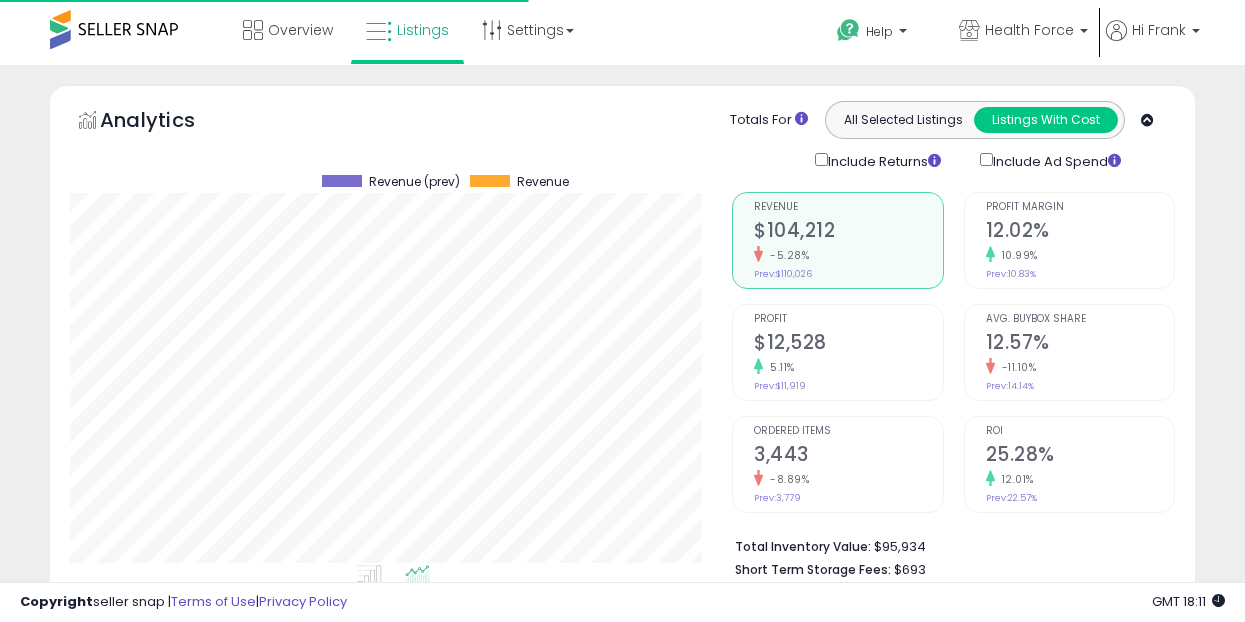 select on "**********" 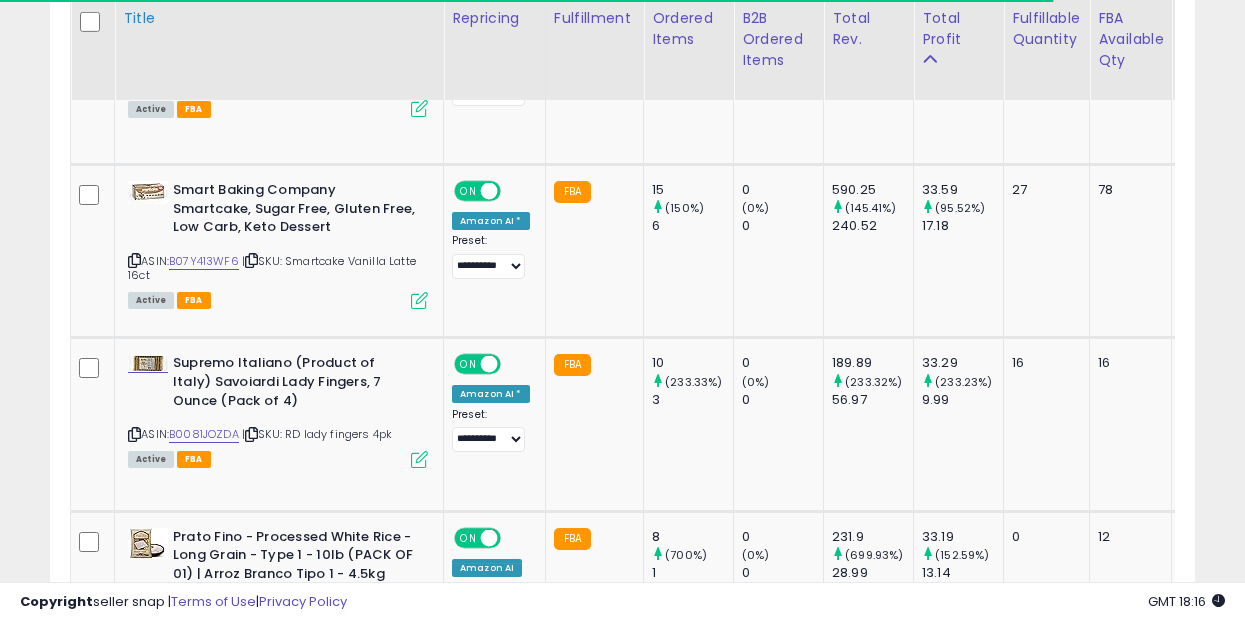 scroll, scrollTop: 3143, scrollLeft: 0, axis: vertical 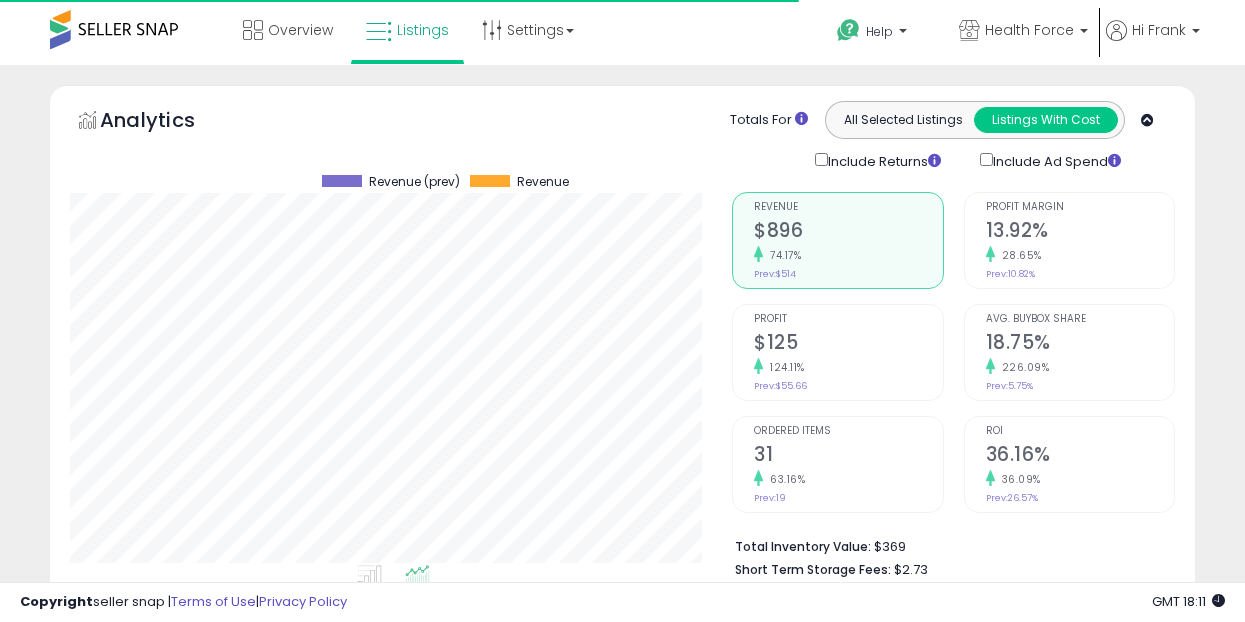 select on "**********" 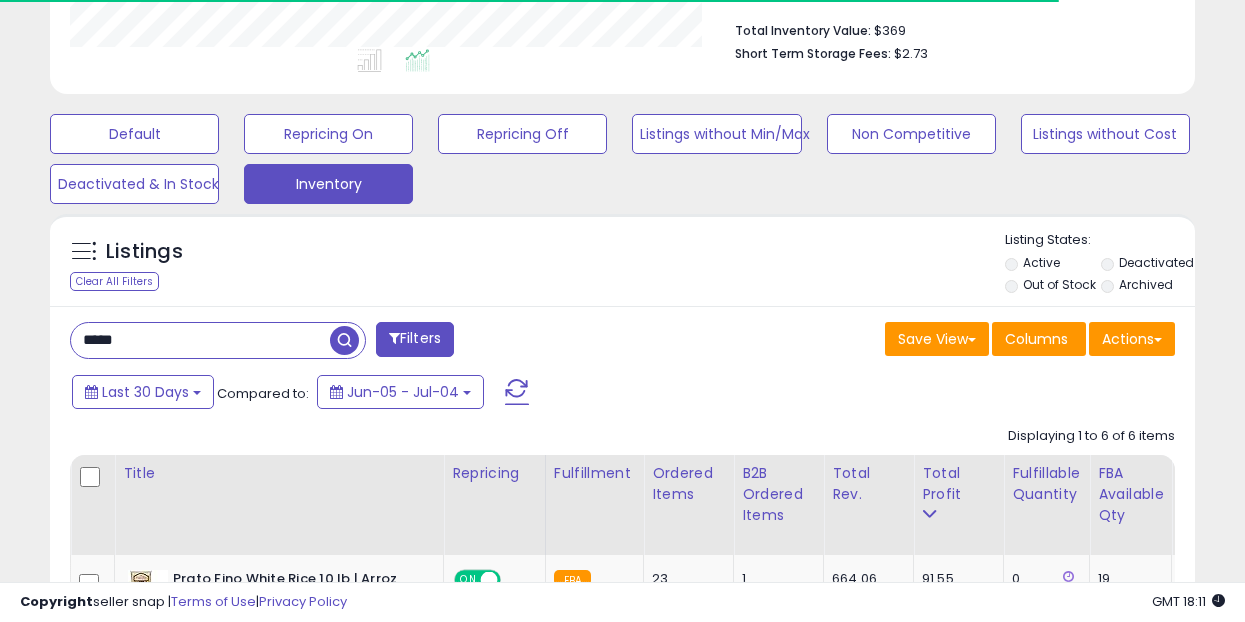 scroll, scrollTop: 598, scrollLeft: 0, axis: vertical 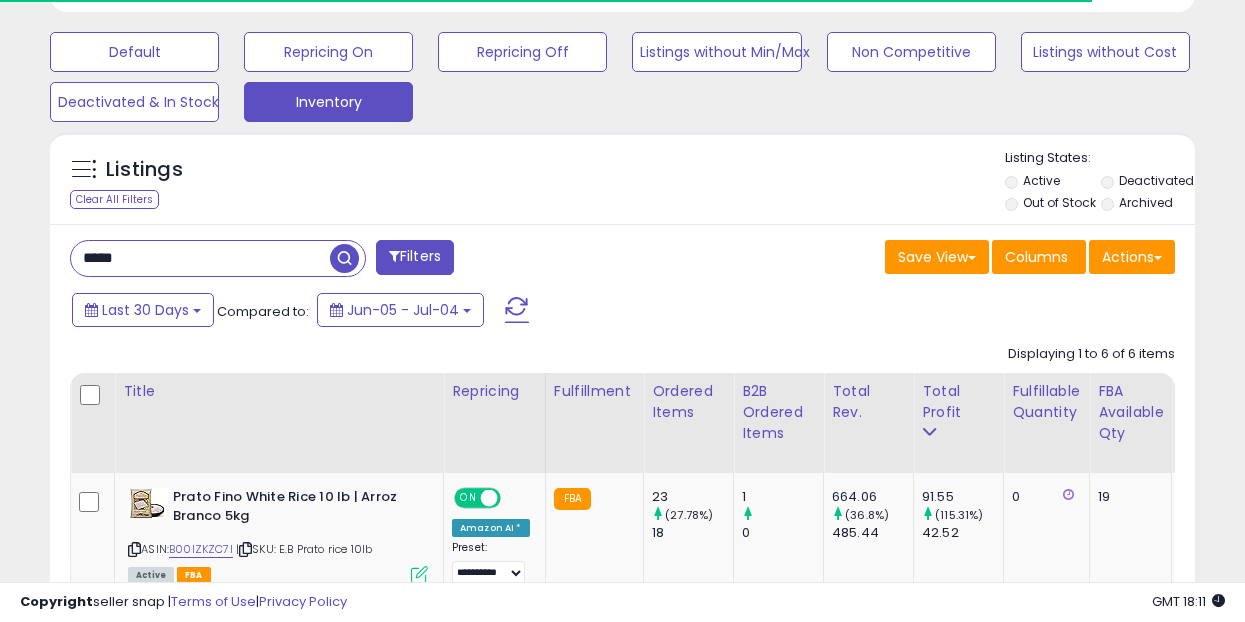 click on "*****" at bounding box center [200, 258] 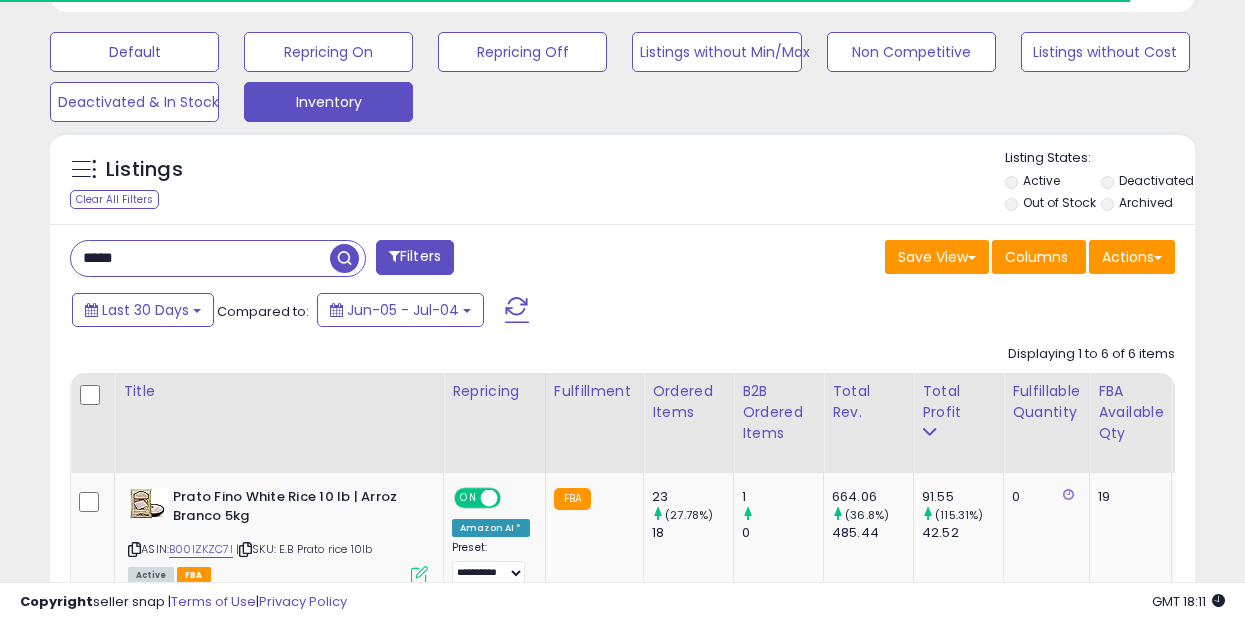 click on "*****" at bounding box center [200, 258] 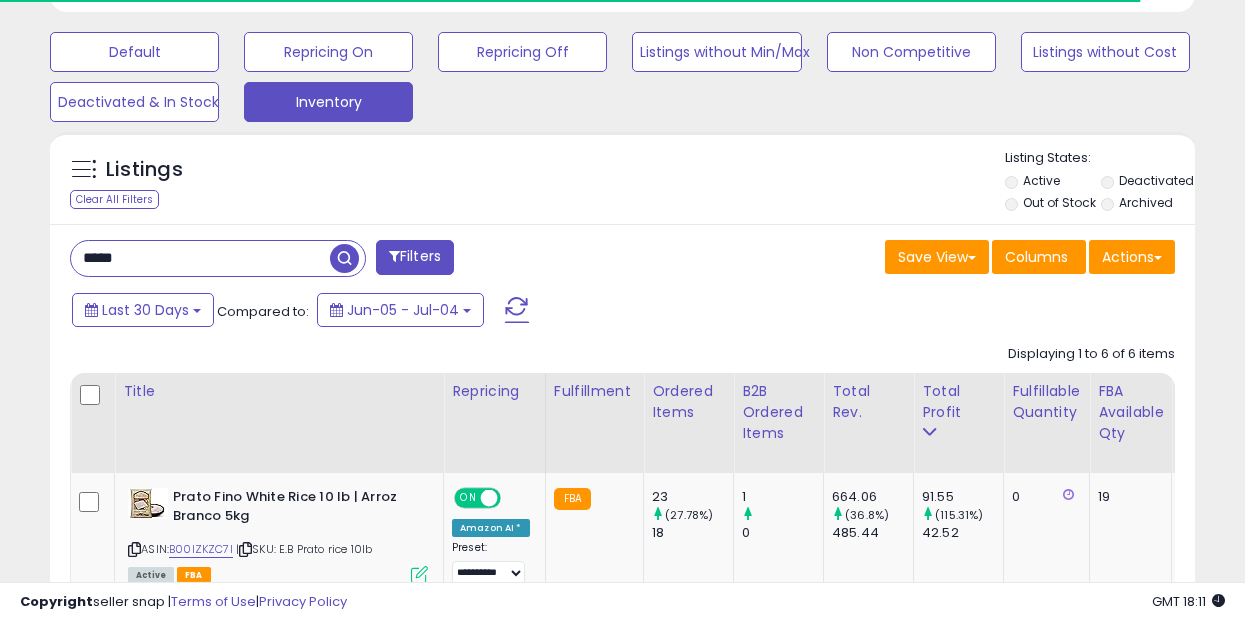 click on "*****" at bounding box center [200, 258] 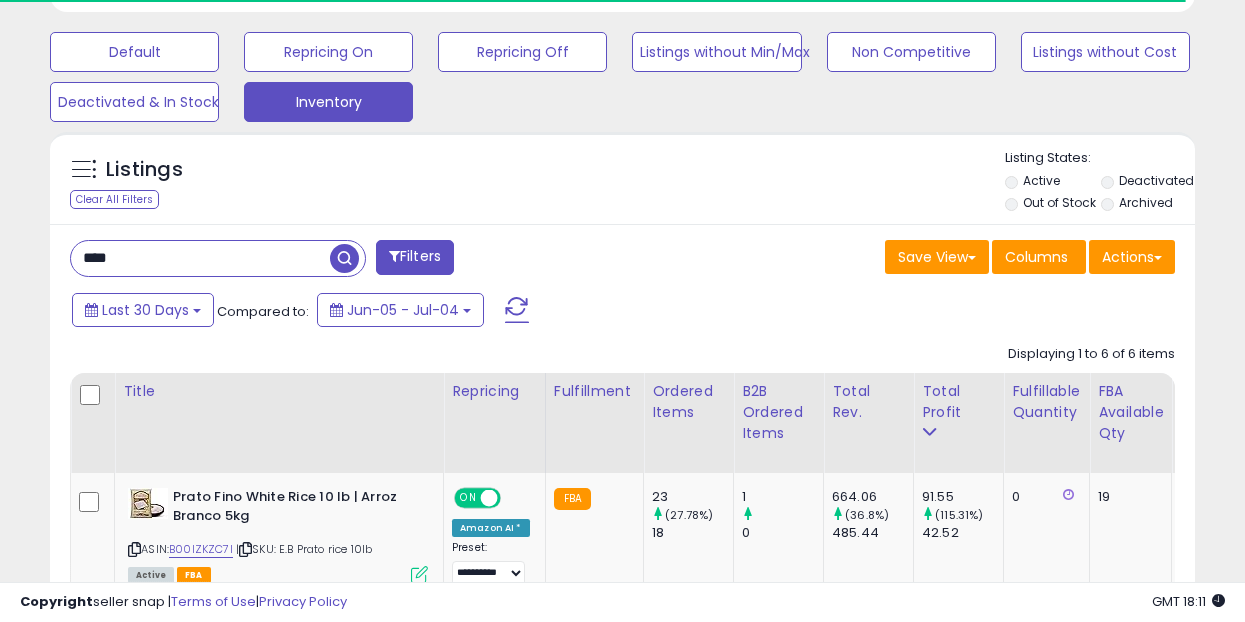 scroll, scrollTop: 999590, scrollLeft: 999329, axis: both 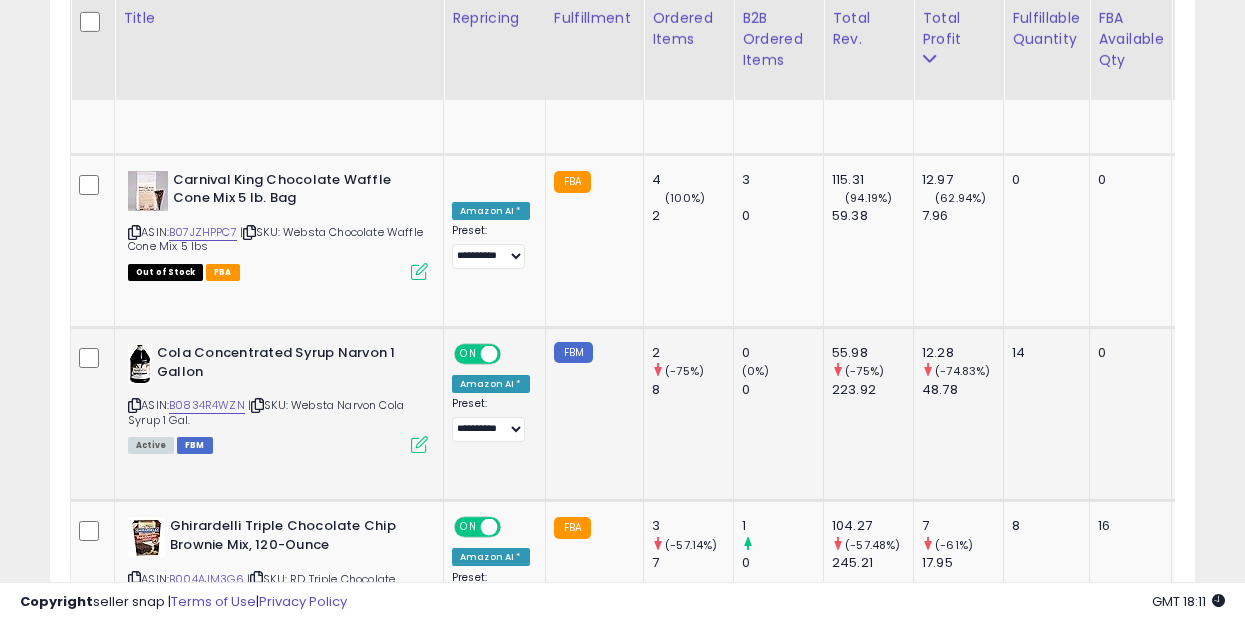 click at bounding box center (419, 444) 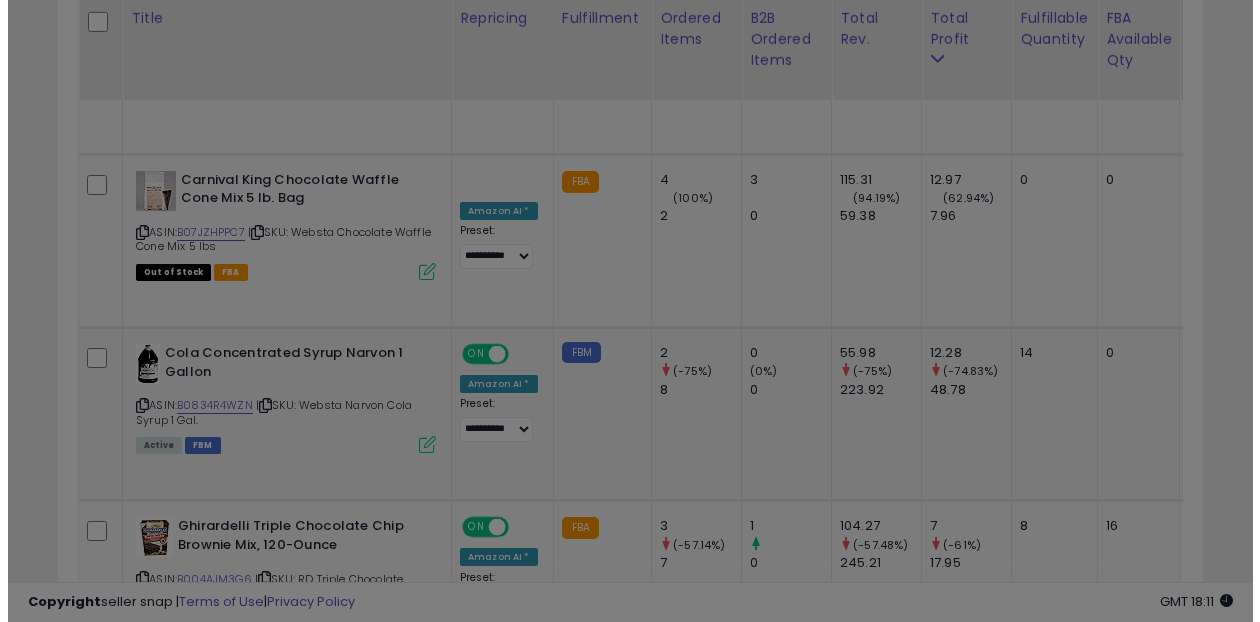scroll, scrollTop: 999590, scrollLeft: 999329, axis: both 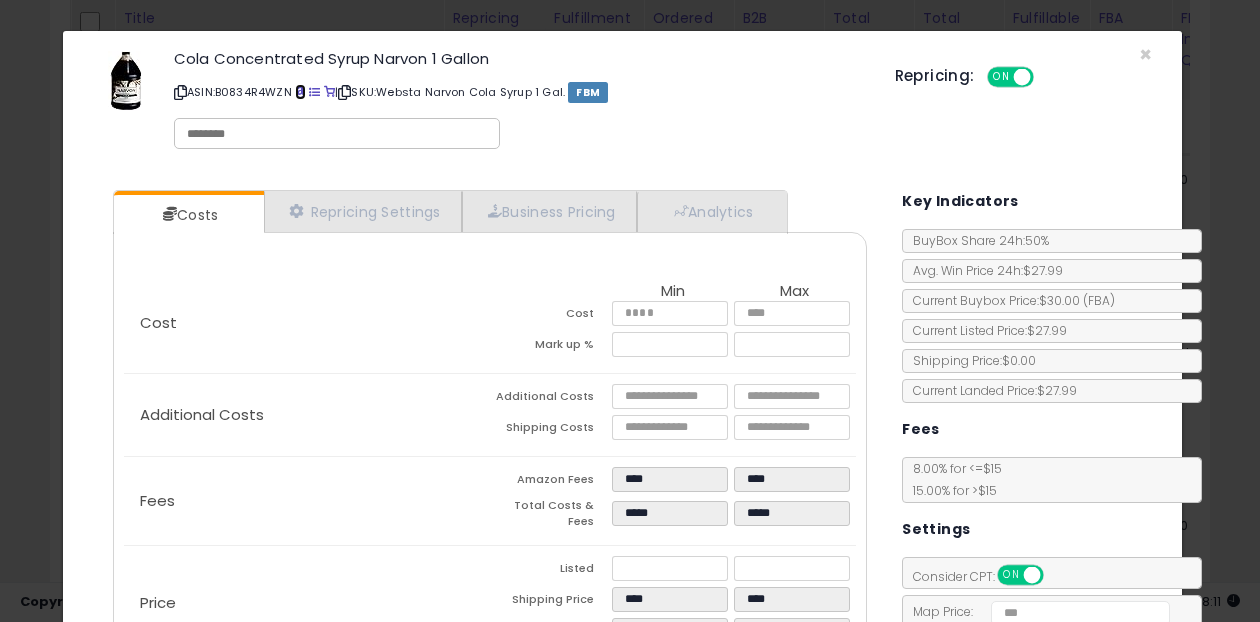 click at bounding box center [300, 92] 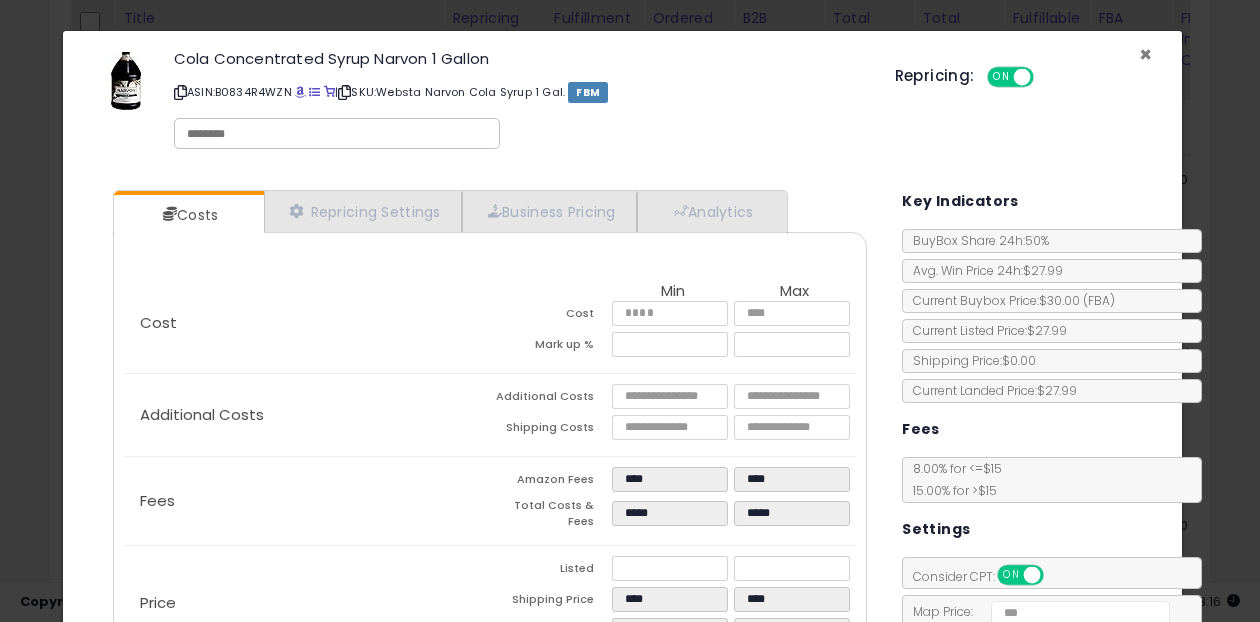 click on "×" at bounding box center [1145, 54] 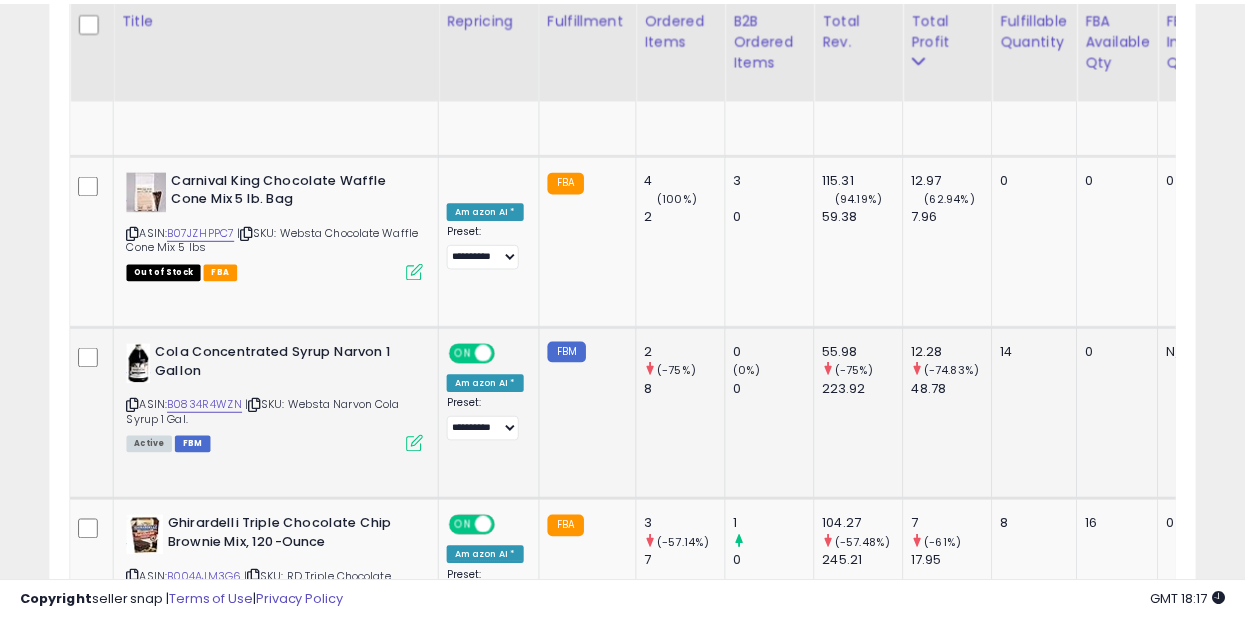 scroll, scrollTop: 410, scrollLeft: 662, axis: both 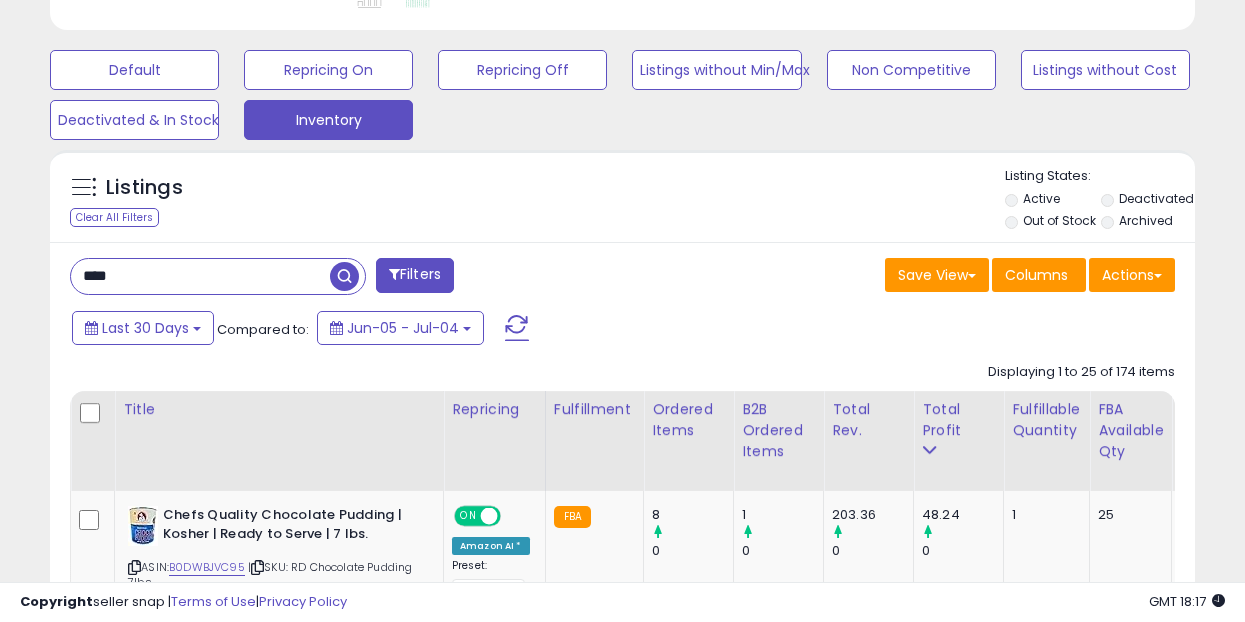 click on "****" at bounding box center [200, 276] 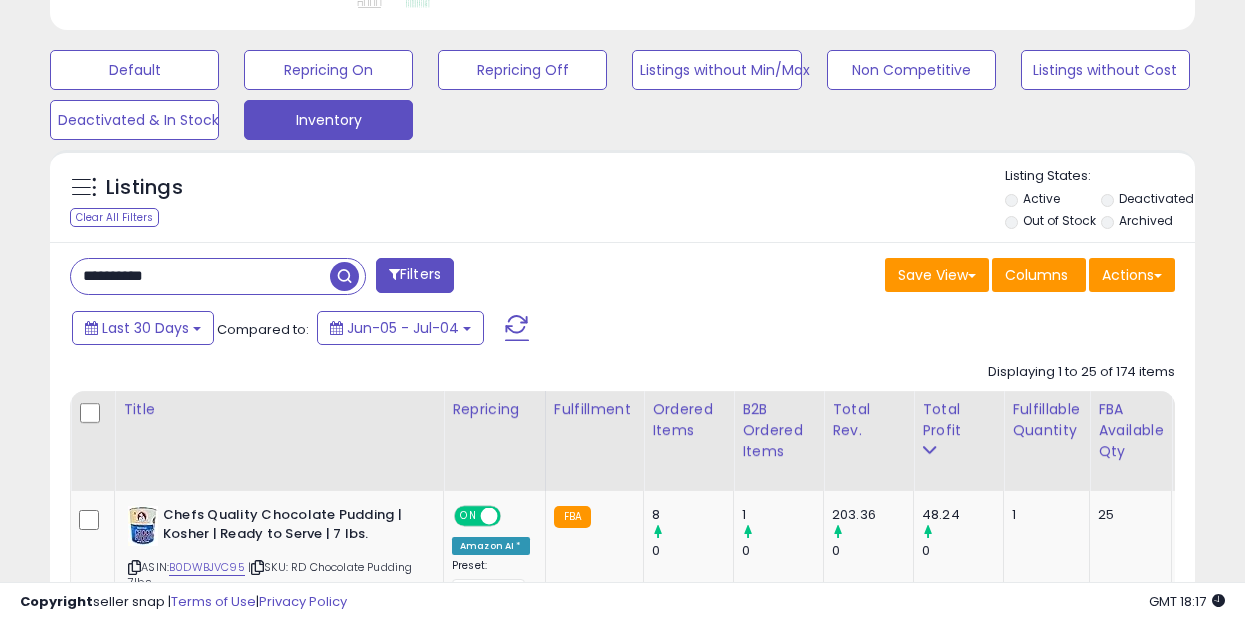 type on "**********" 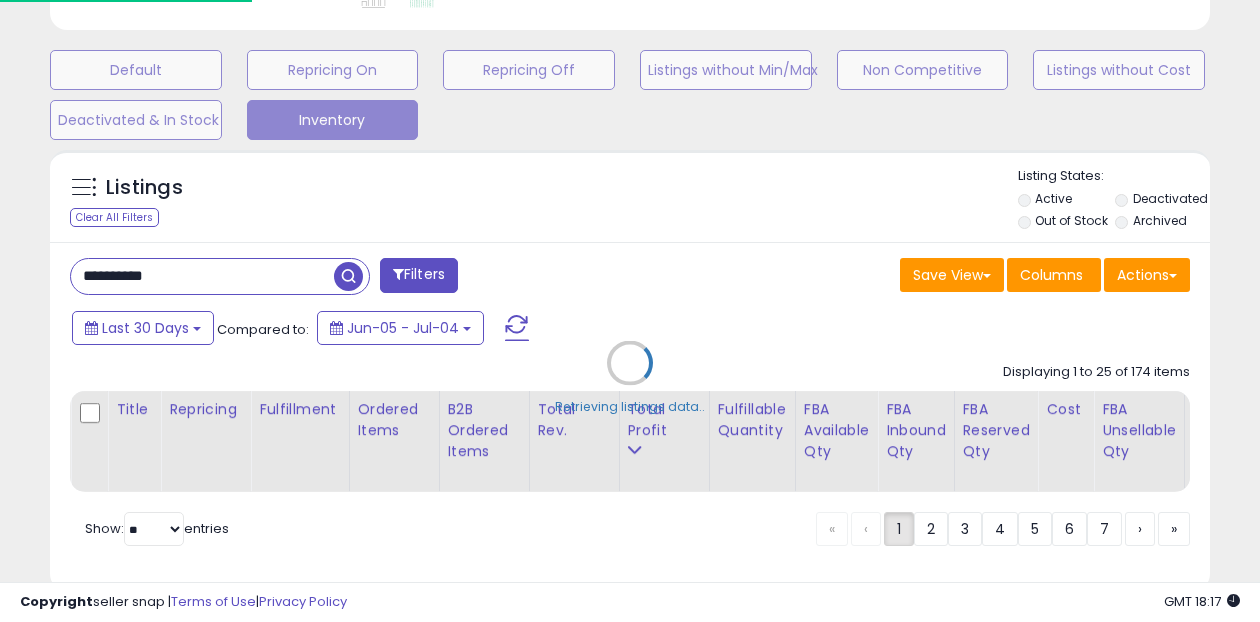 scroll, scrollTop: 999590, scrollLeft: 999329, axis: both 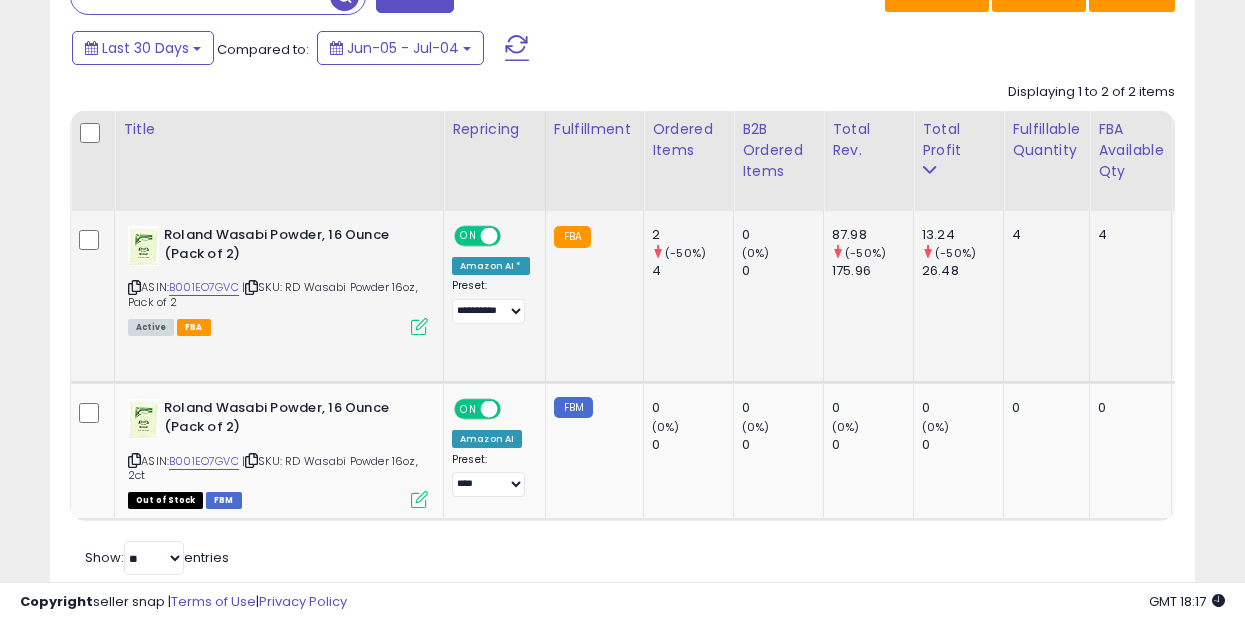 click at bounding box center (419, 326) 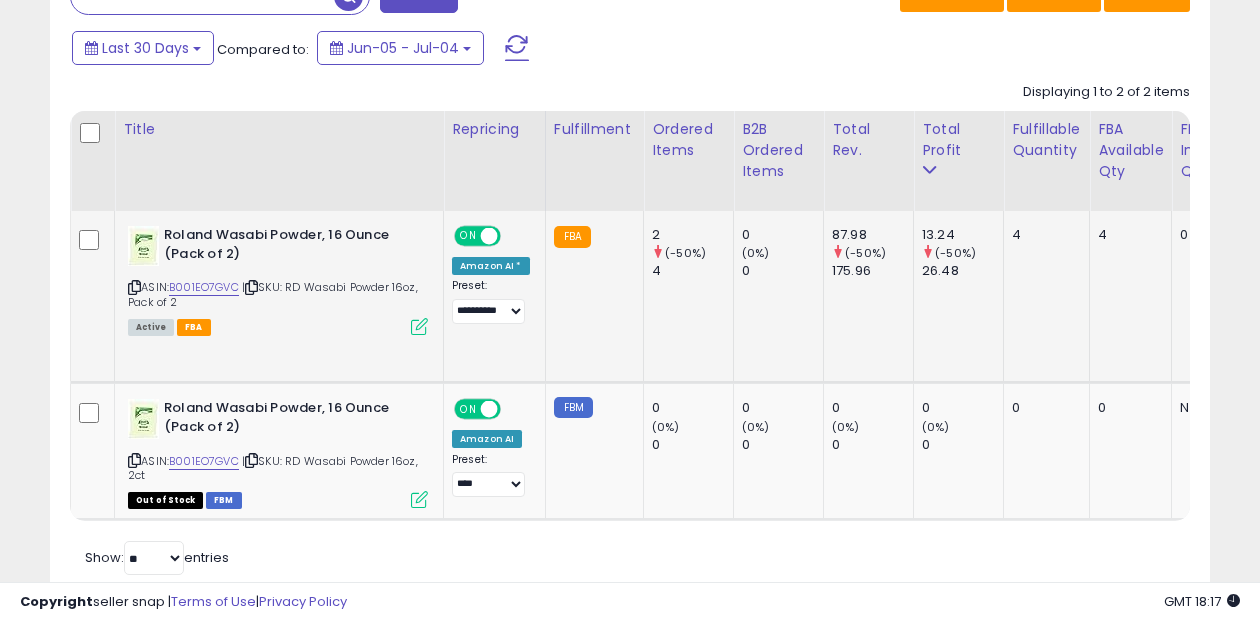 scroll, scrollTop: 999590, scrollLeft: 999329, axis: both 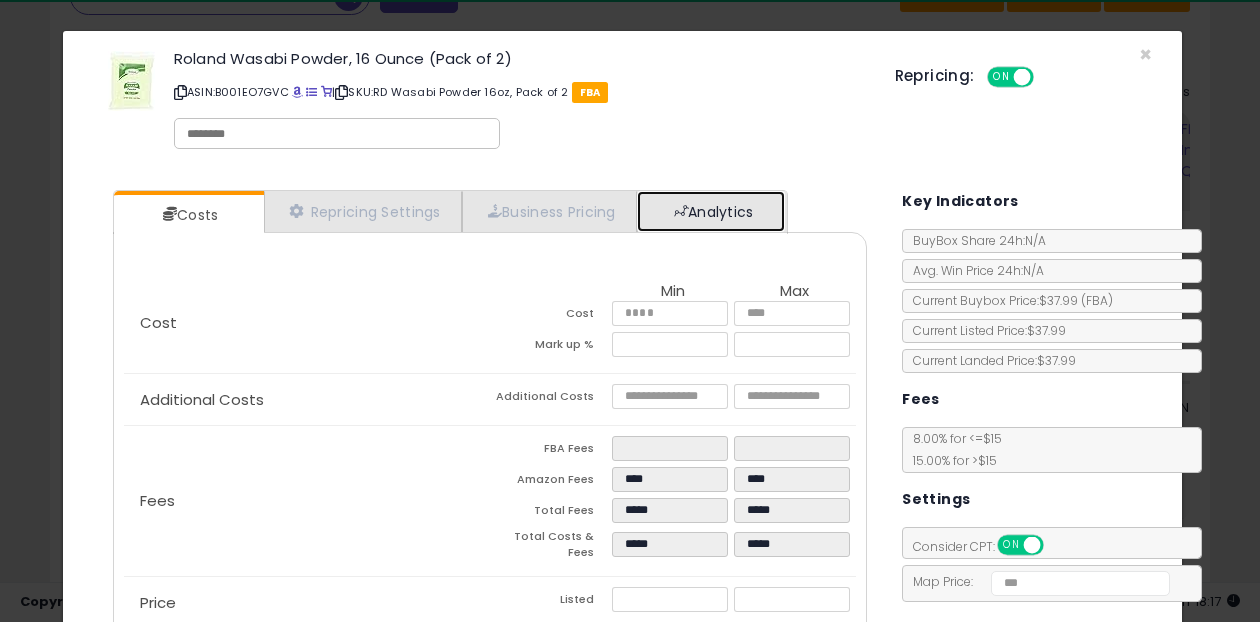 click on "Analytics" at bounding box center [711, 211] 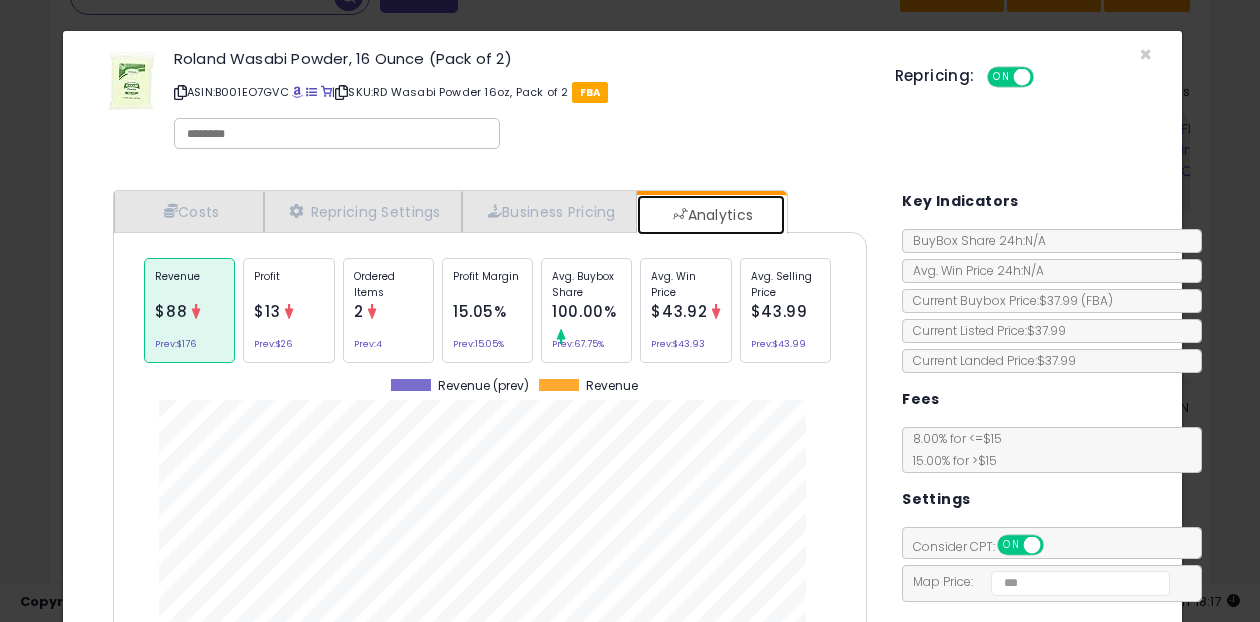 scroll, scrollTop: 999385, scrollLeft: 999216, axis: both 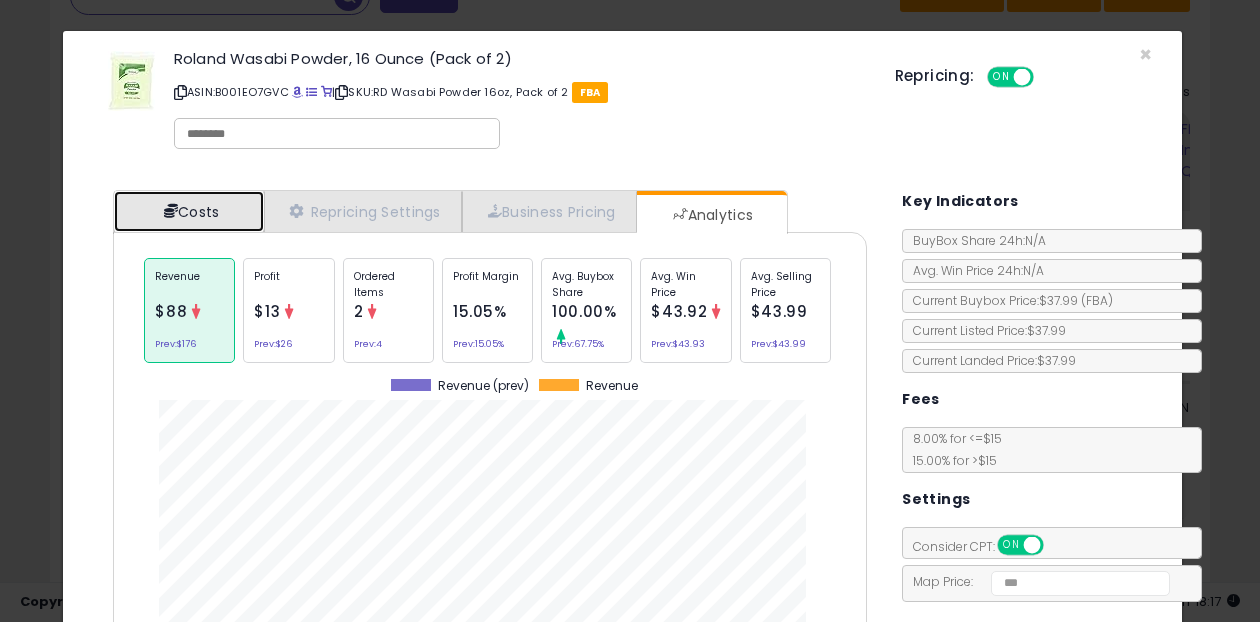 click on "Costs" at bounding box center [189, 211] 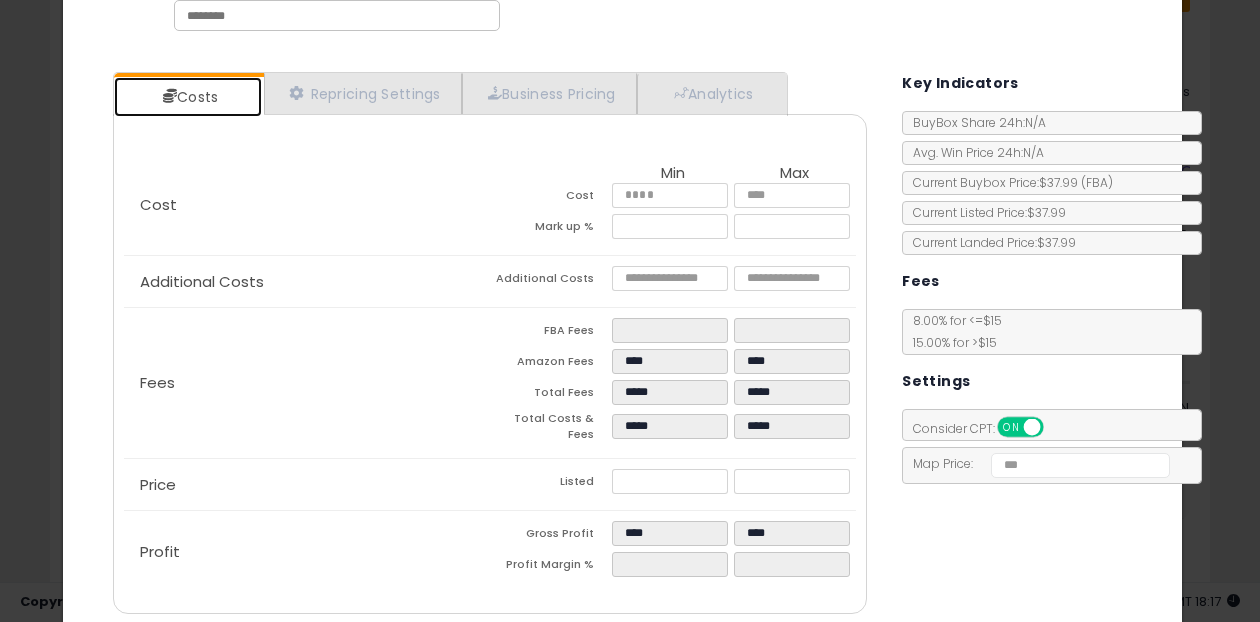 scroll, scrollTop: 120, scrollLeft: 0, axis: vertical 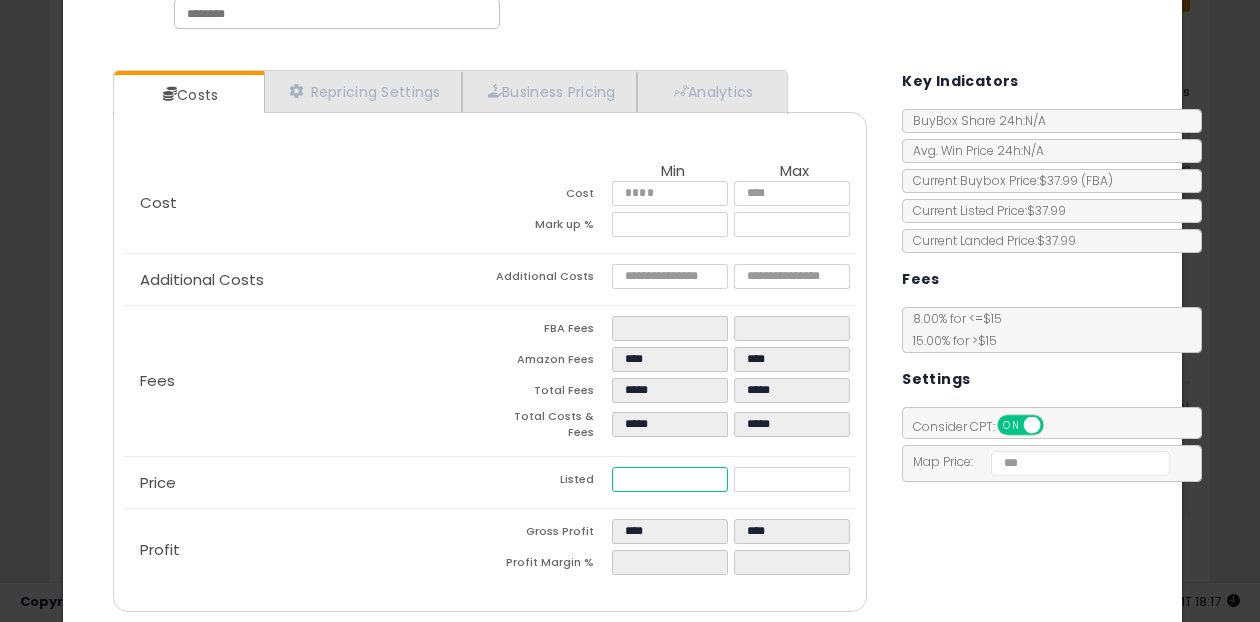 click on "*****" at bounding box center (670, 479) 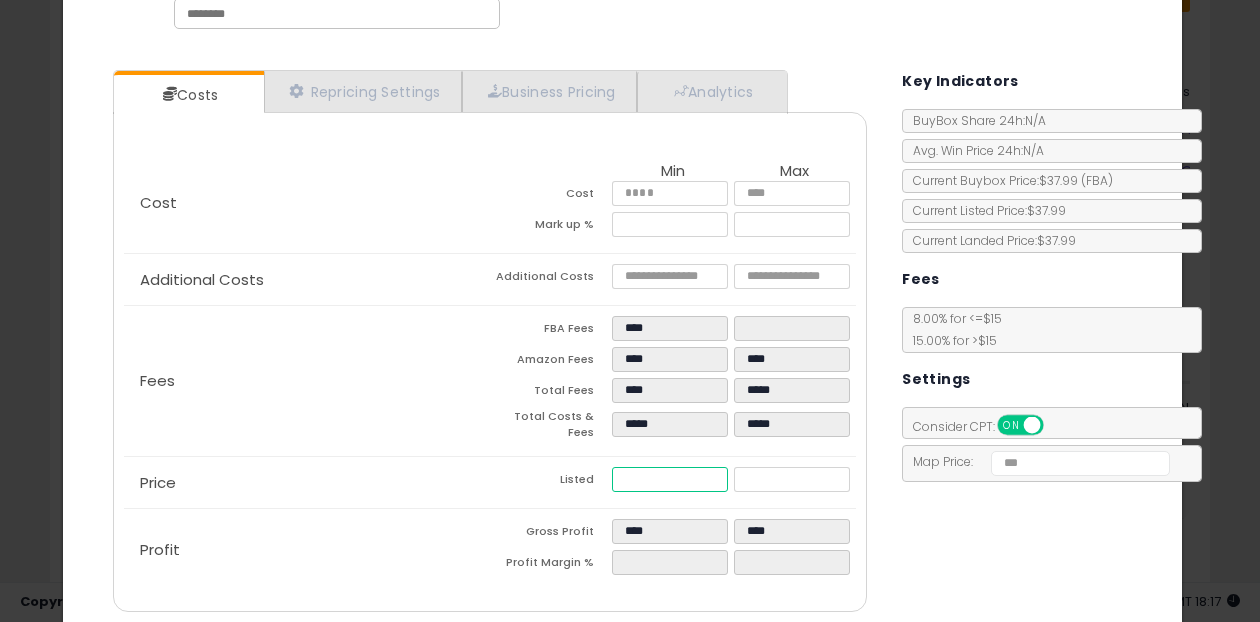type on "****" 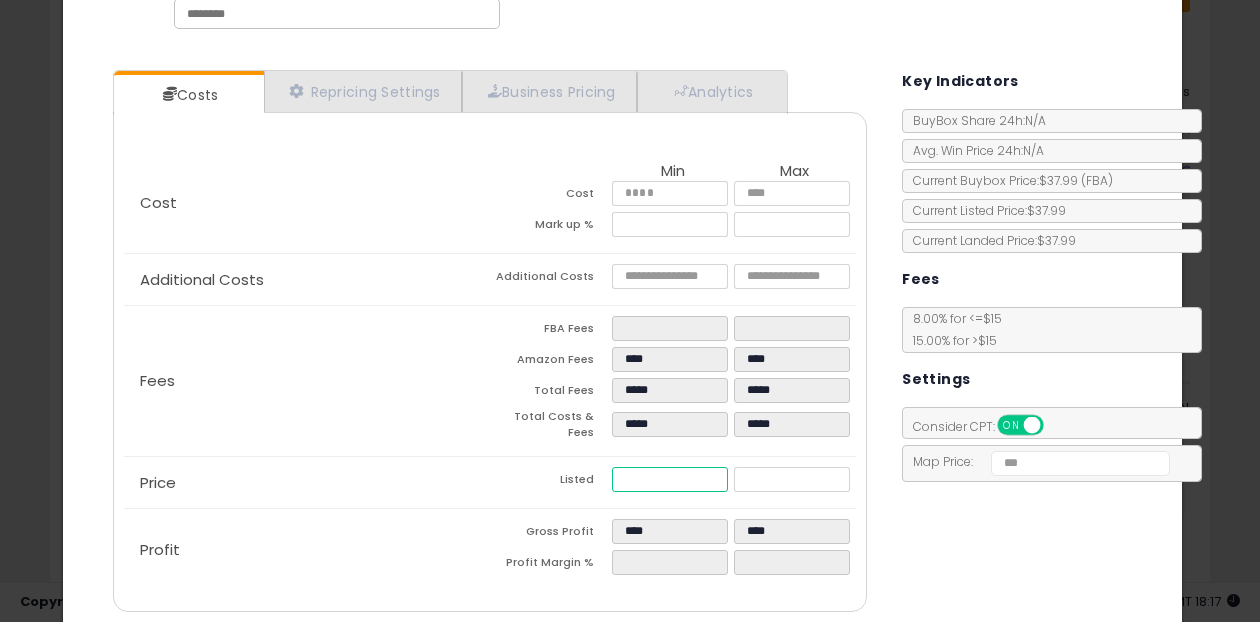 type on "****" 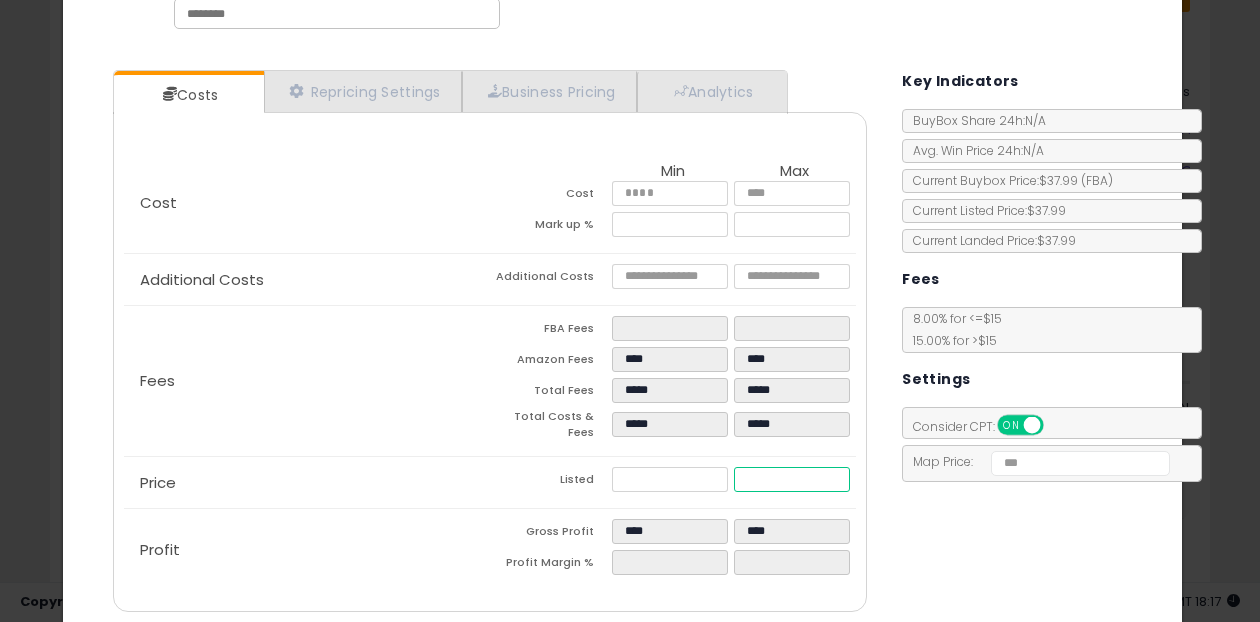 type on "******" 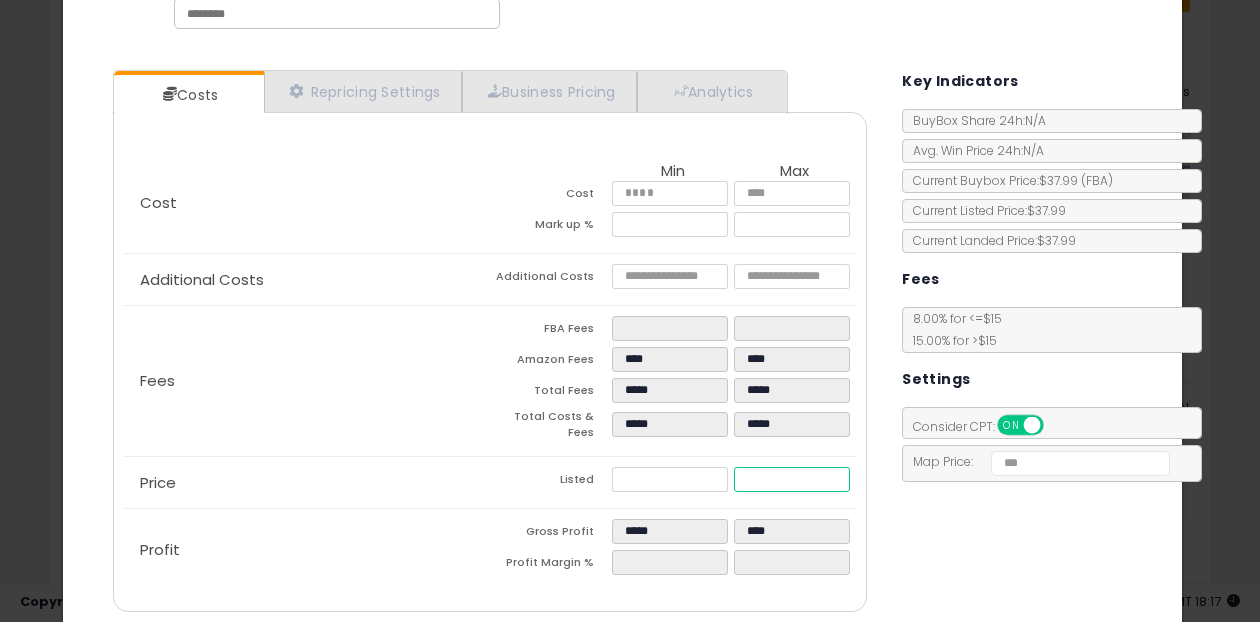 click on "*****" at bounding box center [792, 479] 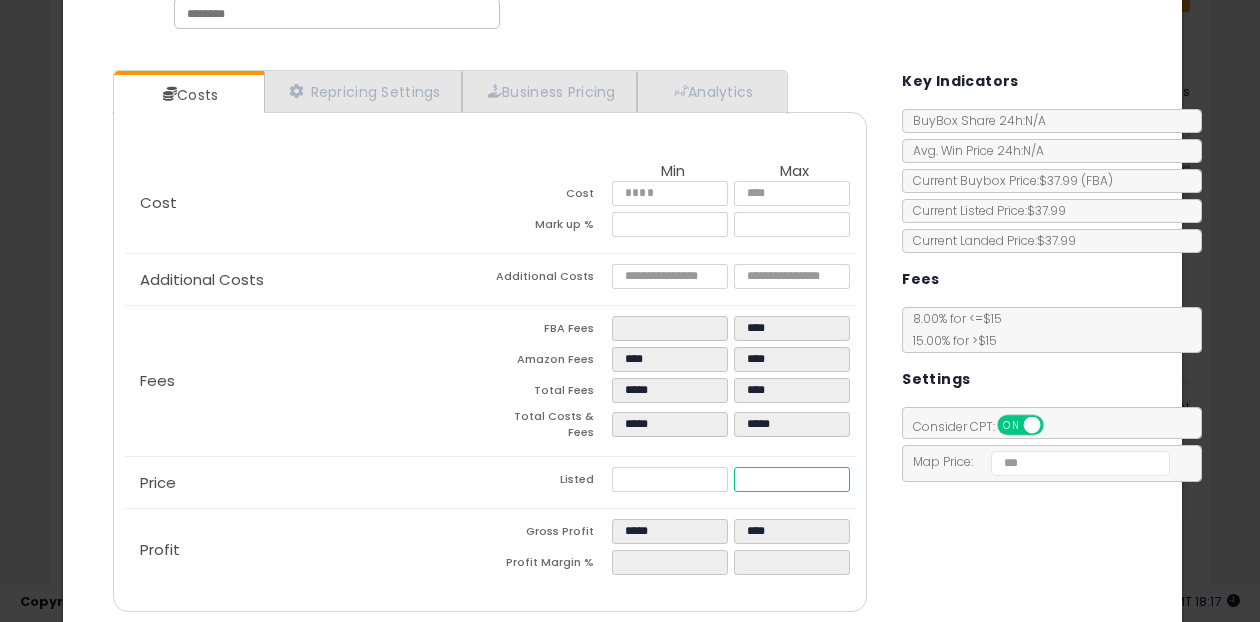 type on "****" 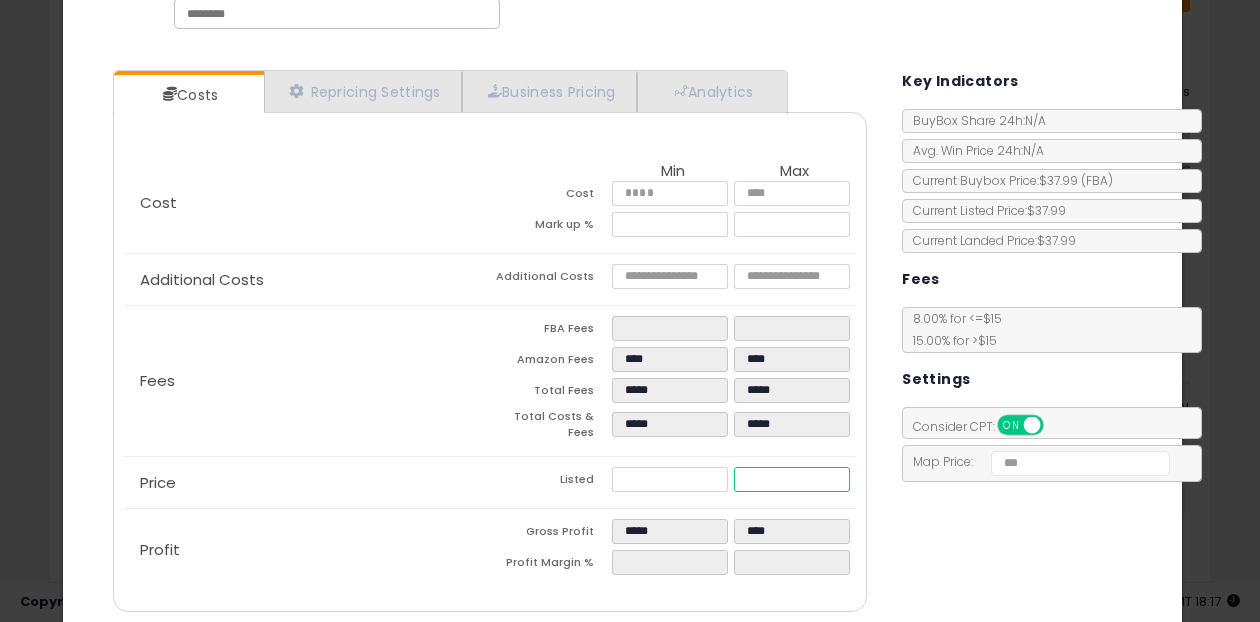 type on "****" 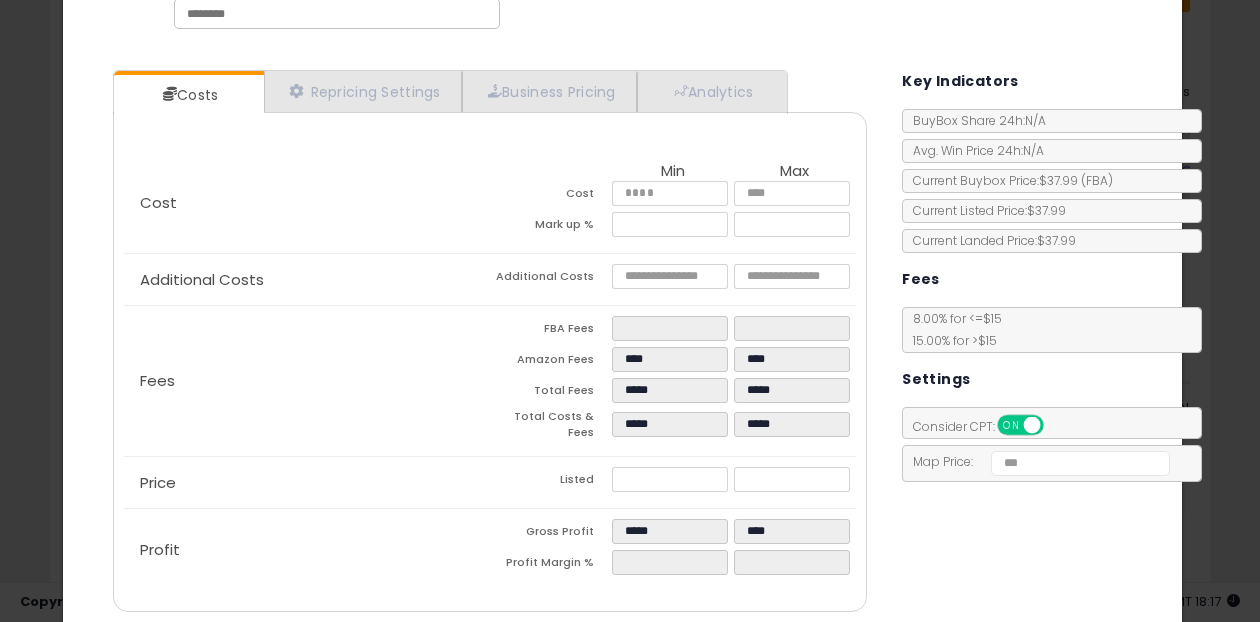 type on "******" 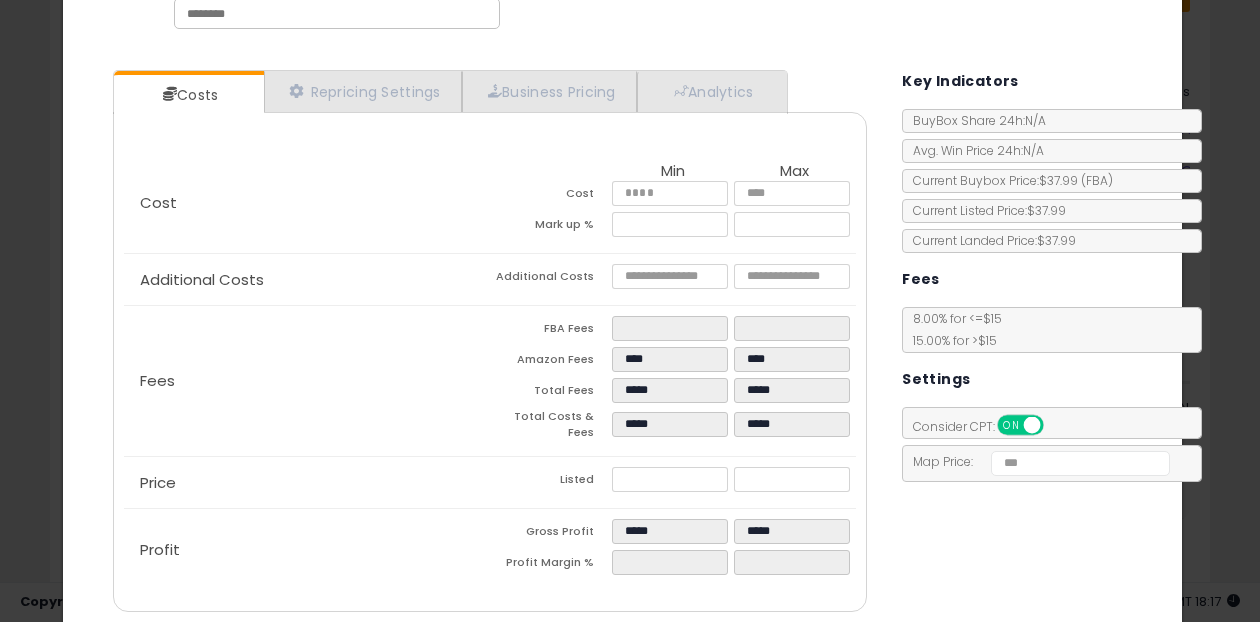 click on "Costs
Repricing Settings
Business Pricing
Analytics
Cost" at bounding box center [622, 343] 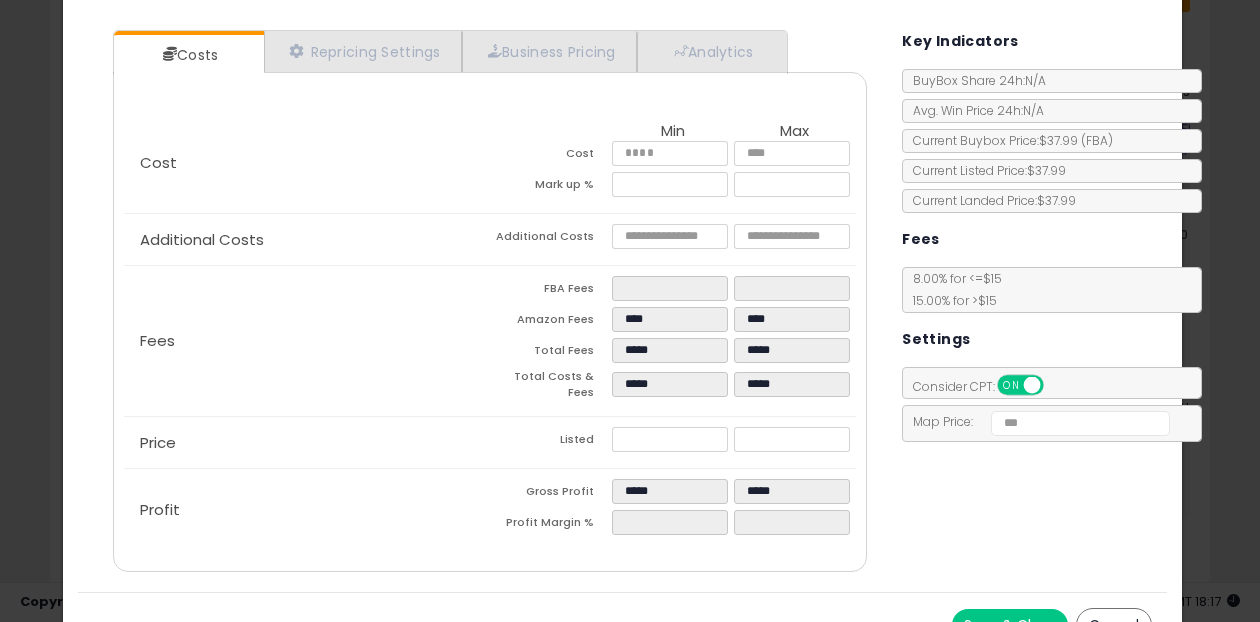 scroll, scrollTop: 188, scrollLeft: 0, axis: vertical 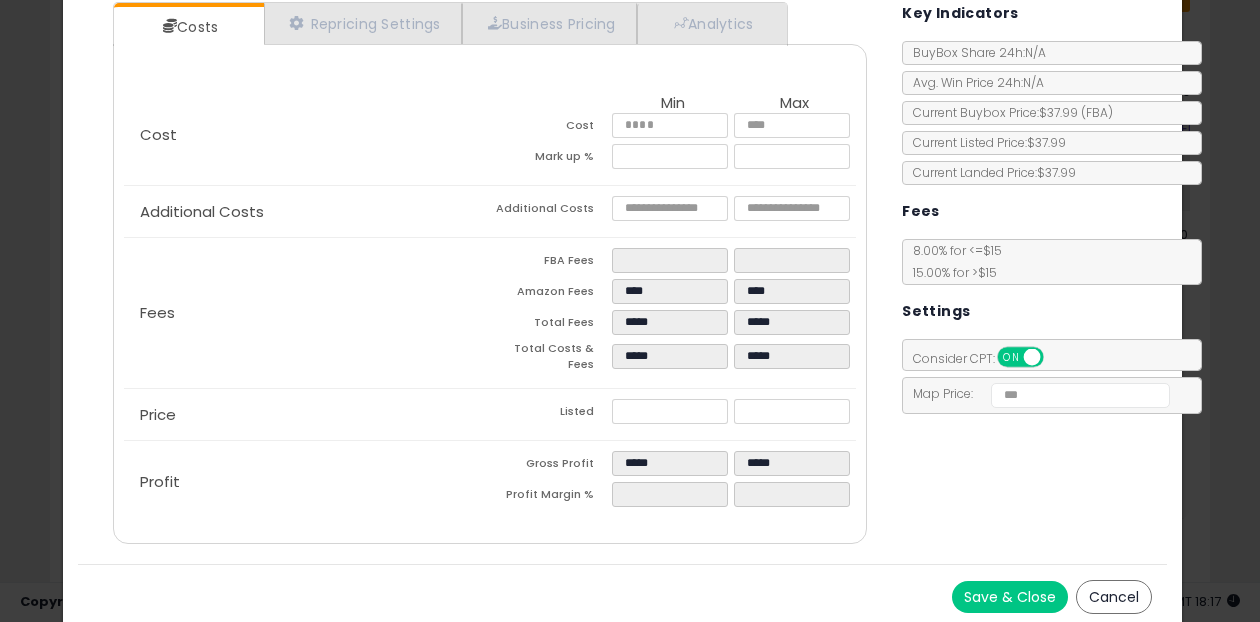 click on "Save & Close" at bounding box center [1010, 597] 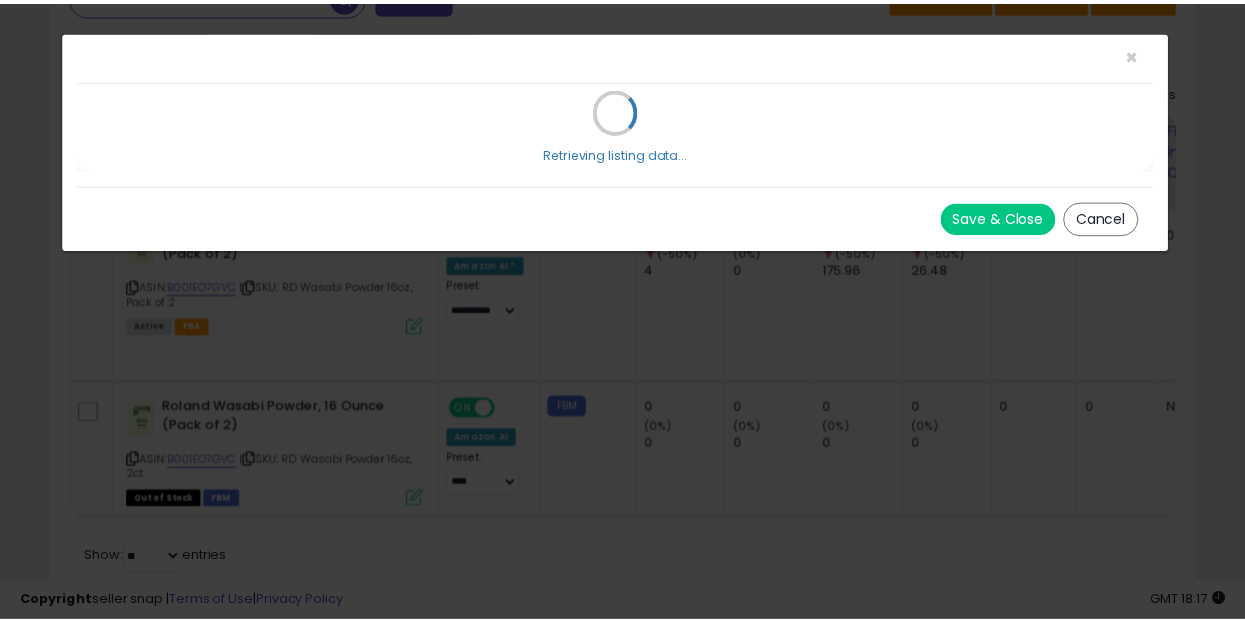 scroll, scrollTop: 0, scrollLeft: 0, axis: both 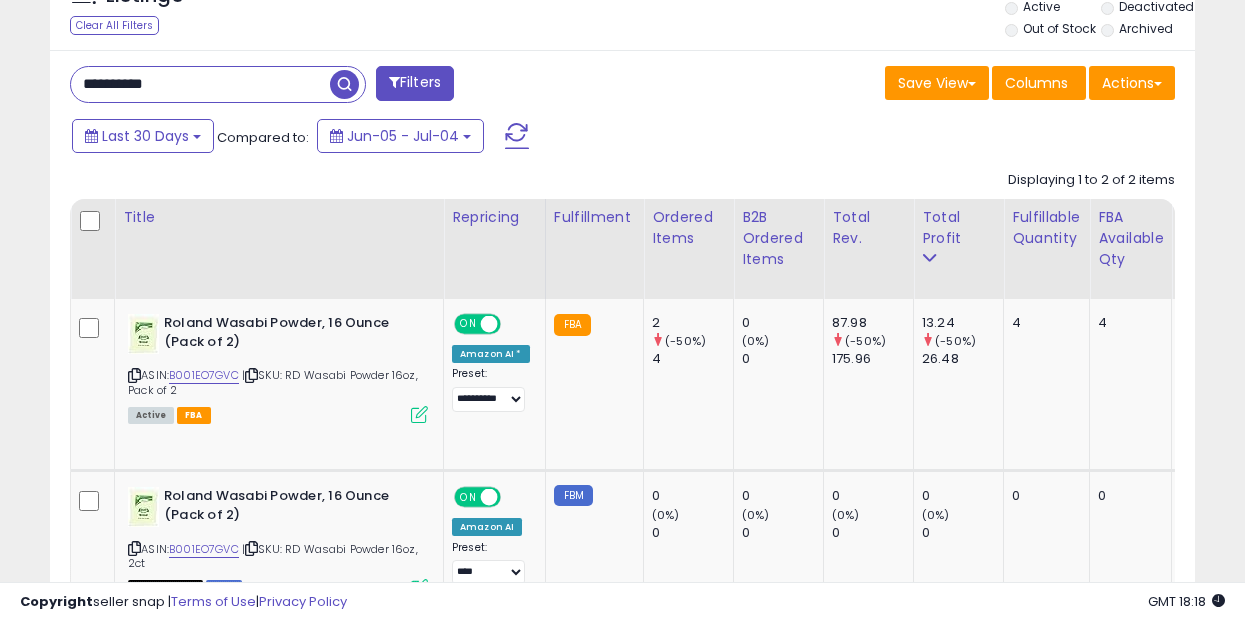 click on "**********" at bounding box center (200, 84) 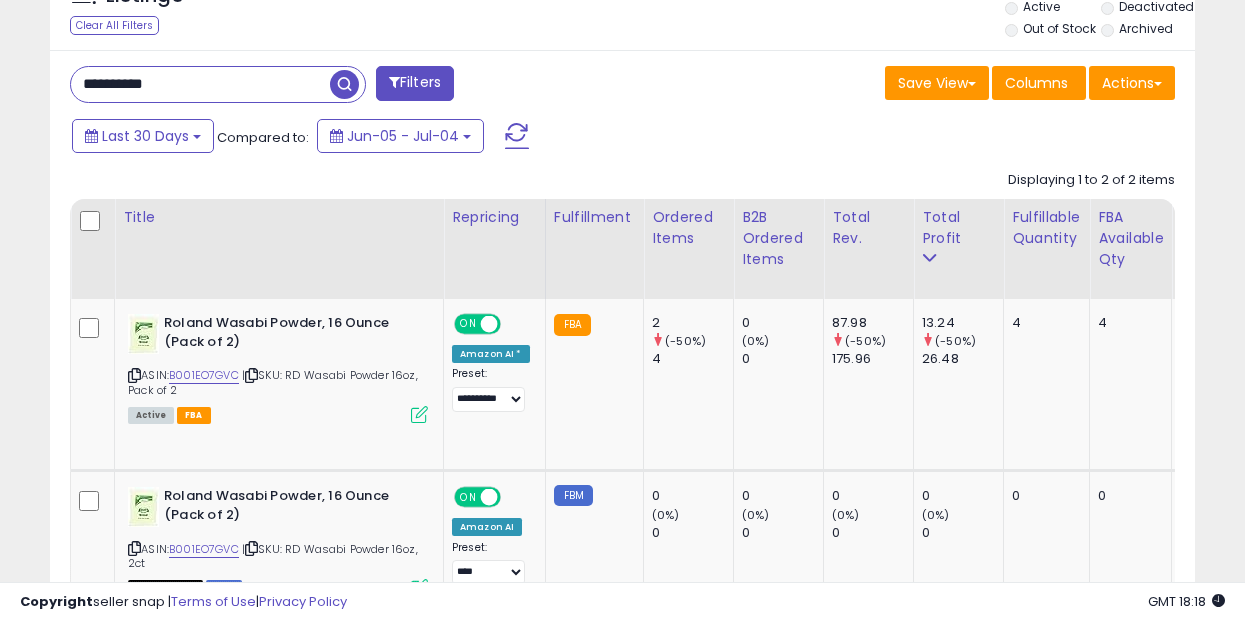 paste 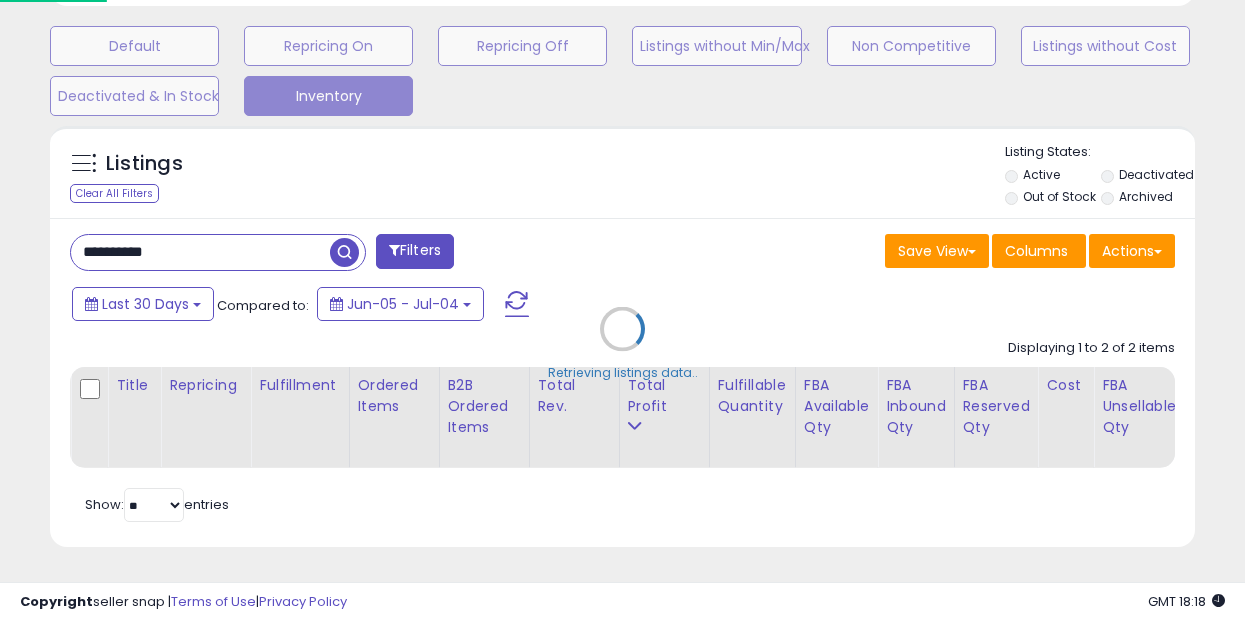 scroll, scrollTop: 999590, scrollLeft: 999329, axis: both 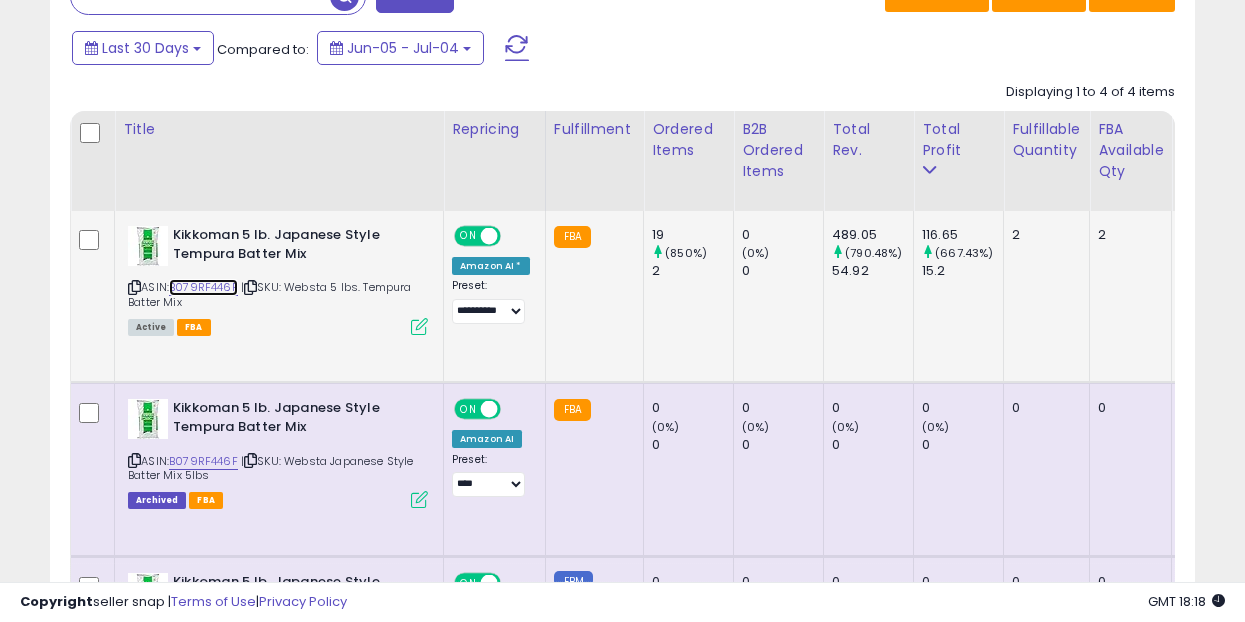 click on "B079RF446F" at bounding box center (203, 287) 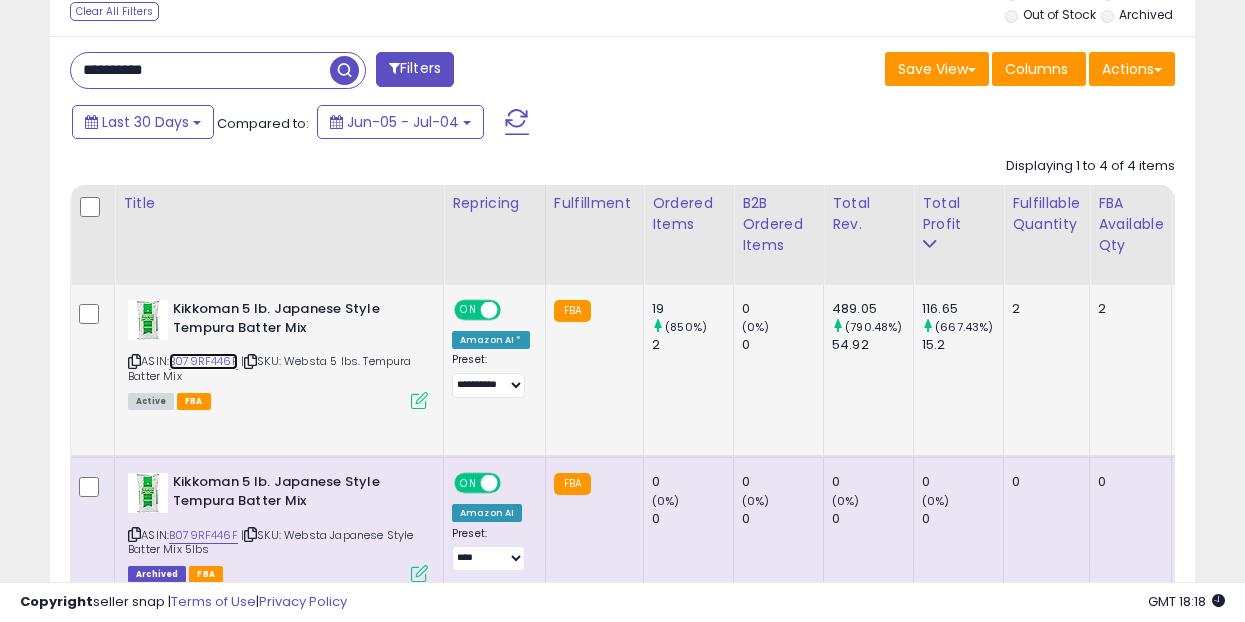 scroll, scrollTop: 684, scrollLeft: 0, axis: vertical 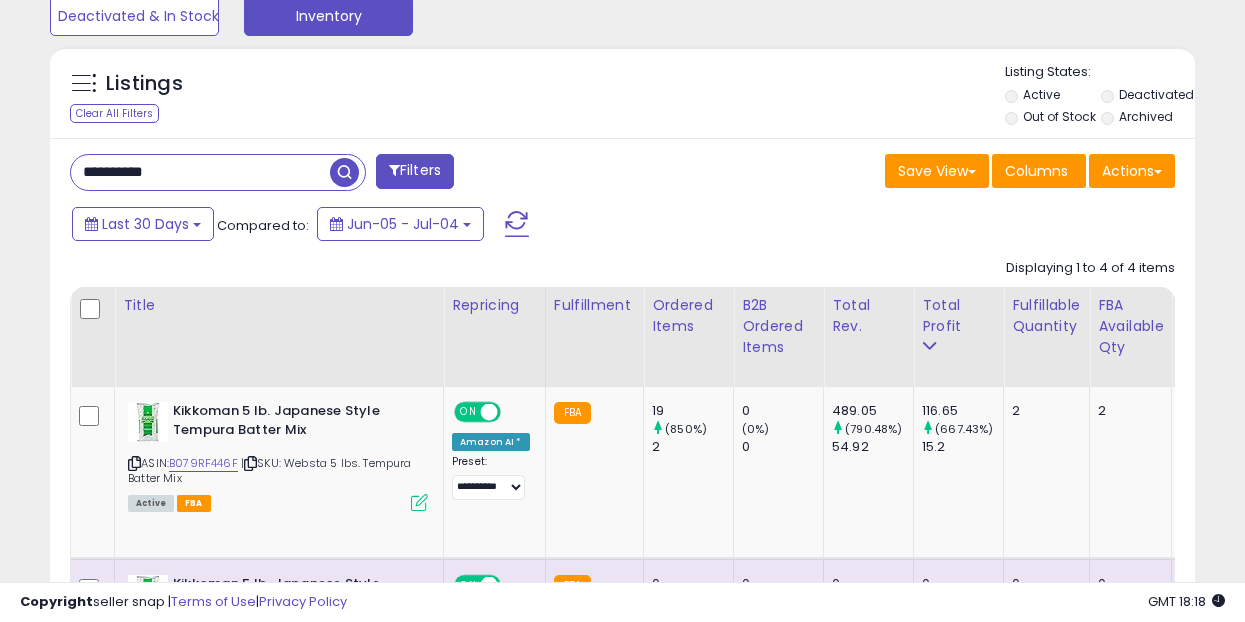 click on "**********" at bounding box center [622, 649] 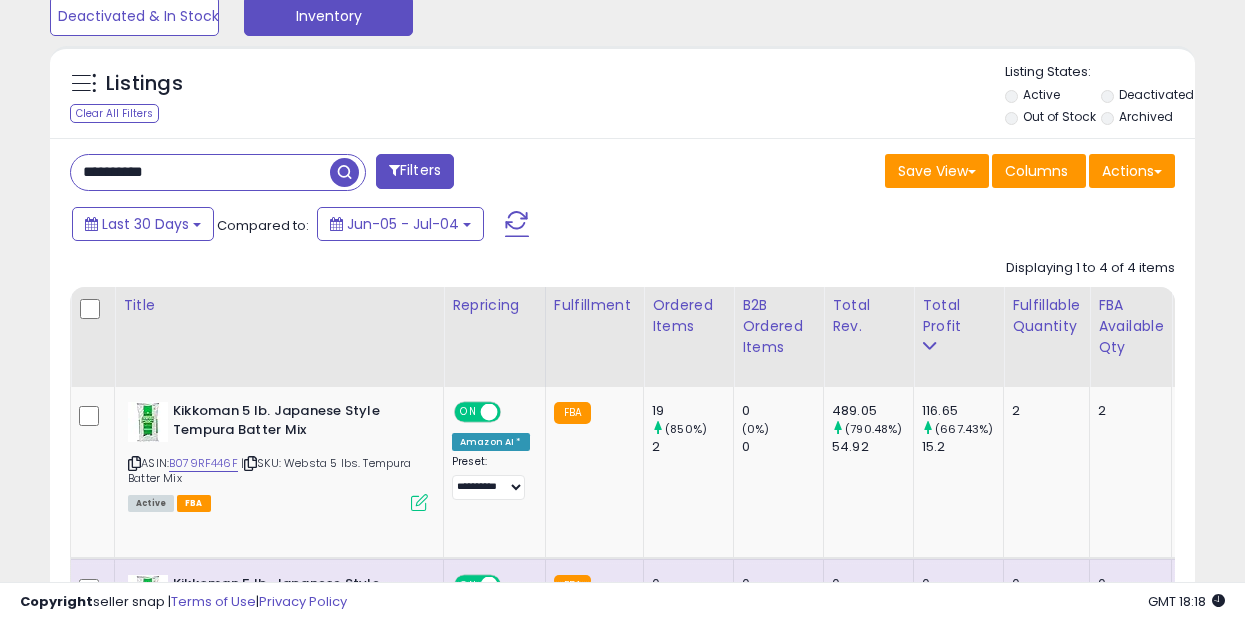 click on "**********" at bounding box center (200, 172) 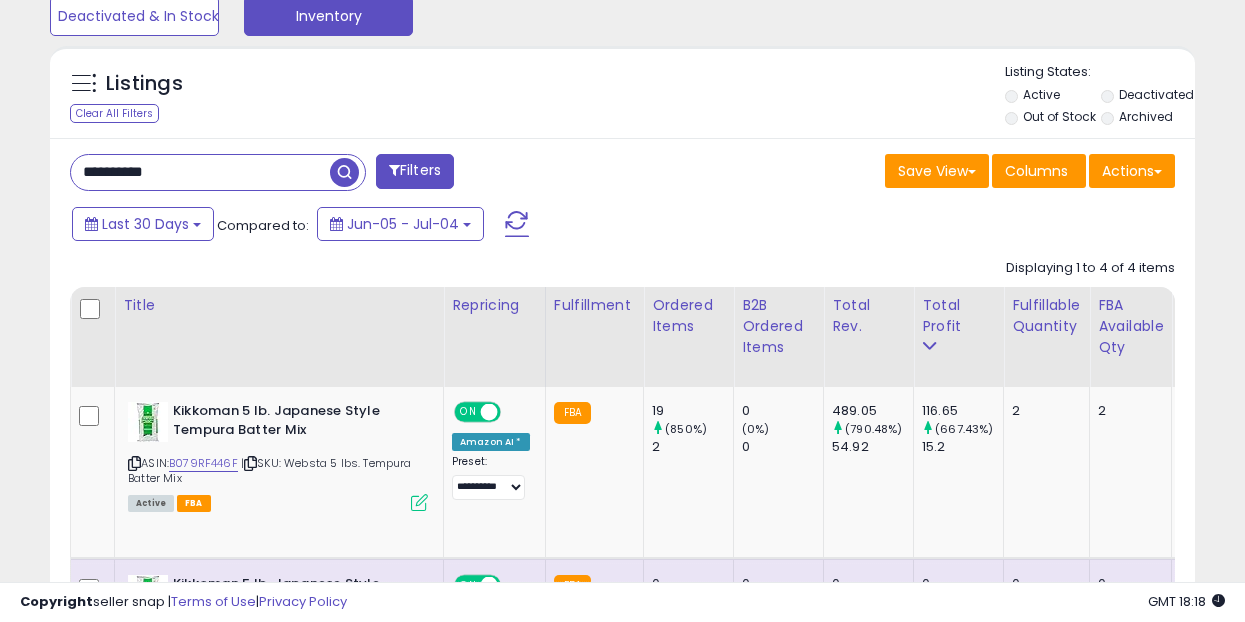 click on "**********" at bounding box center (200, 172) 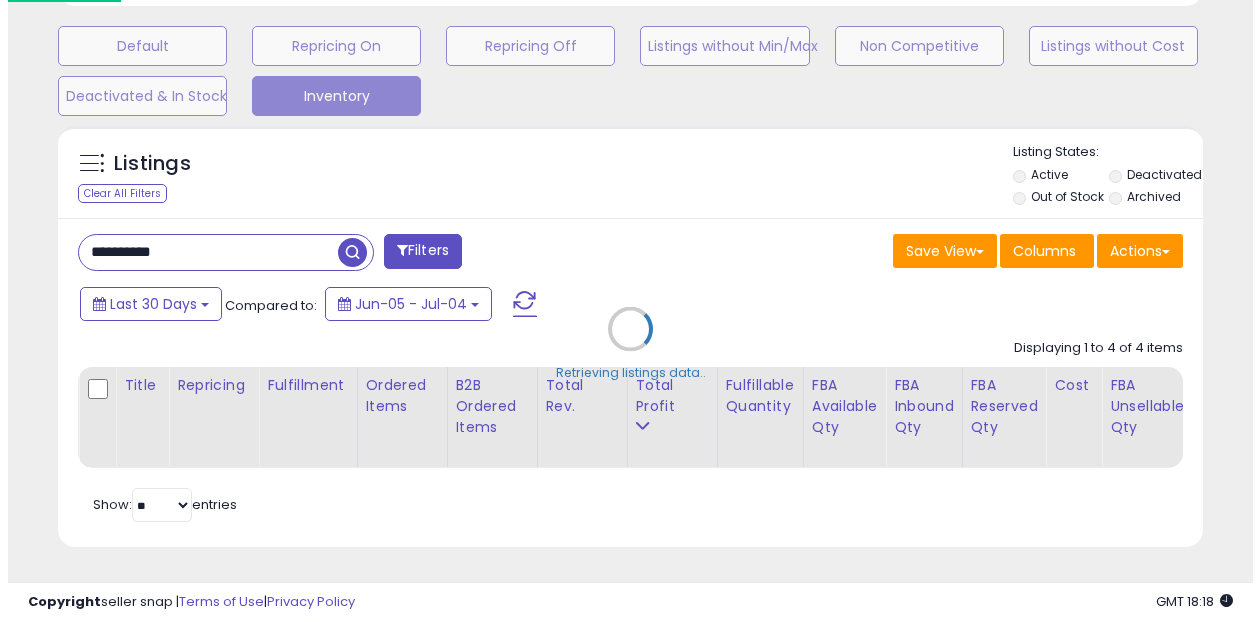 scroll, scrollTop: 619, scrollLeft: 0, axis: vertical 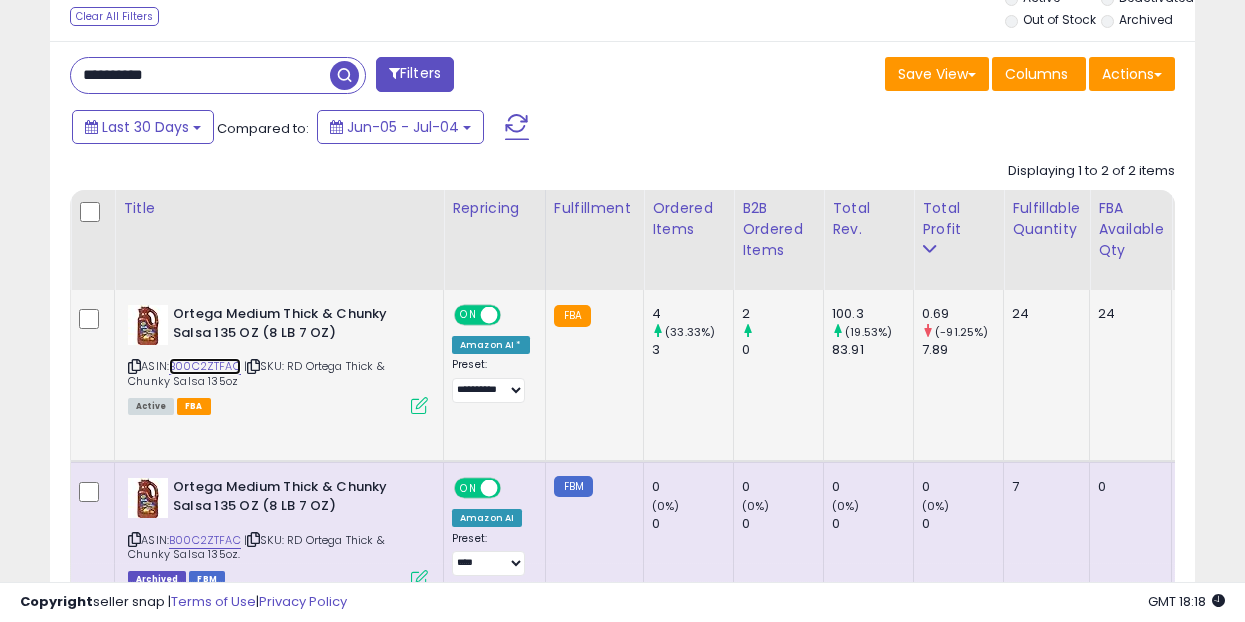 click on "B00C2ZTFAC" at bounding box center (205, 366) 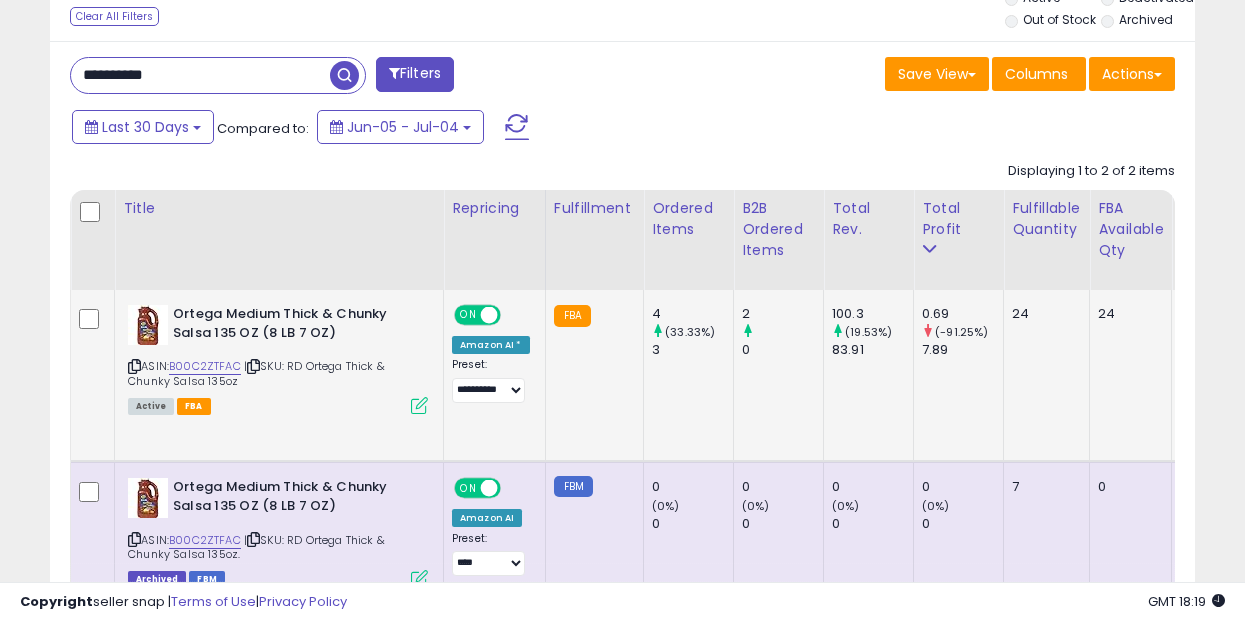click at bounding box center [419, 405] 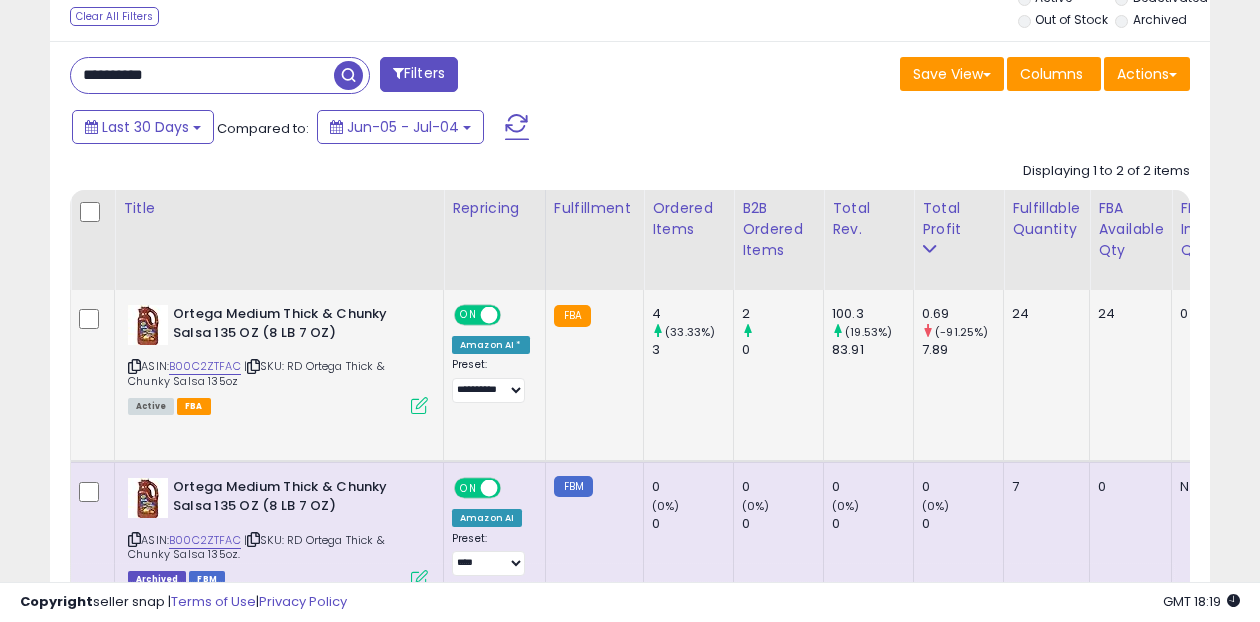 scroll, scrollTop: 999590, scrollLeft: 999329, axis: both 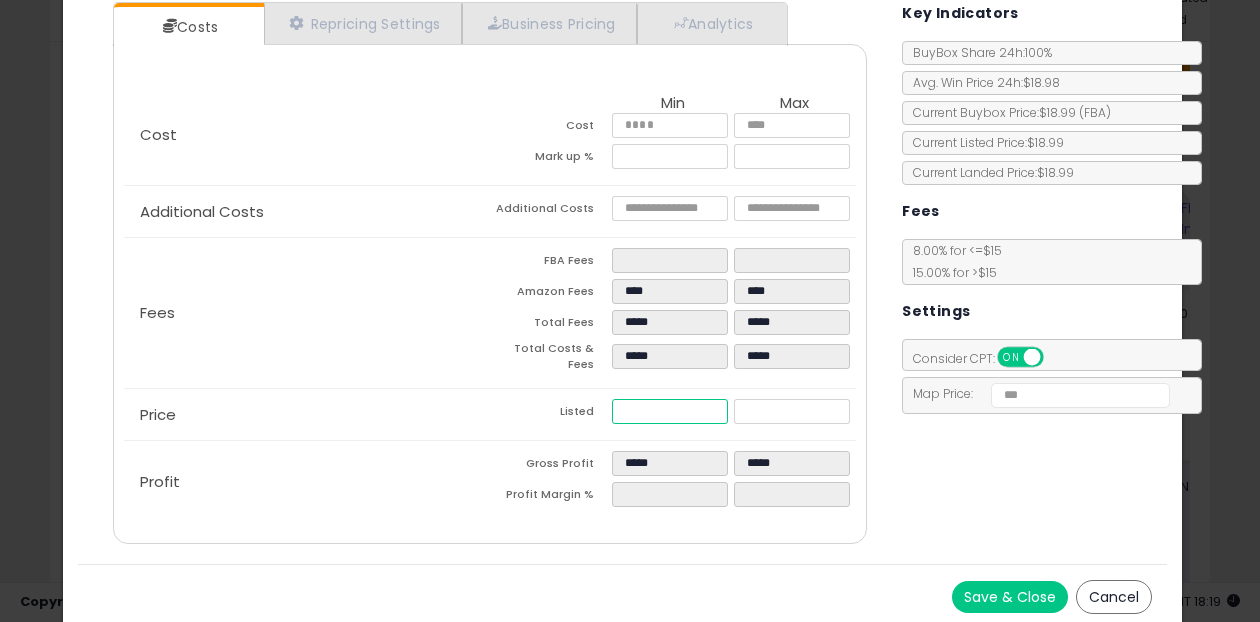 click on "*****" at bounding box center (670, 411) 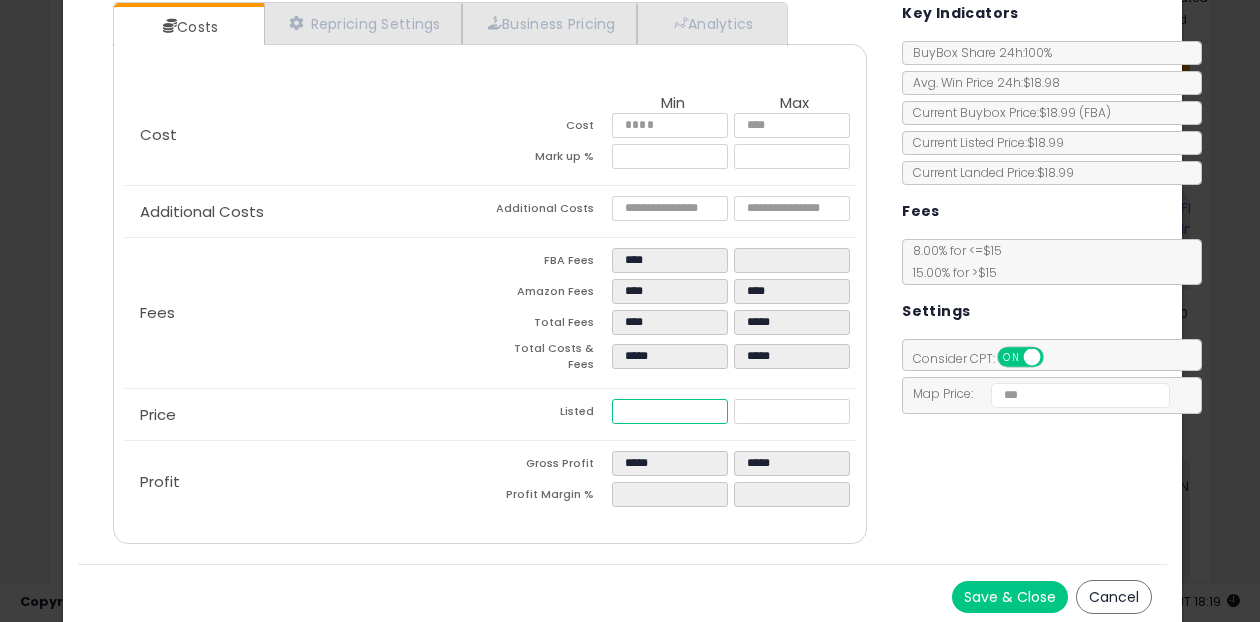 type on "****" 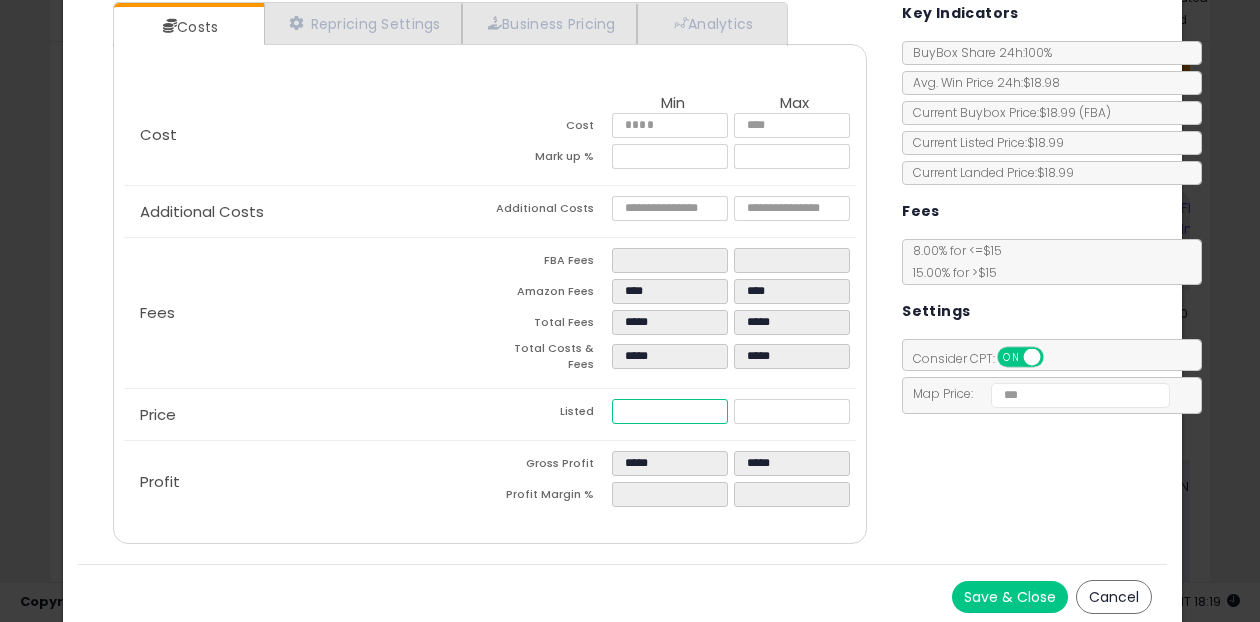 type on "****" 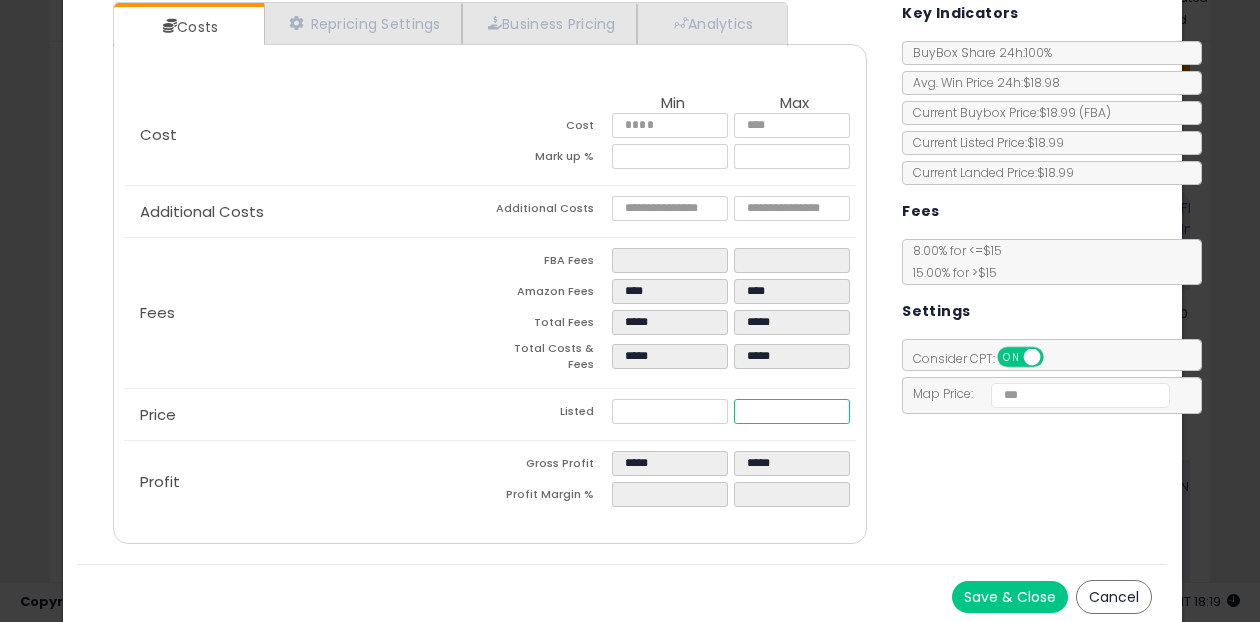 type on "******" 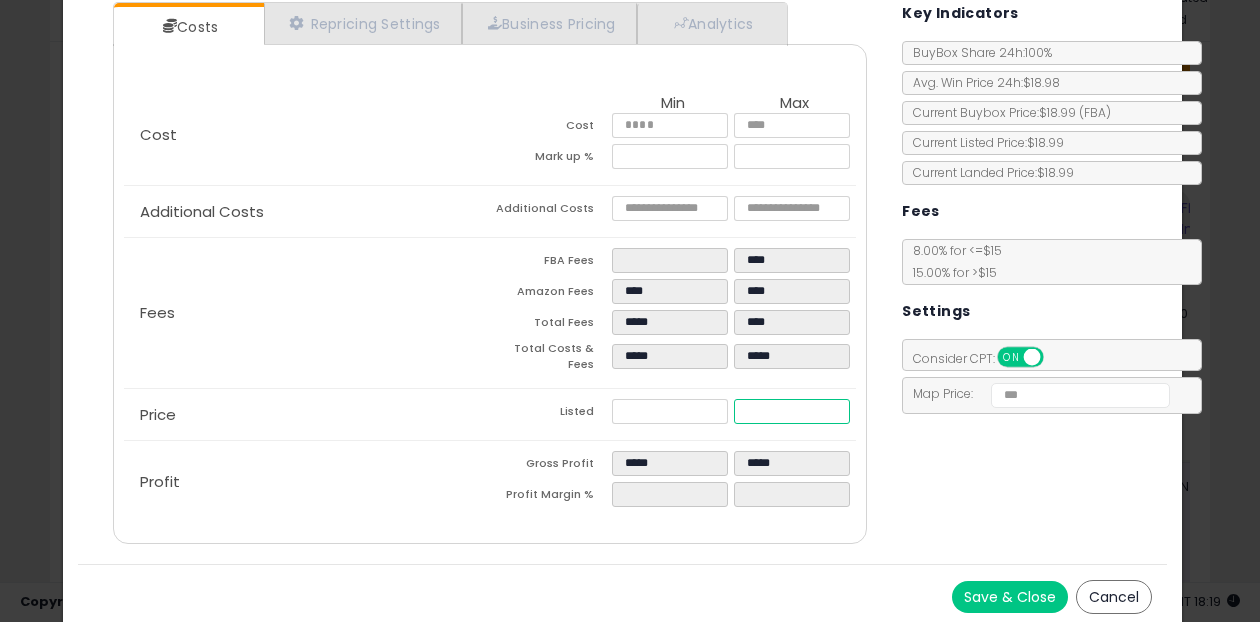 type on "****" 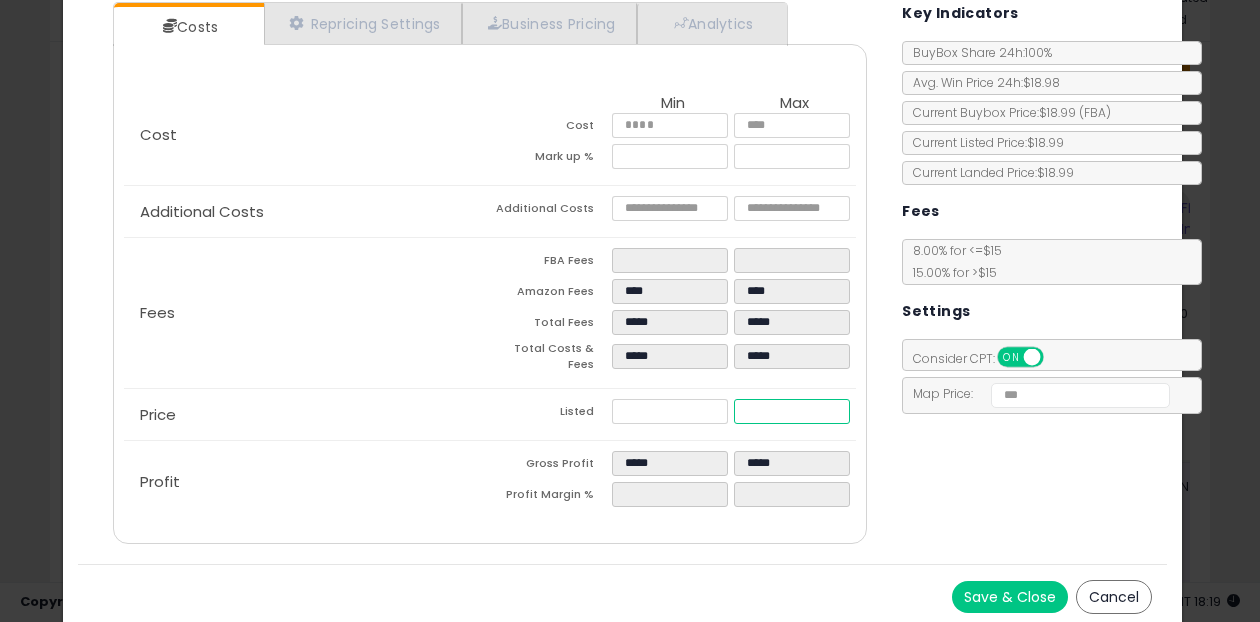 type on "****" 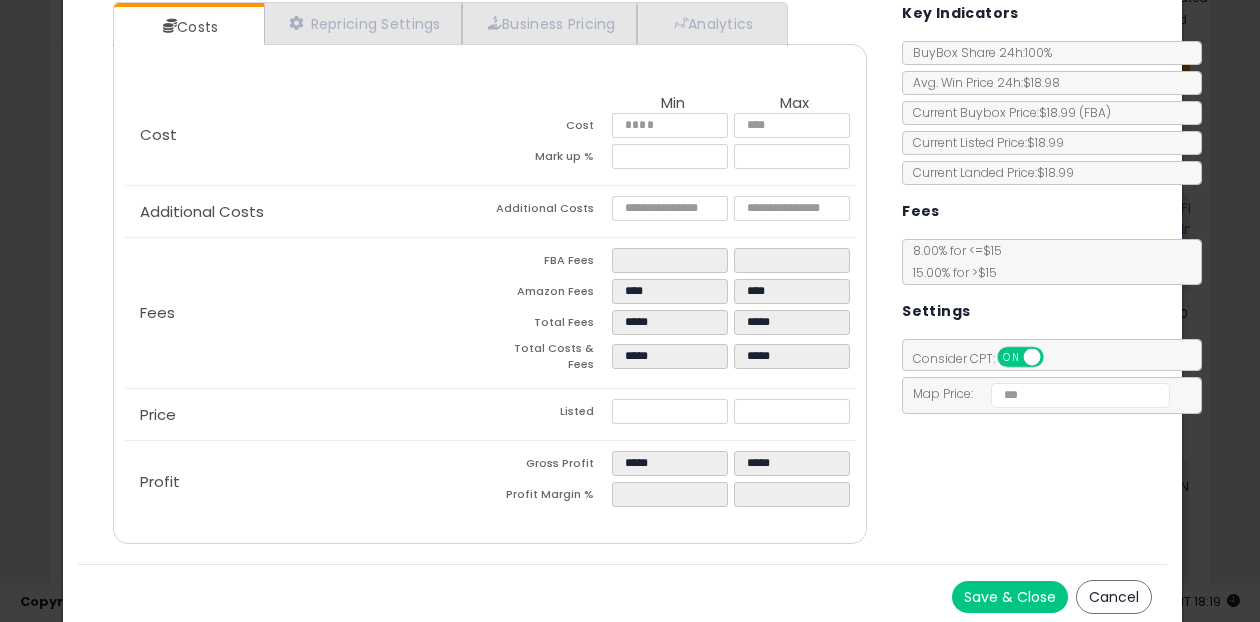 type on "******" 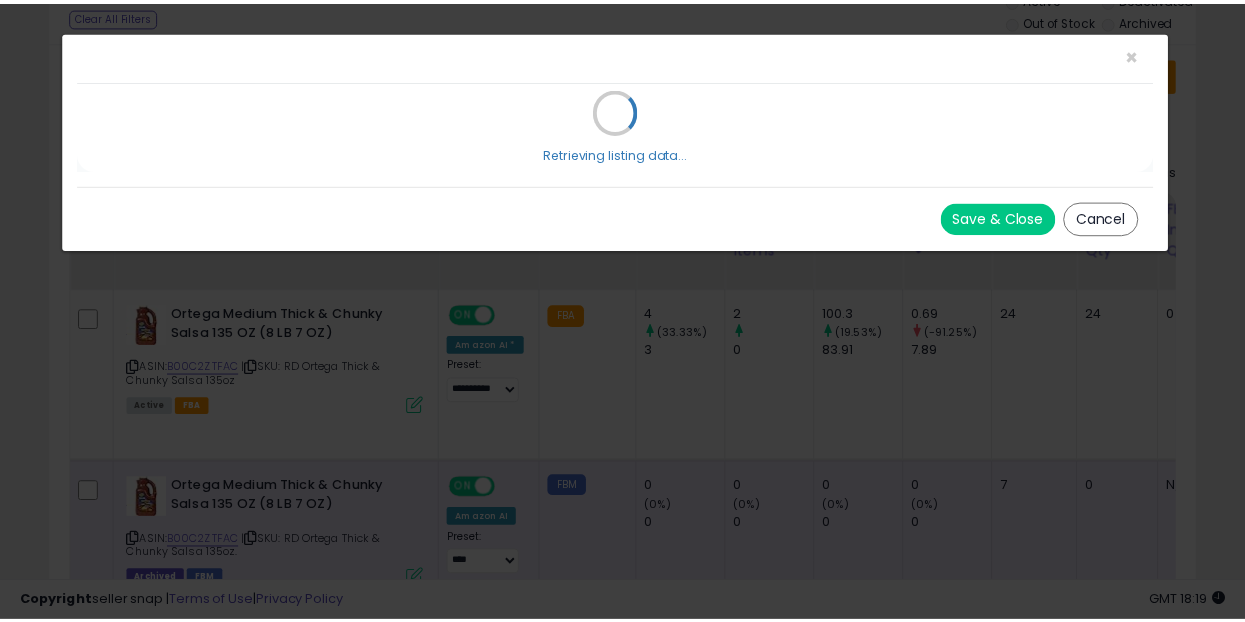 scroll, scrollTop: 0, scrollLeft: 0, axis: both 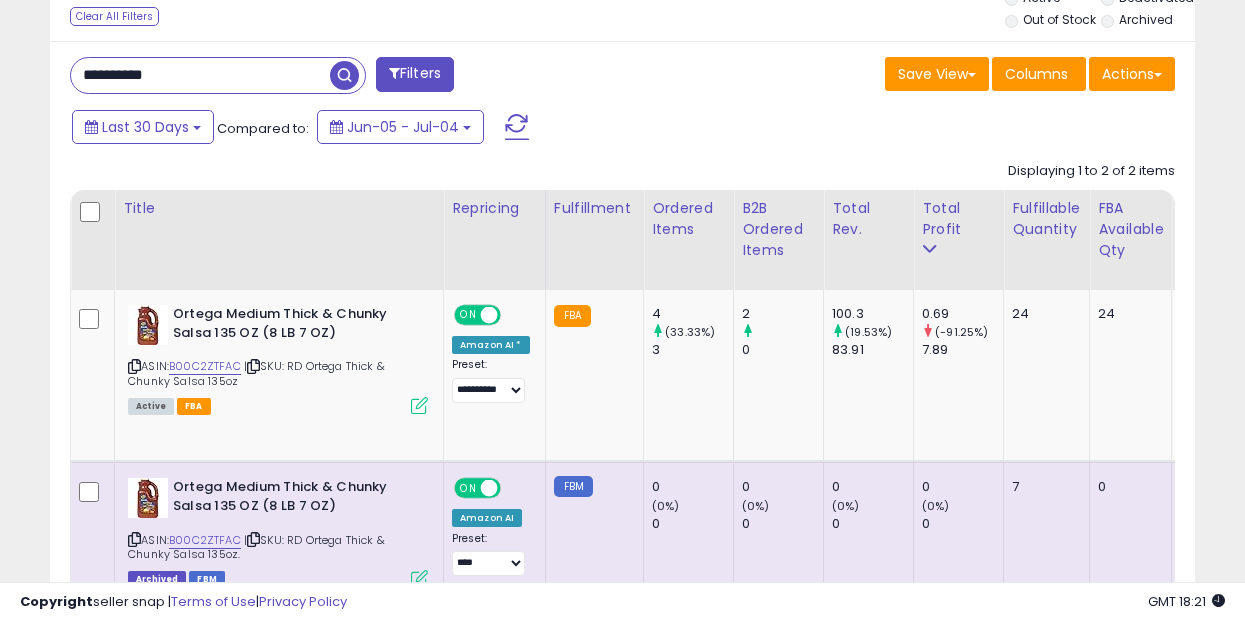 click on "**********" at bounding box center (200, 75) 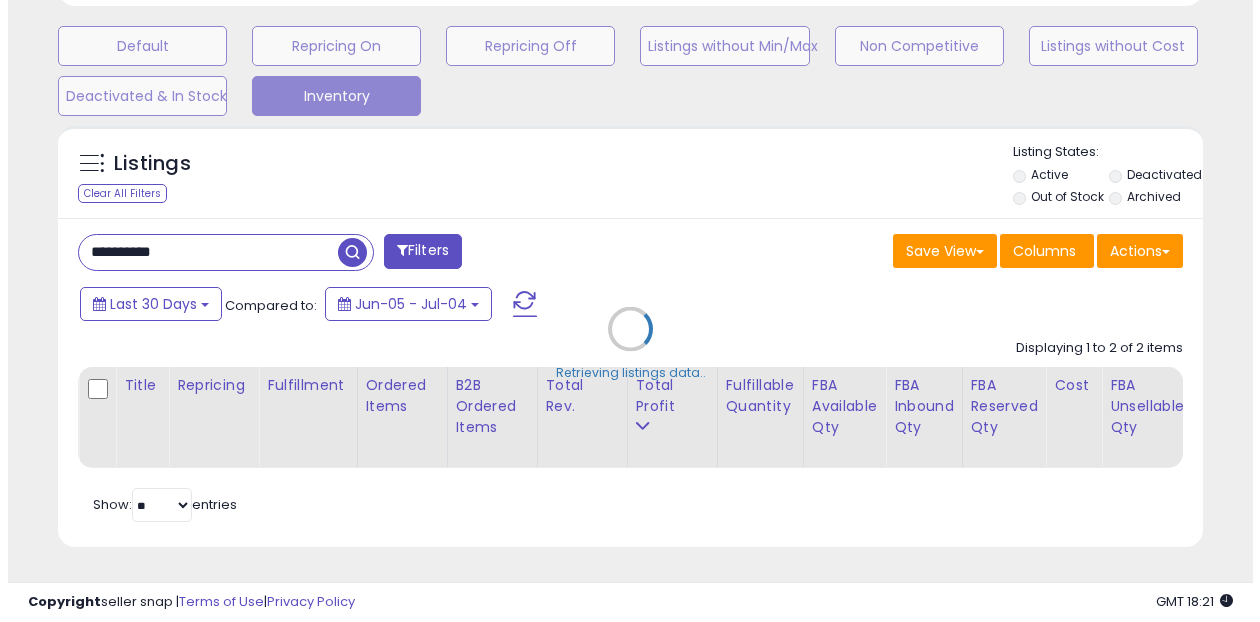 scroll, scrollTop: 619, scrollLeft: 0, axis: vertical 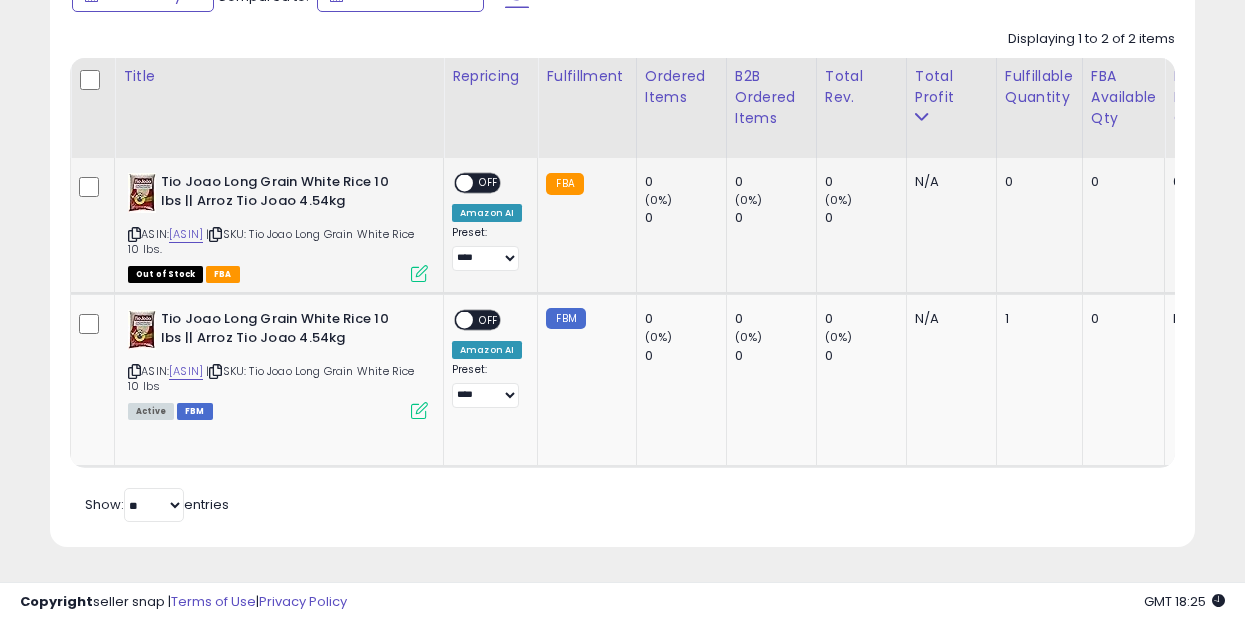 click at bounding box center (419, 273) 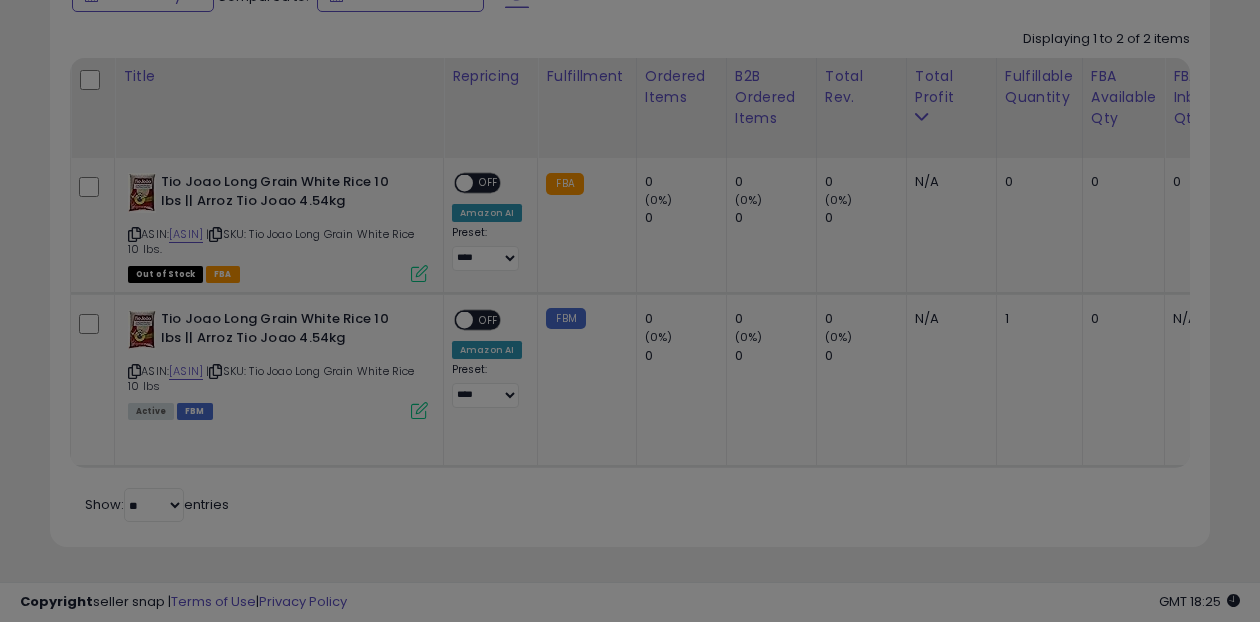 scroll, scrollTop: 999590, scrollLeft: 999329, axis: both 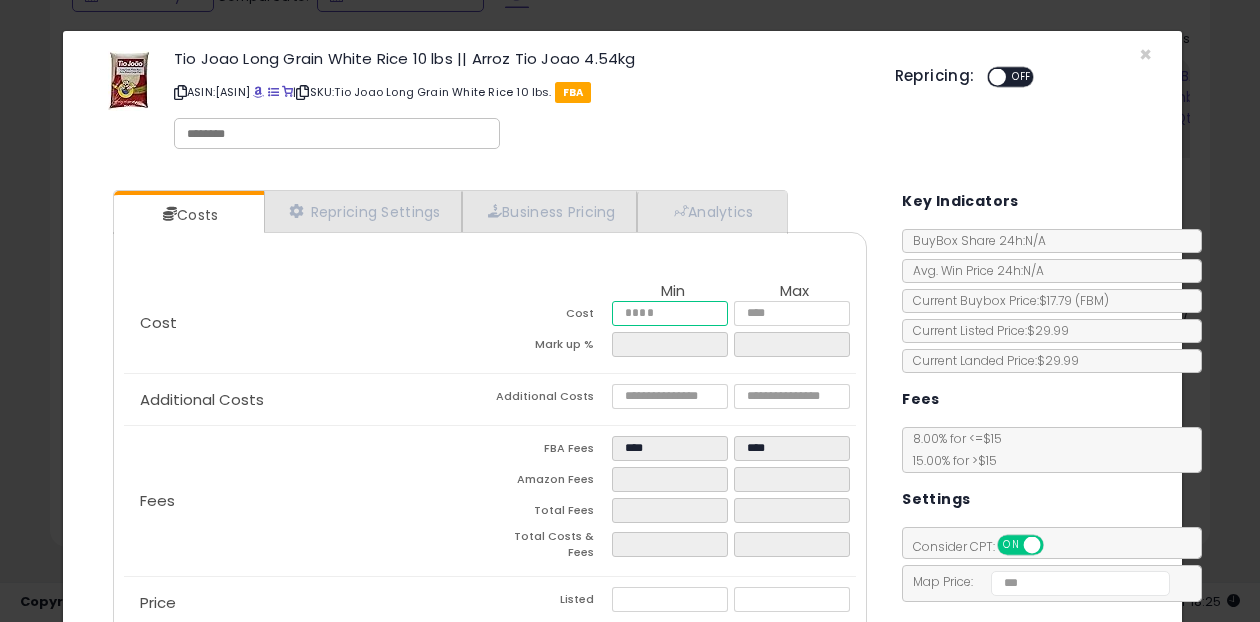click at bounding box center [670, 313] 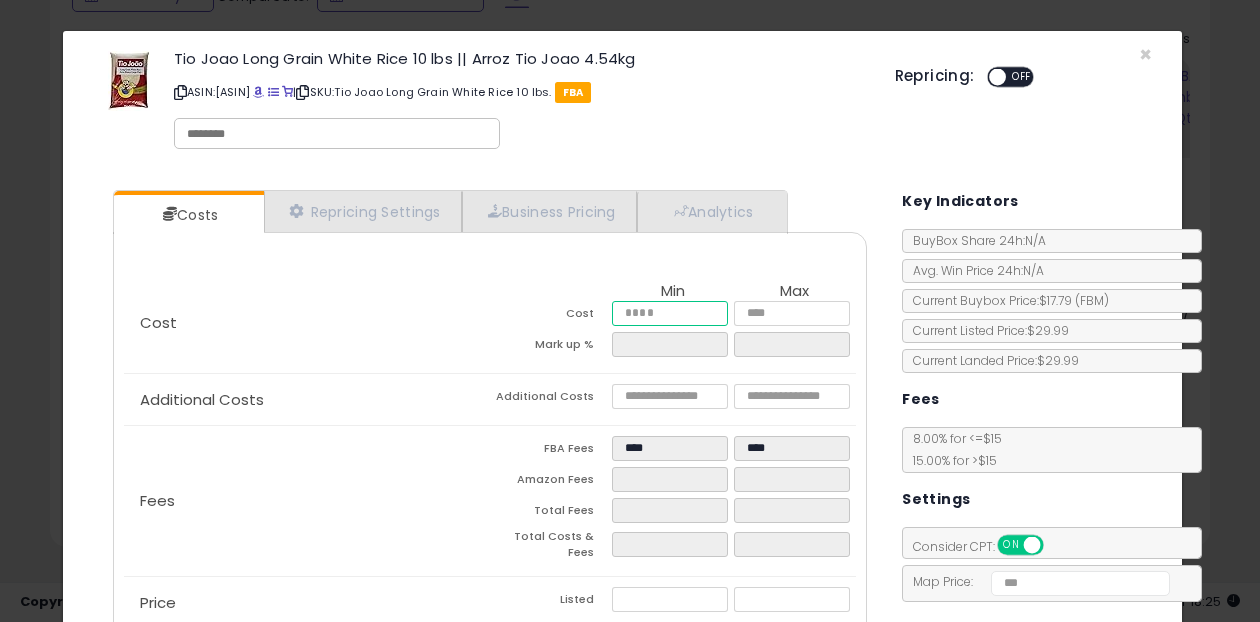 type on "*****" 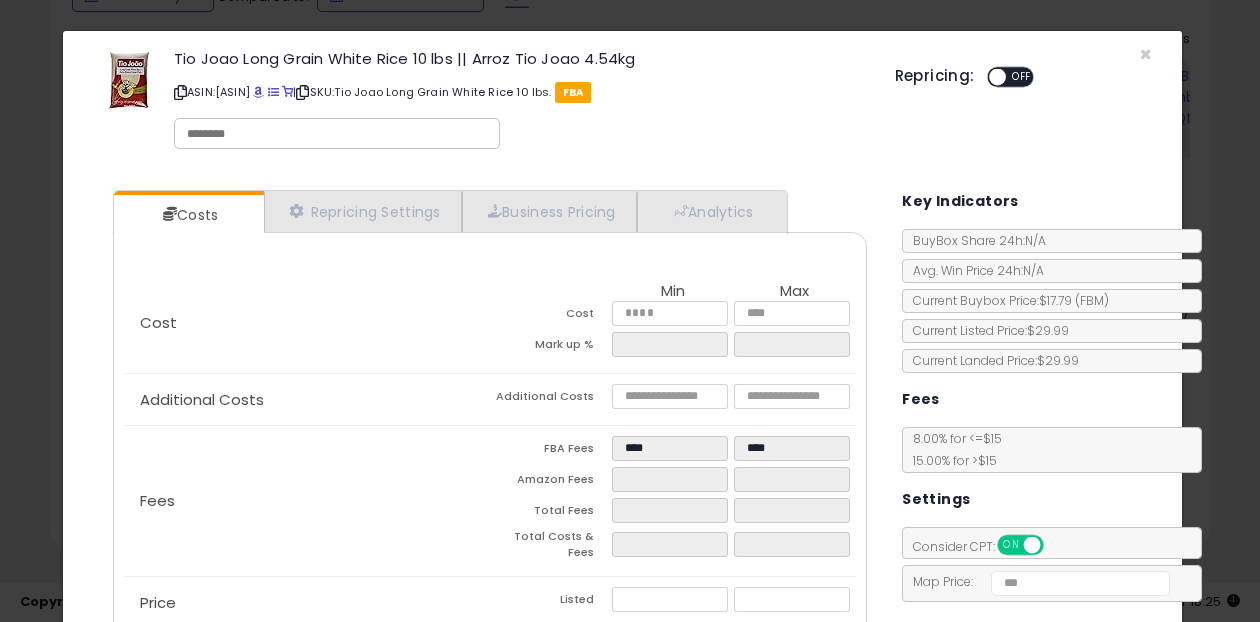 click on "Tio Joao Long Grain White Rice 10 lbs || Arroz Tio Joao  4.54kg
ASIN:  [ASIN]
|
SKU:  Tio Joao Long Grain White Rice 10 lbs.
FBA" 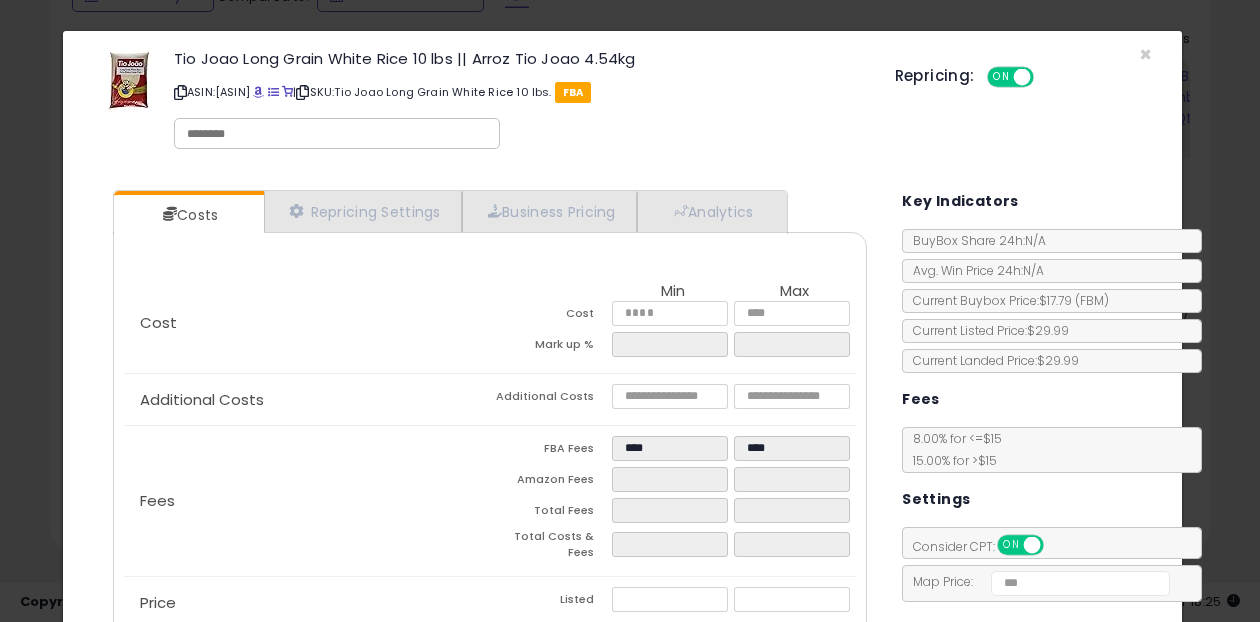 scroll, scrollTop: 53, scrollLeft: 0, axis: vertical 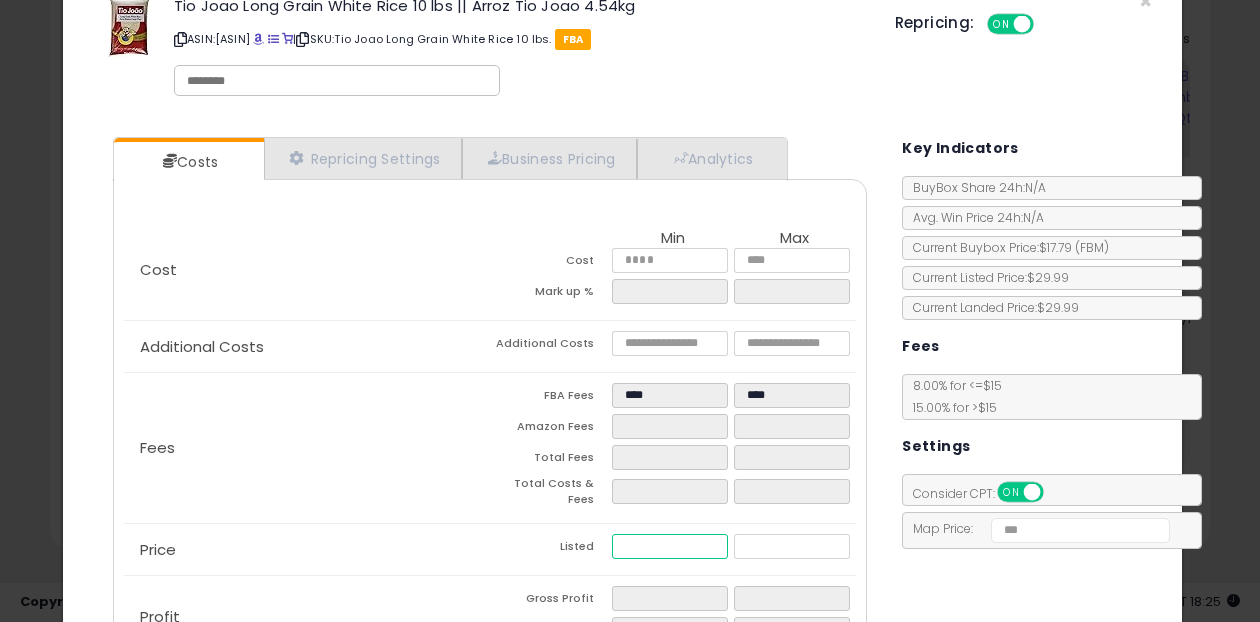 click at bounding box center (670, 546) 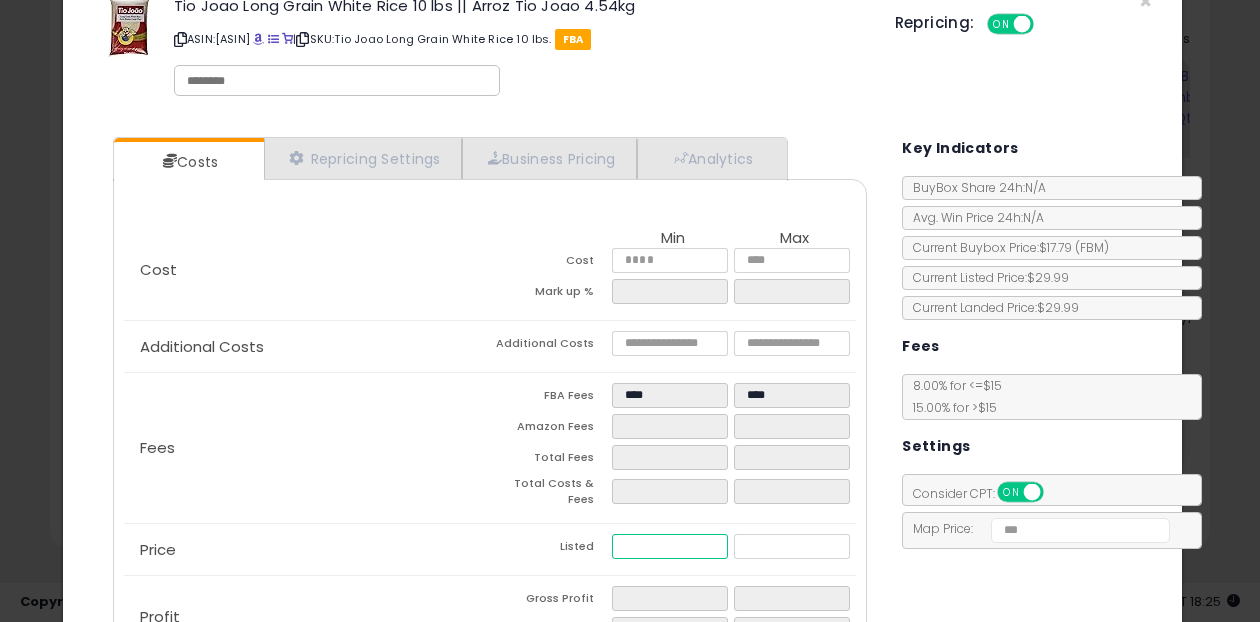 type on "****" 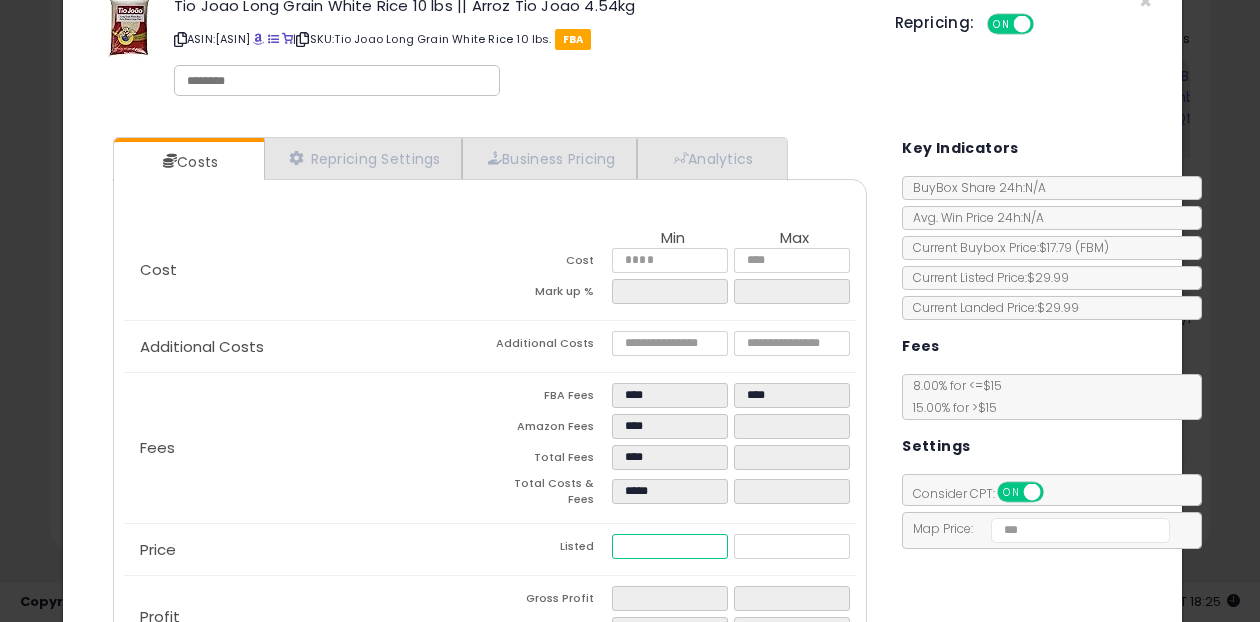 type on "****" 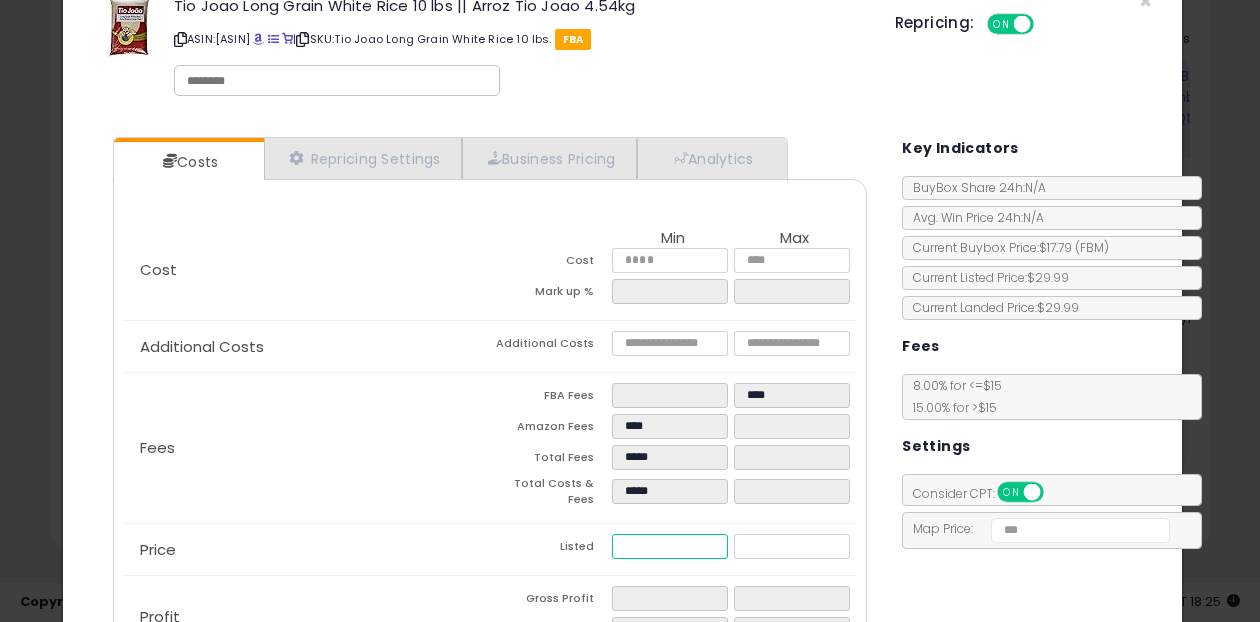 type on "****" 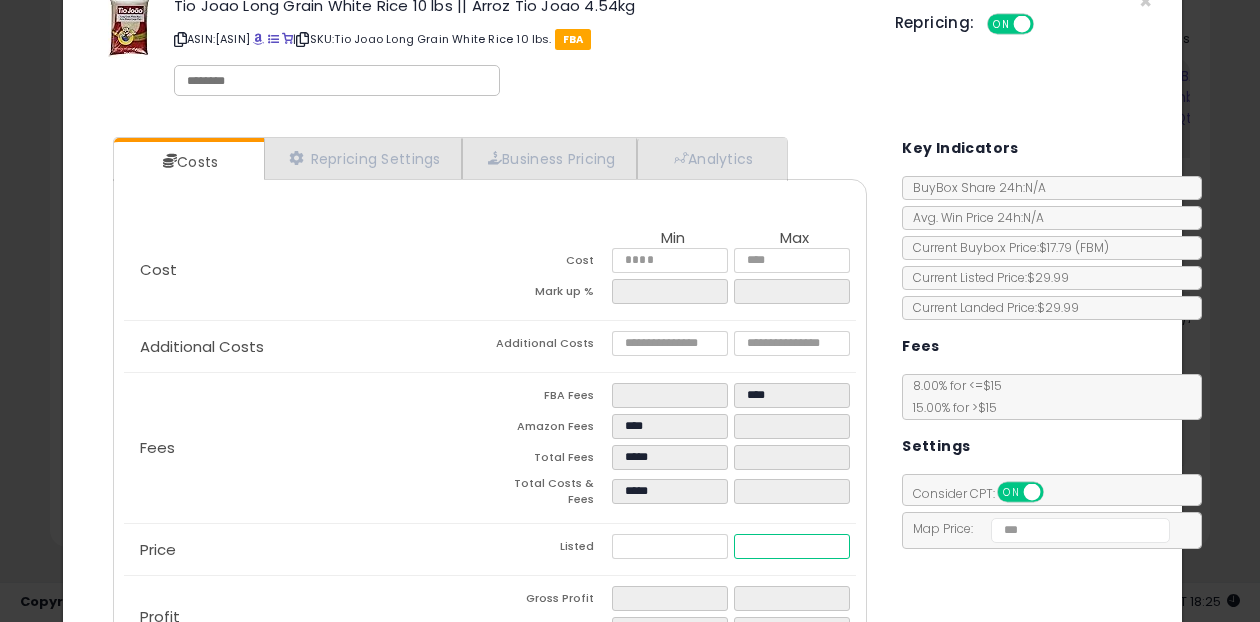 type on "******" 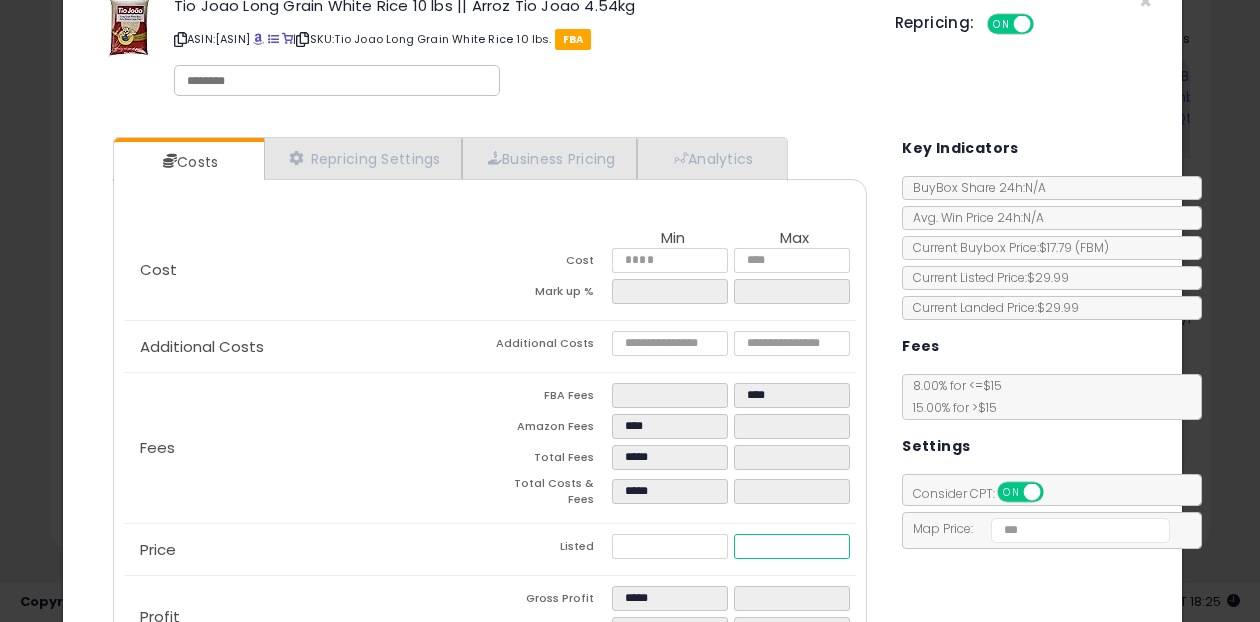click at bounding box center [792, 546] 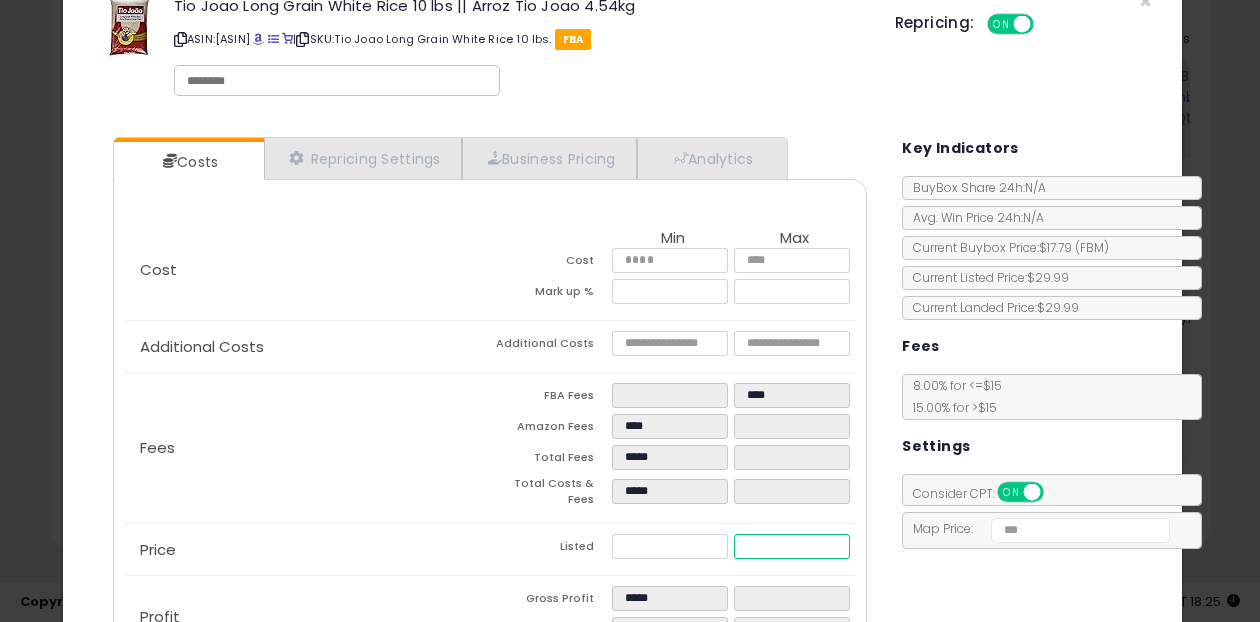 type on "****" 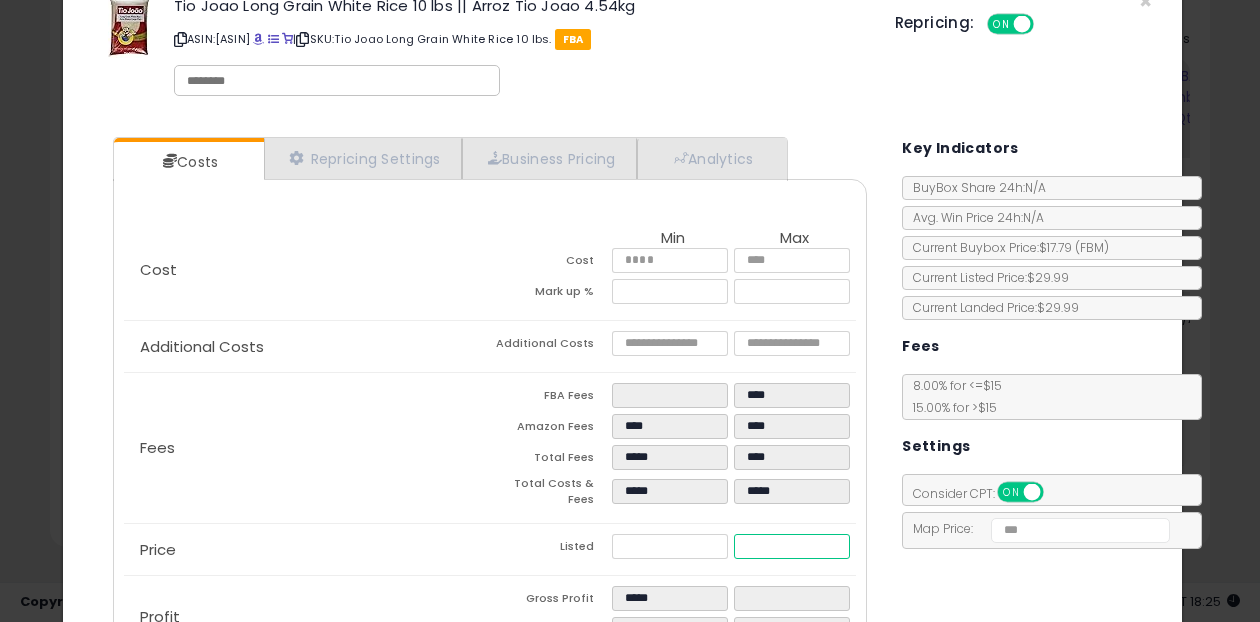 scroll, scrollTop: 70, scrollLeft: 0, axis: vertical 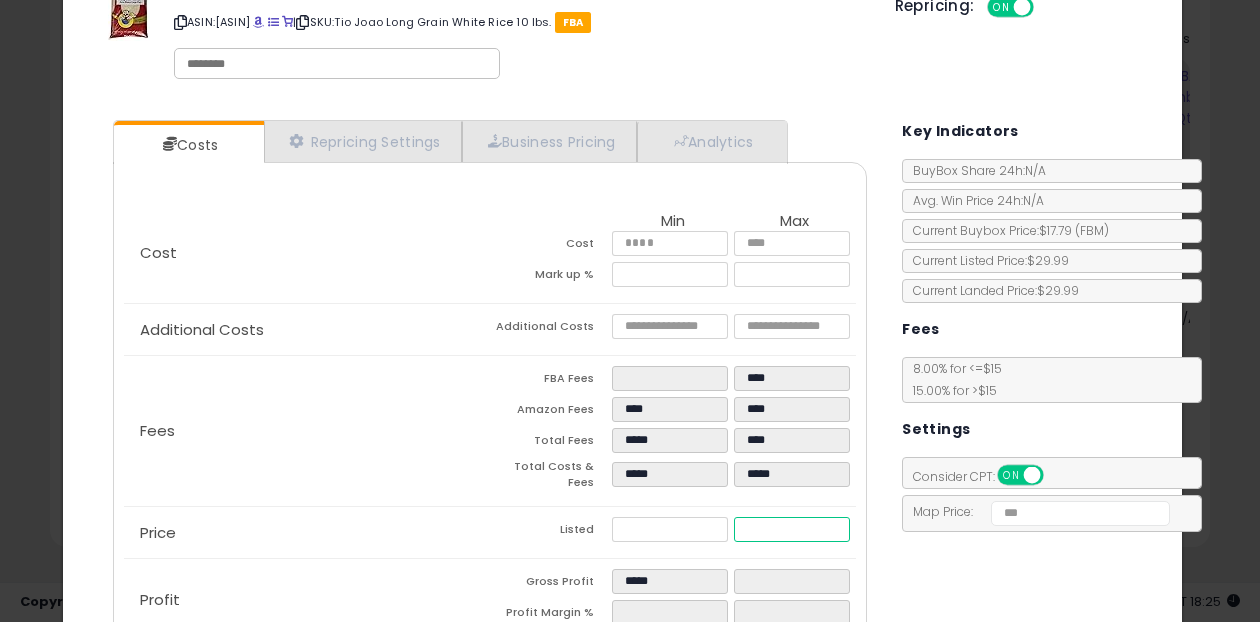 type on "*****" 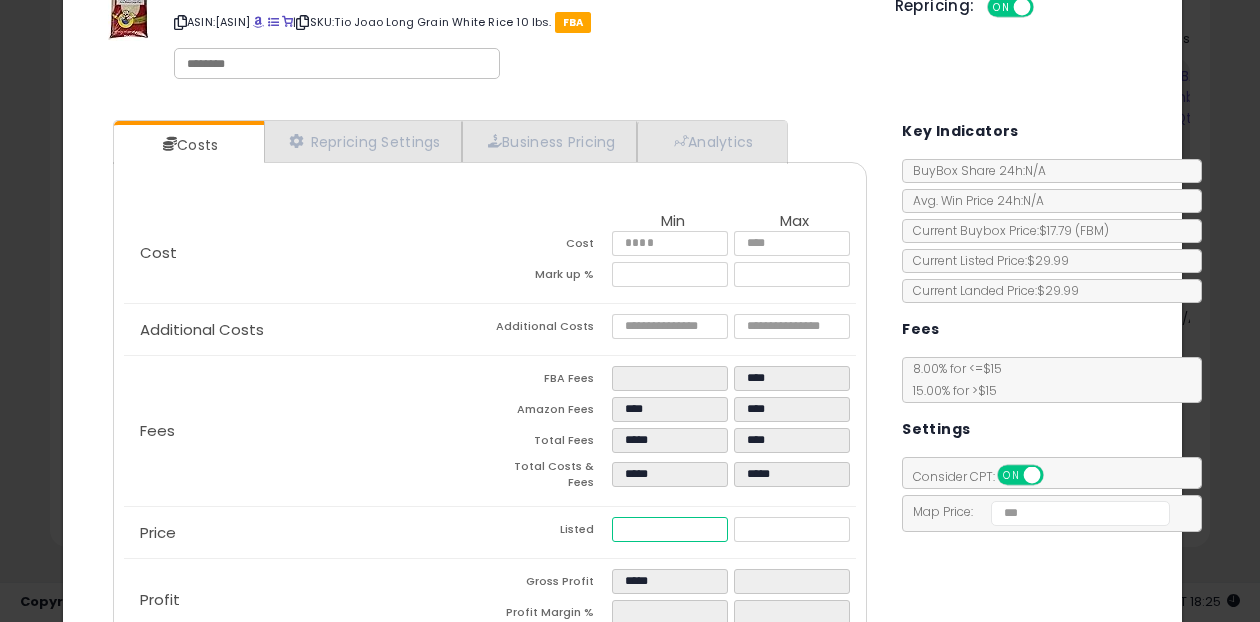 type on "*******" 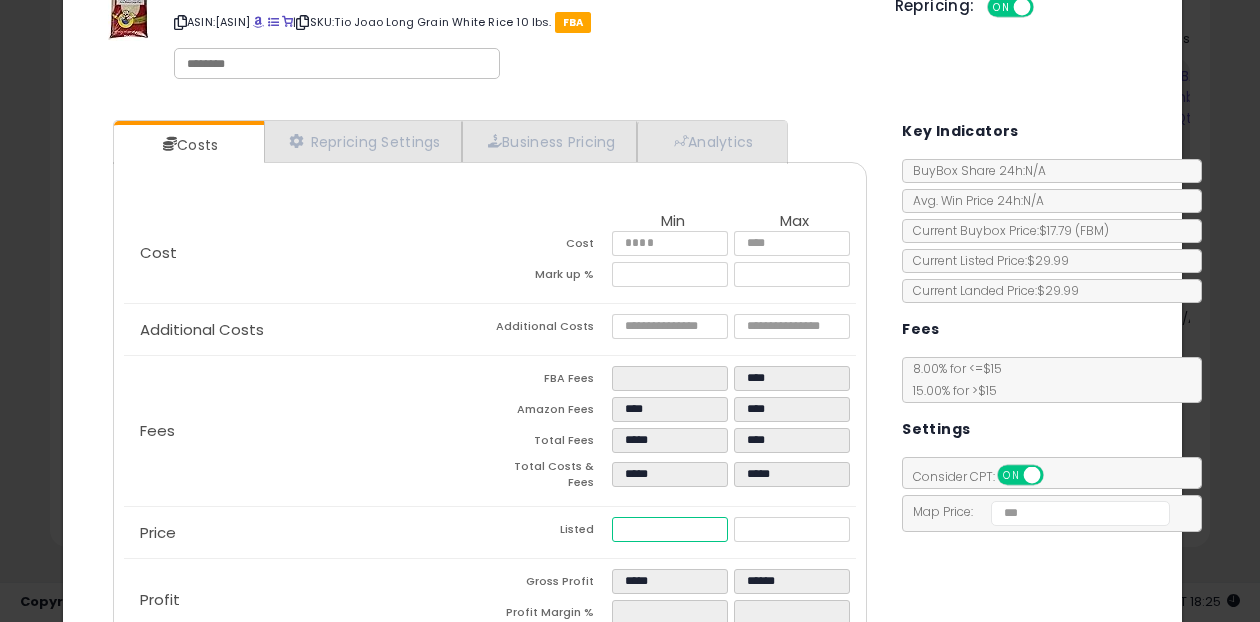 click on "*****" at bounding box center [670, 529] 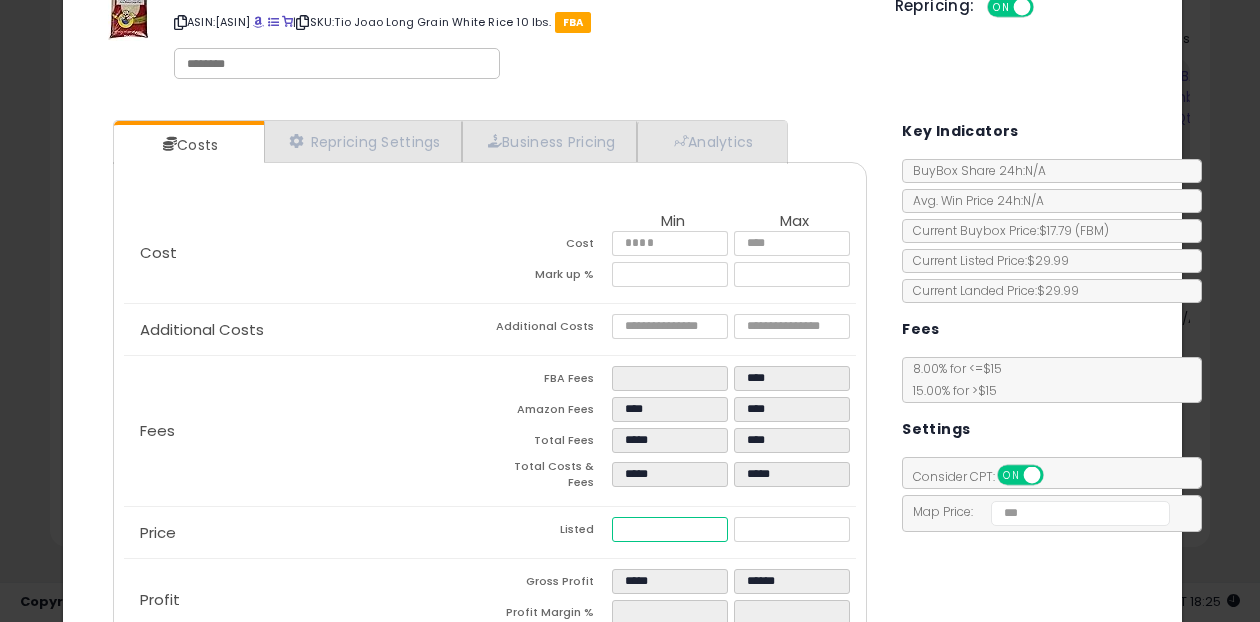 scroll, scrollTop: 0, scrollLeft: 0, axis: both 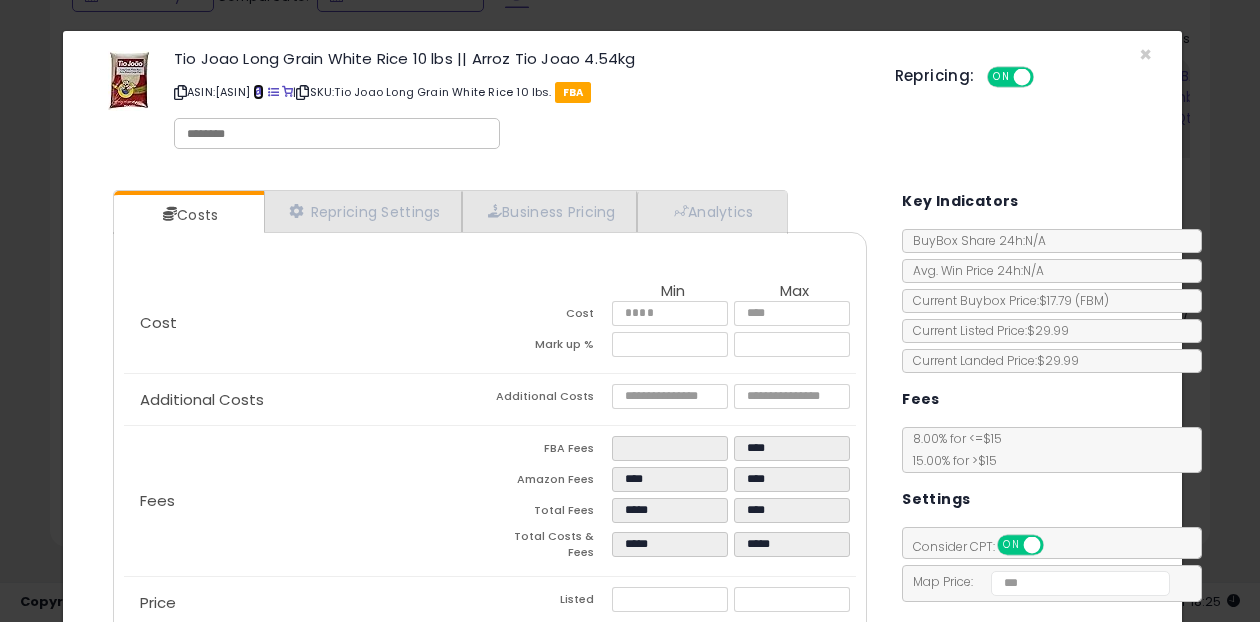 click at bounding box center [258, 92] 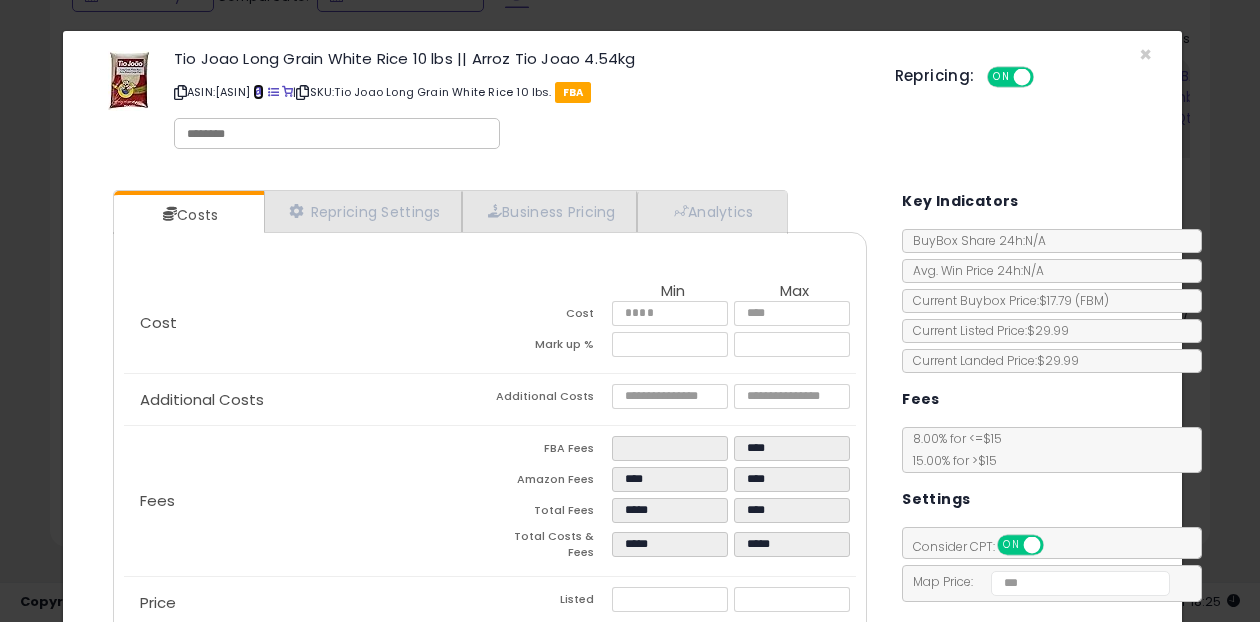 scroll, scrollTop: 96, scrollLeft: 0, axis: vertical 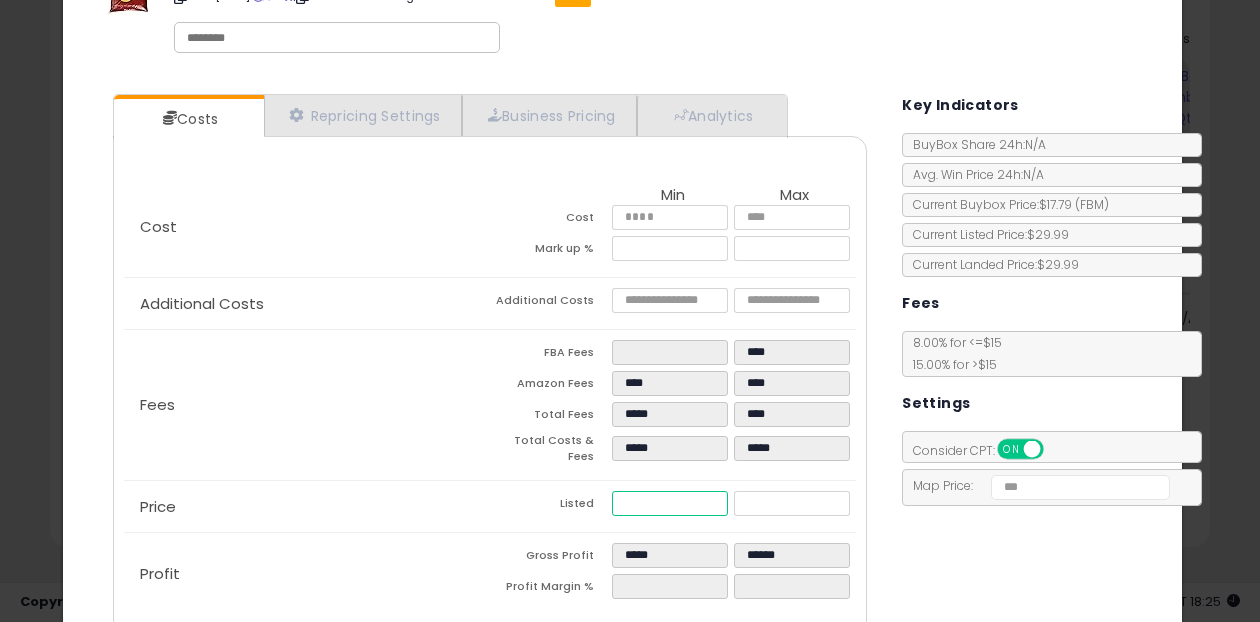 click on "*****" at bounding box center (670, 503) 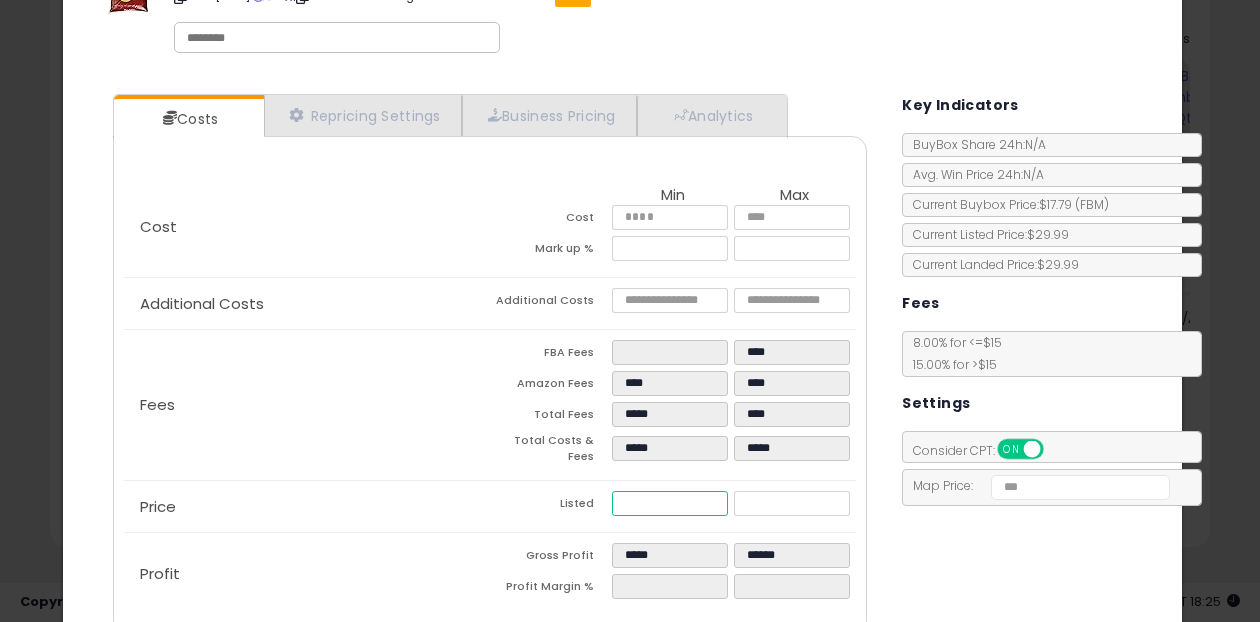 type on "****" 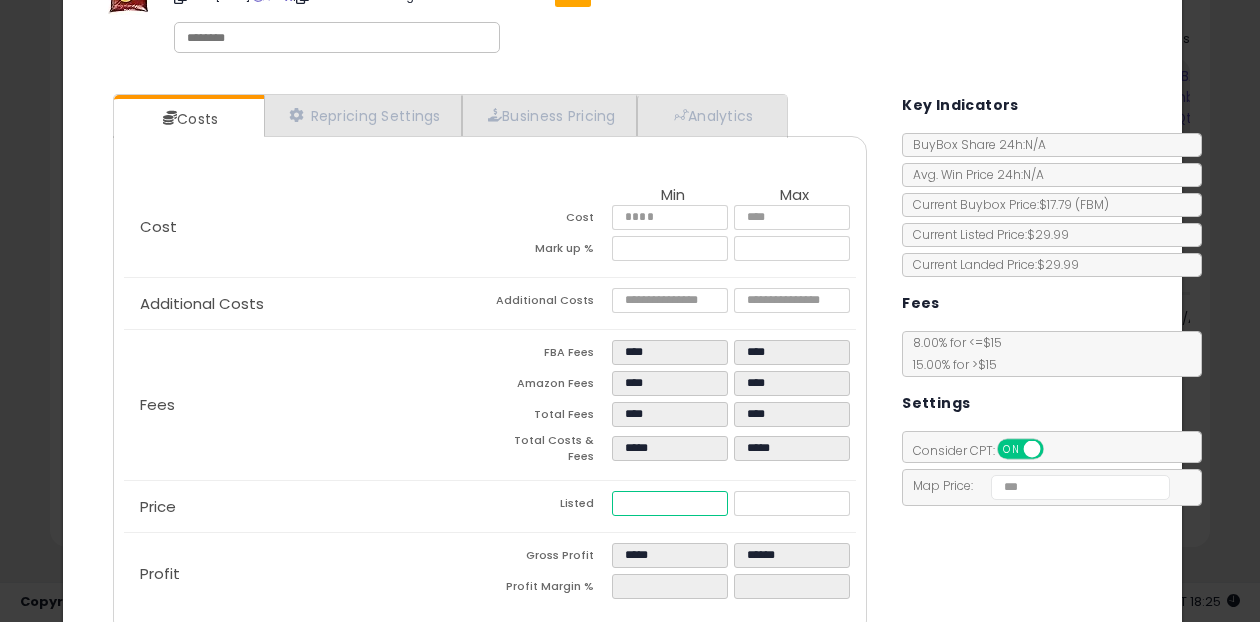 type on "****" 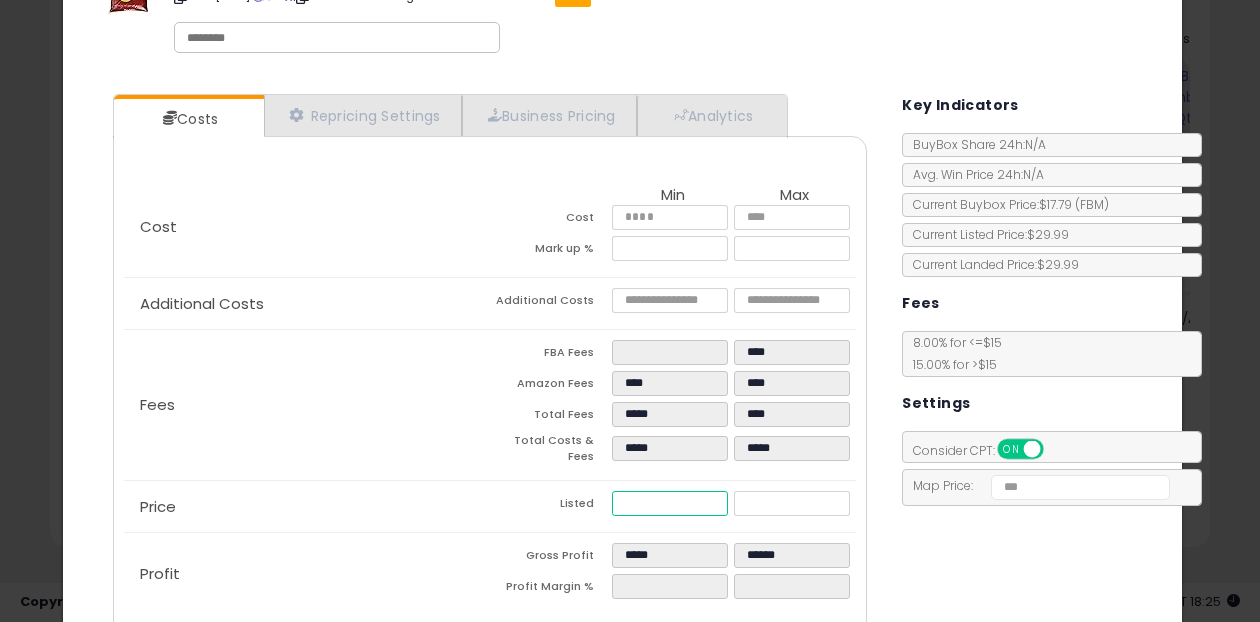 type on "****" 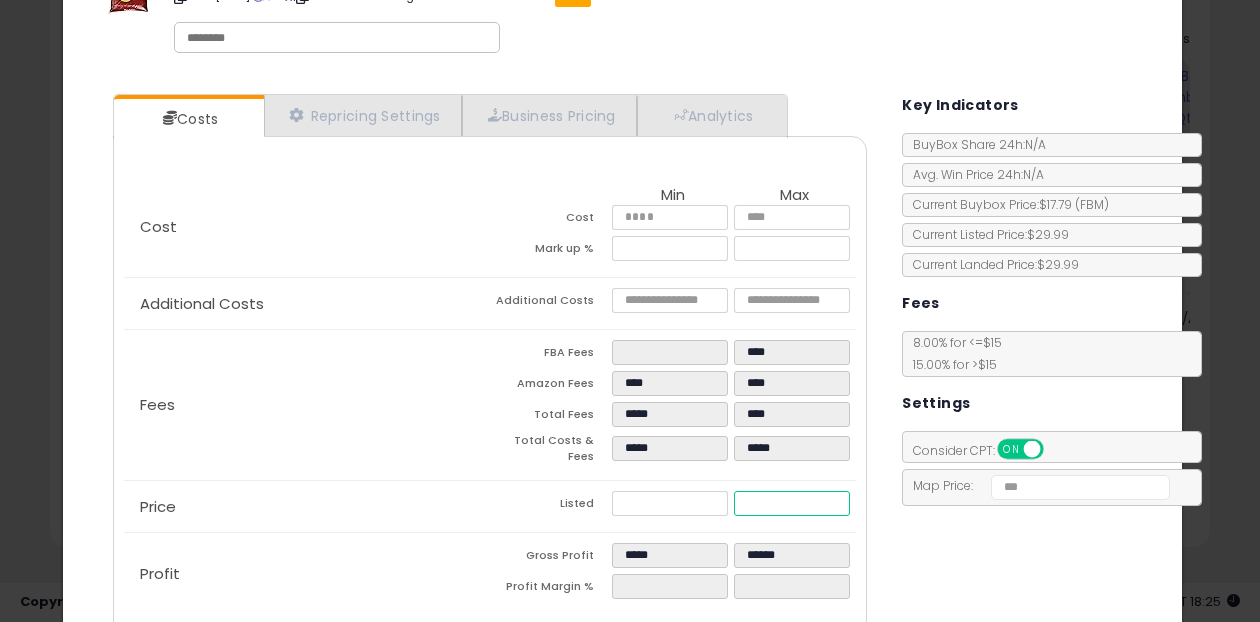 type on "*****" 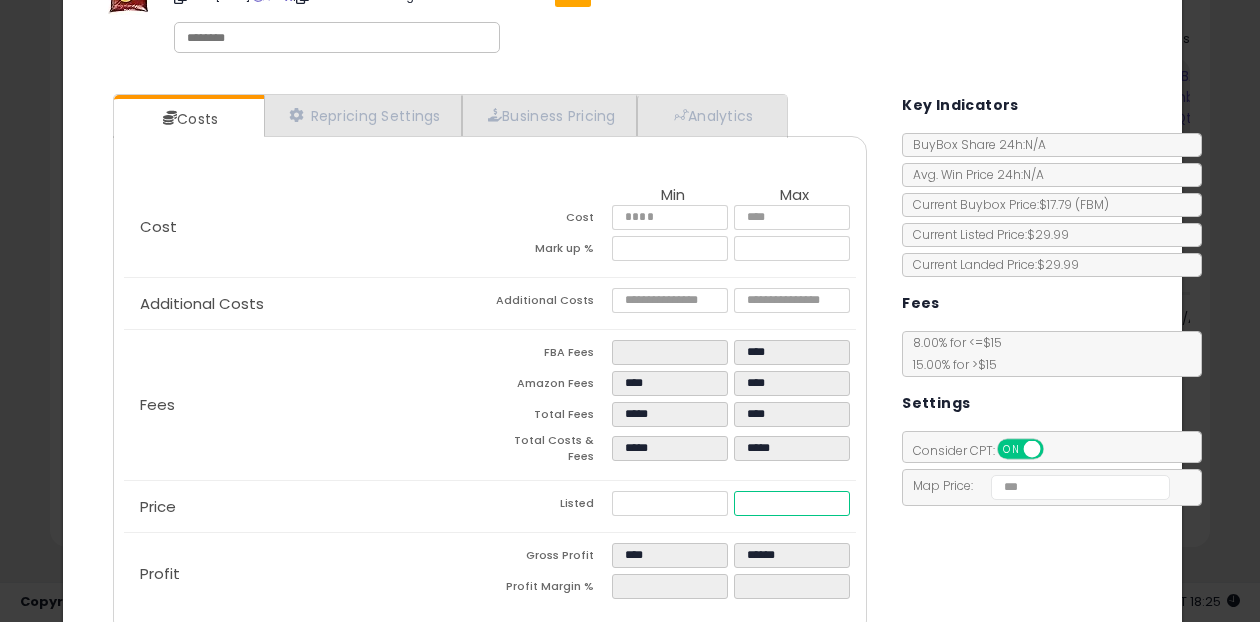 click on "****" at bounding box center (792, 503) 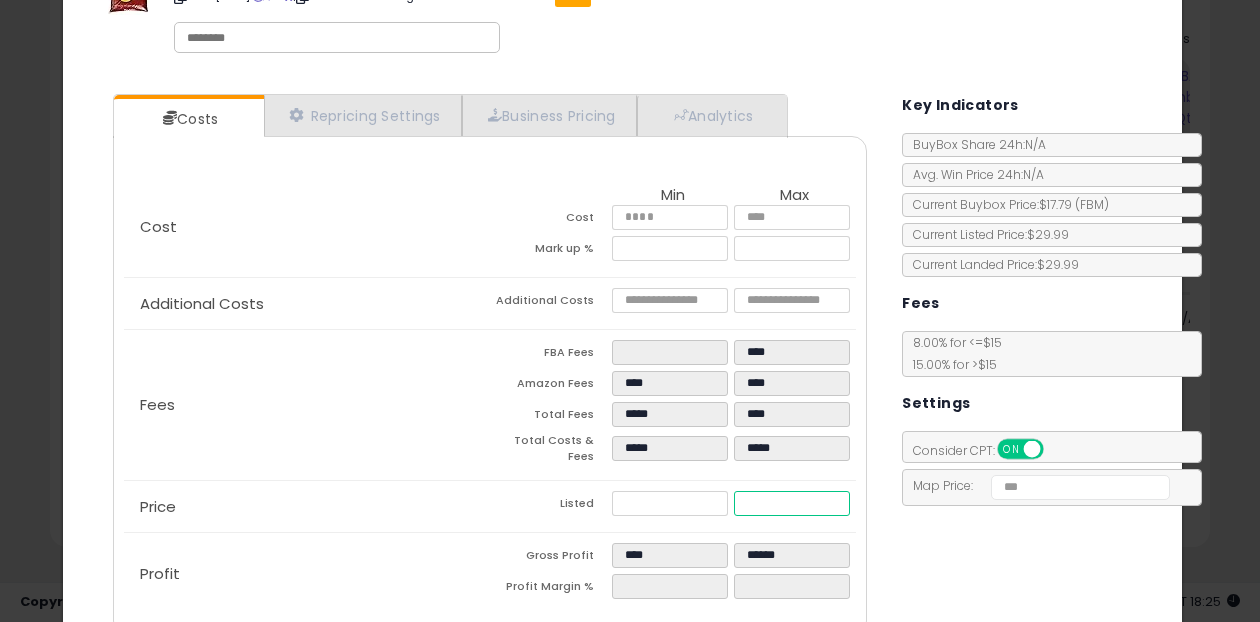 type on "*" 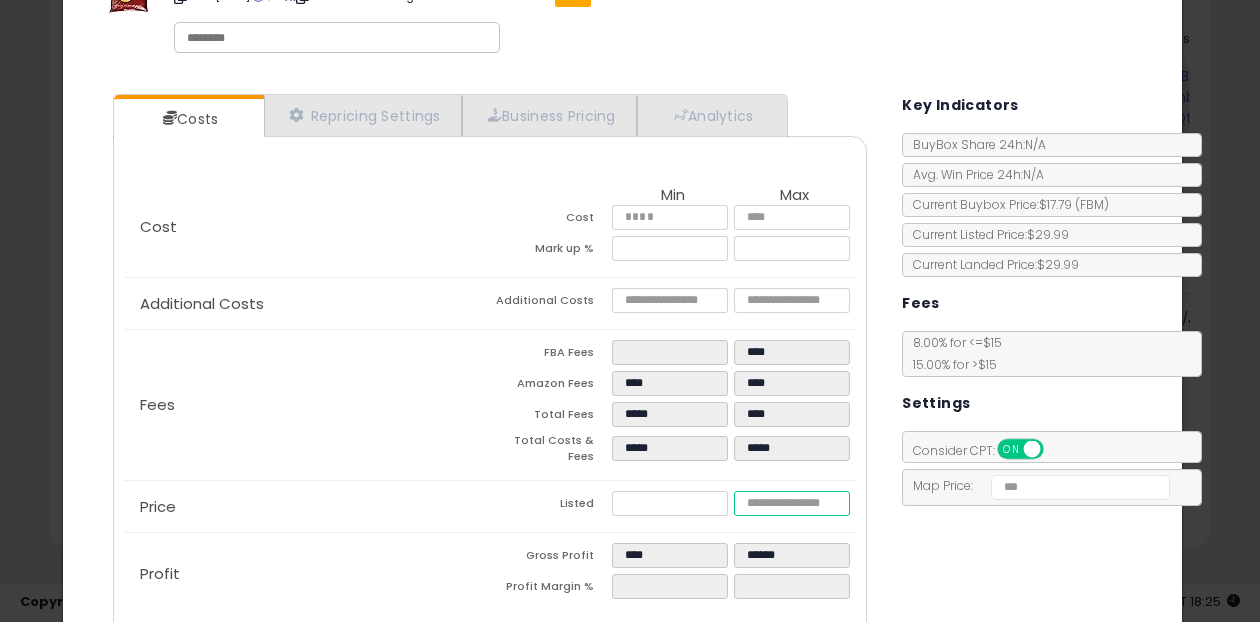 type 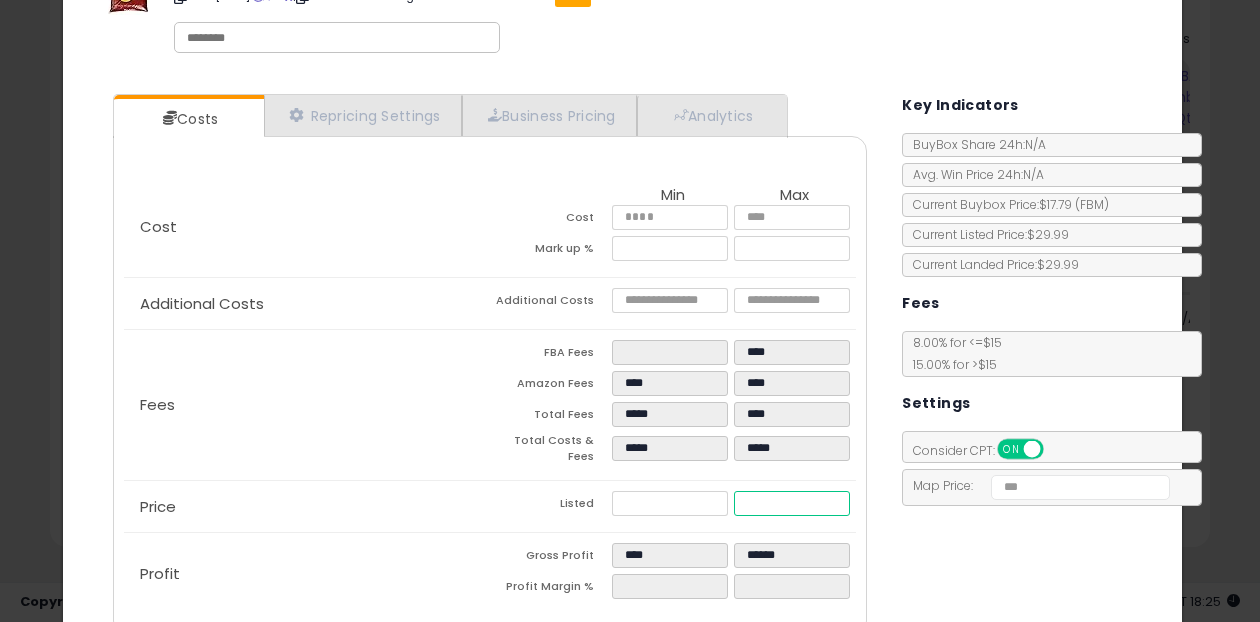 type on "**" 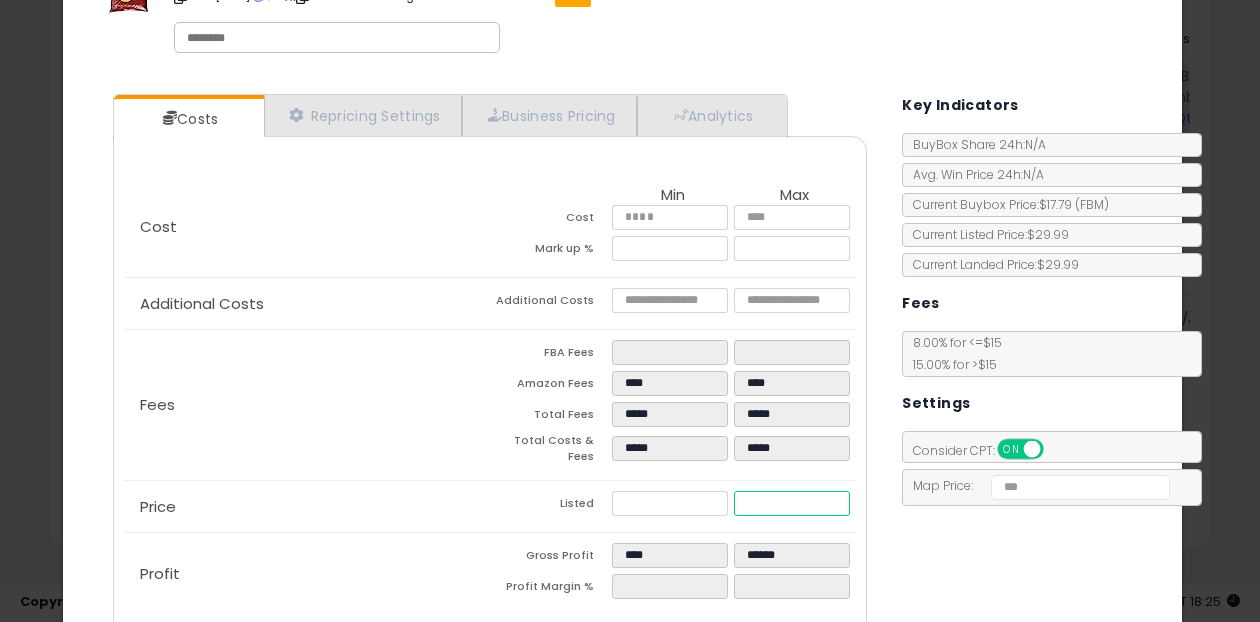 type on "****" 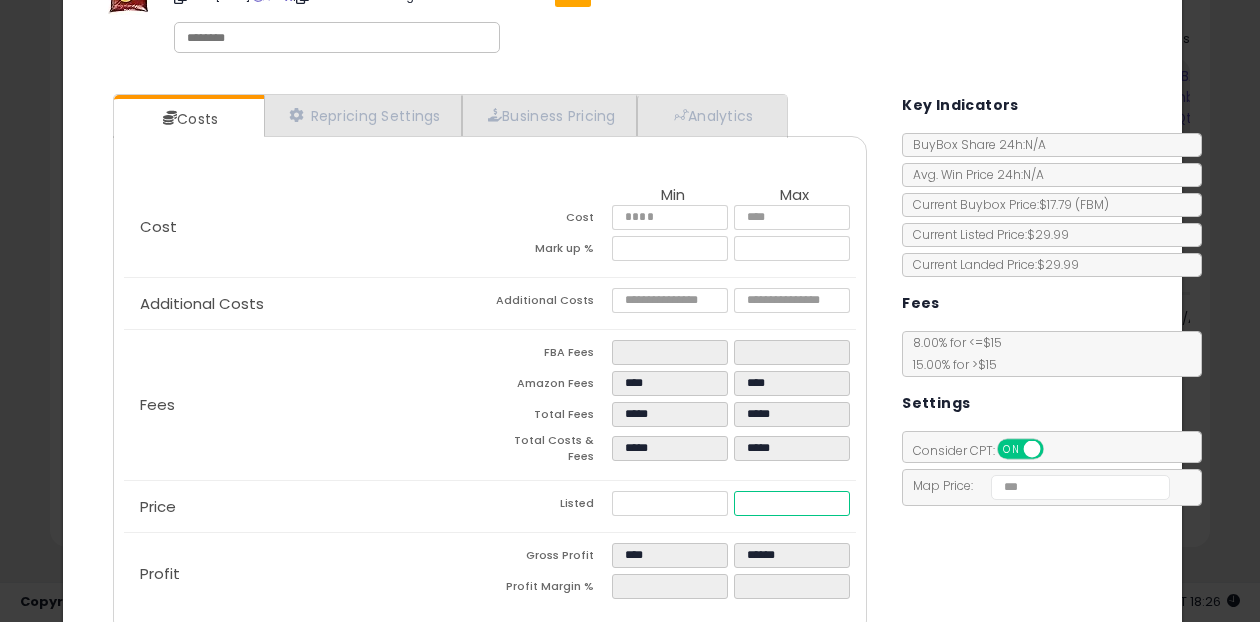type on "*****" 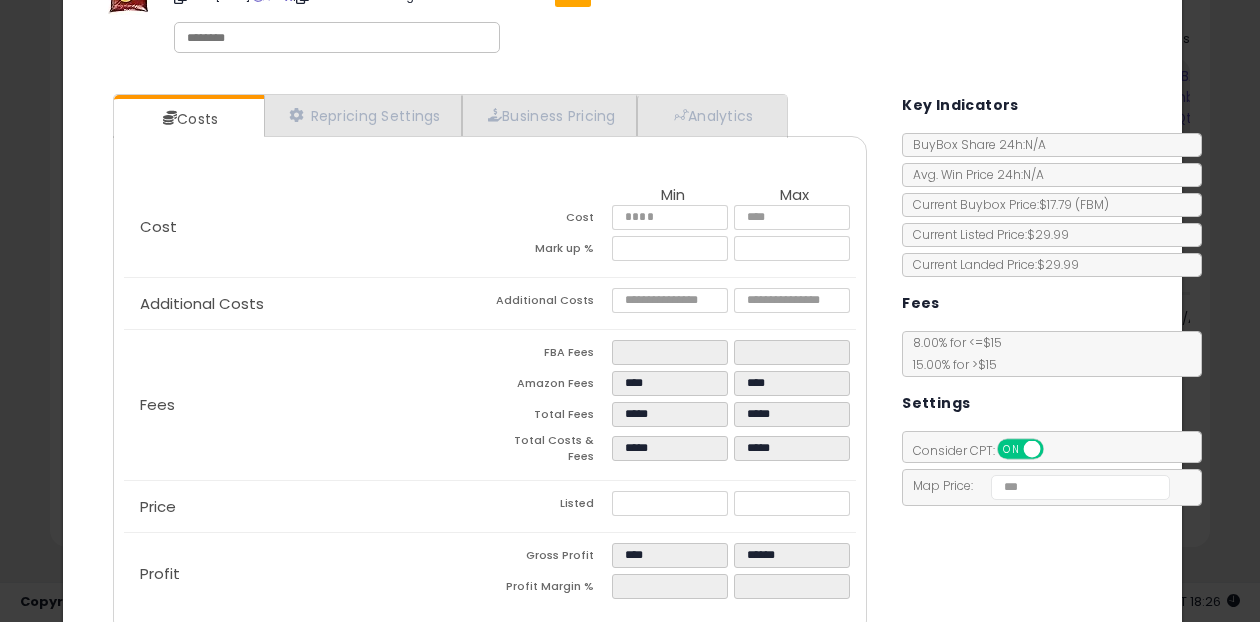 type on "*****" 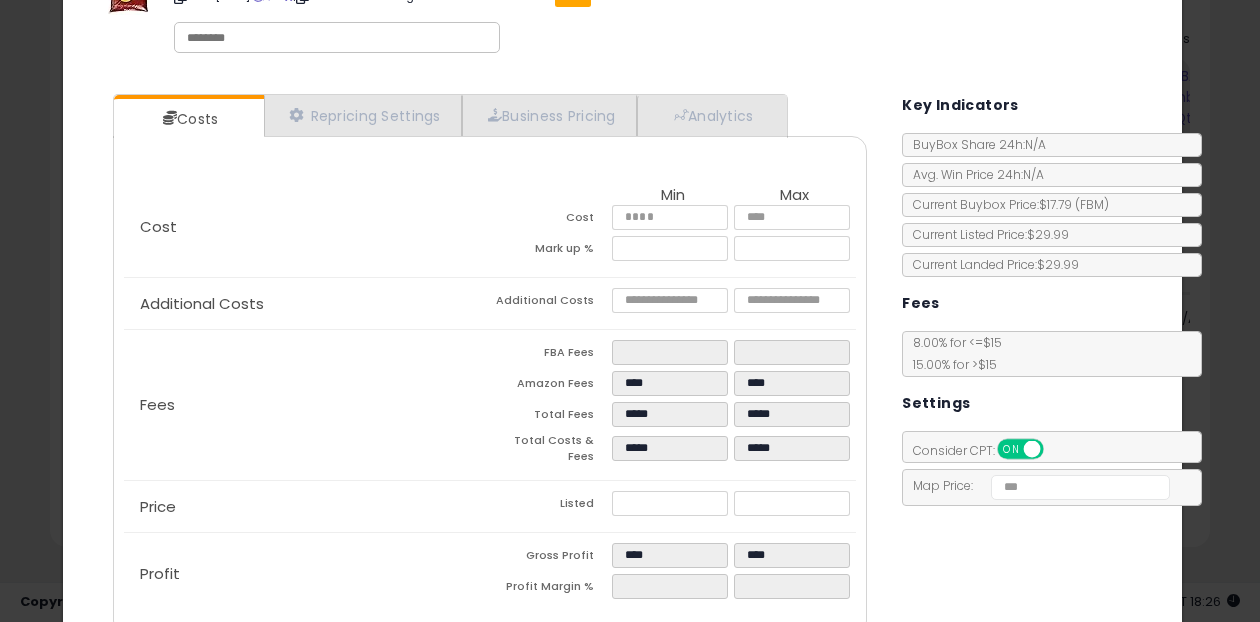 click on "Map Price:" at bounding box center [1036, 485] 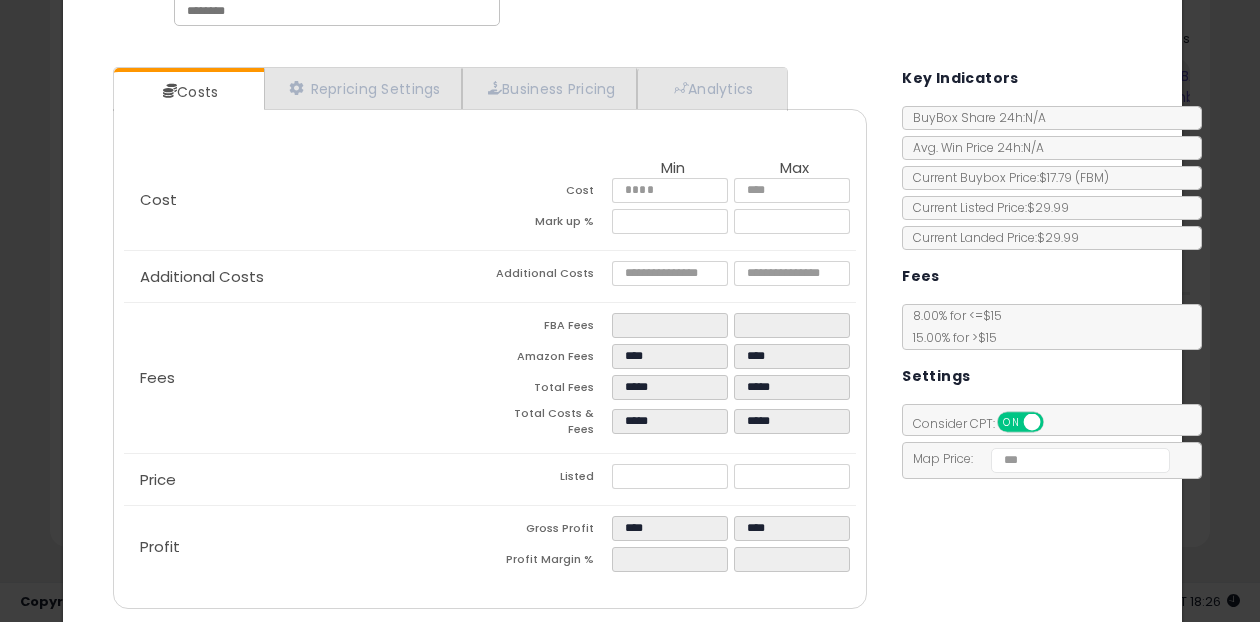 scroll, scrollTop: 188, scrollLeft: 0, axis: vertical 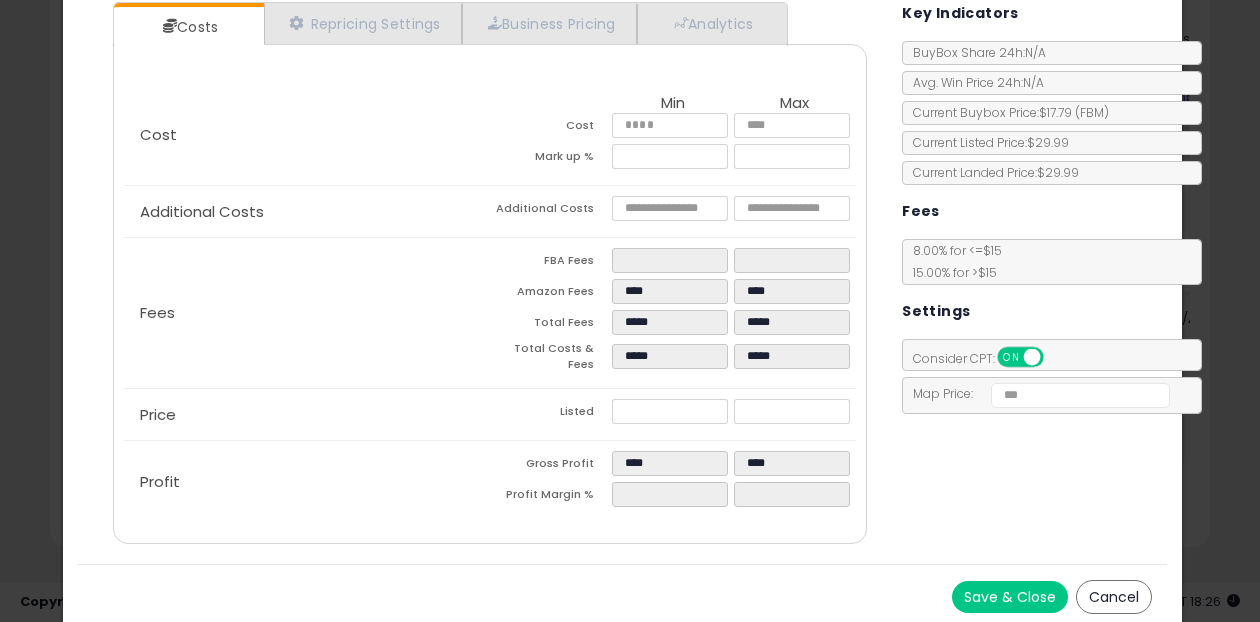 click on "Save & Close" at bounding box center (1010, 597) 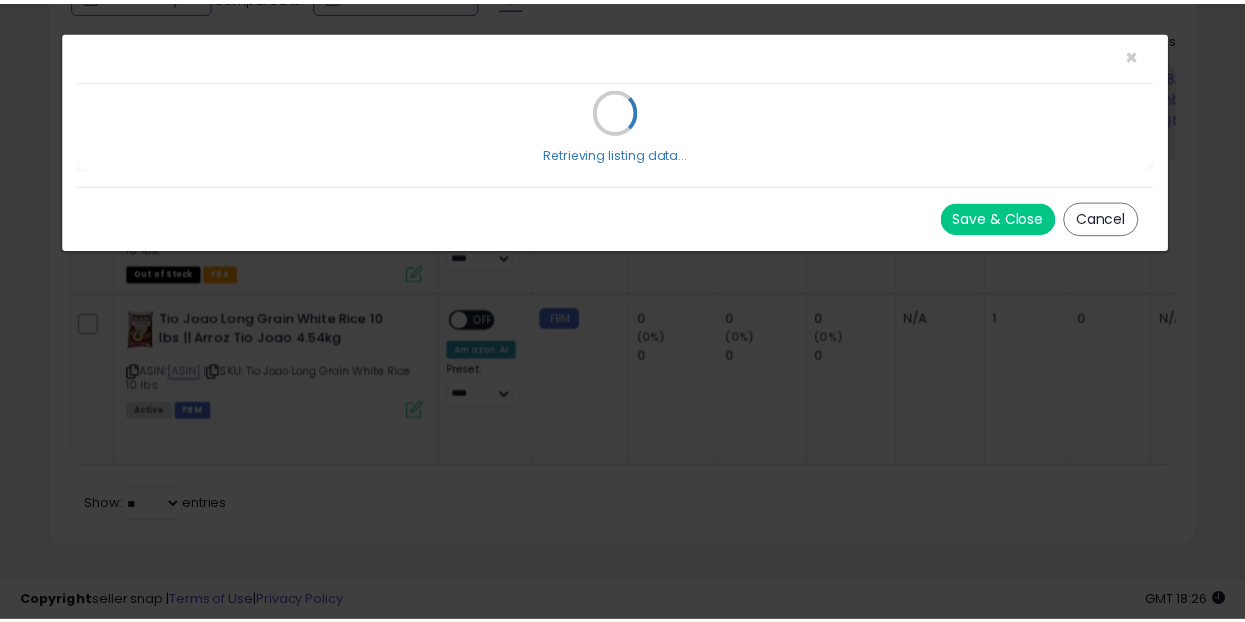 scroll, scrollTop: 0, scrollLeft: 0, axis: both 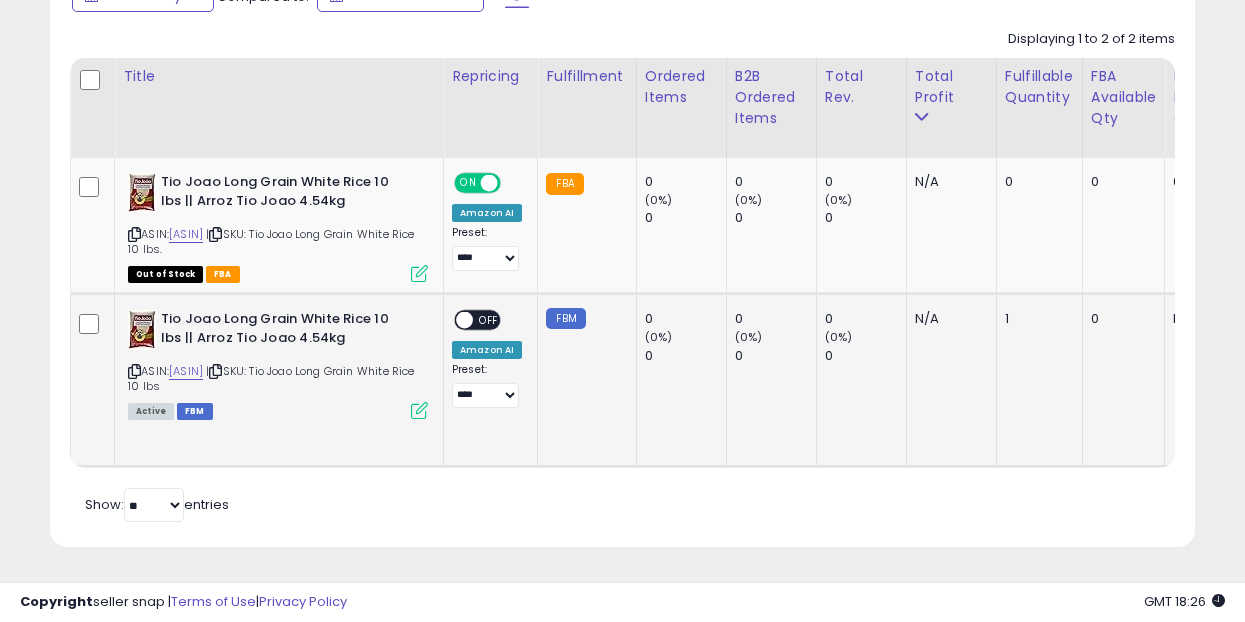 click at bounding box center [419, 410] 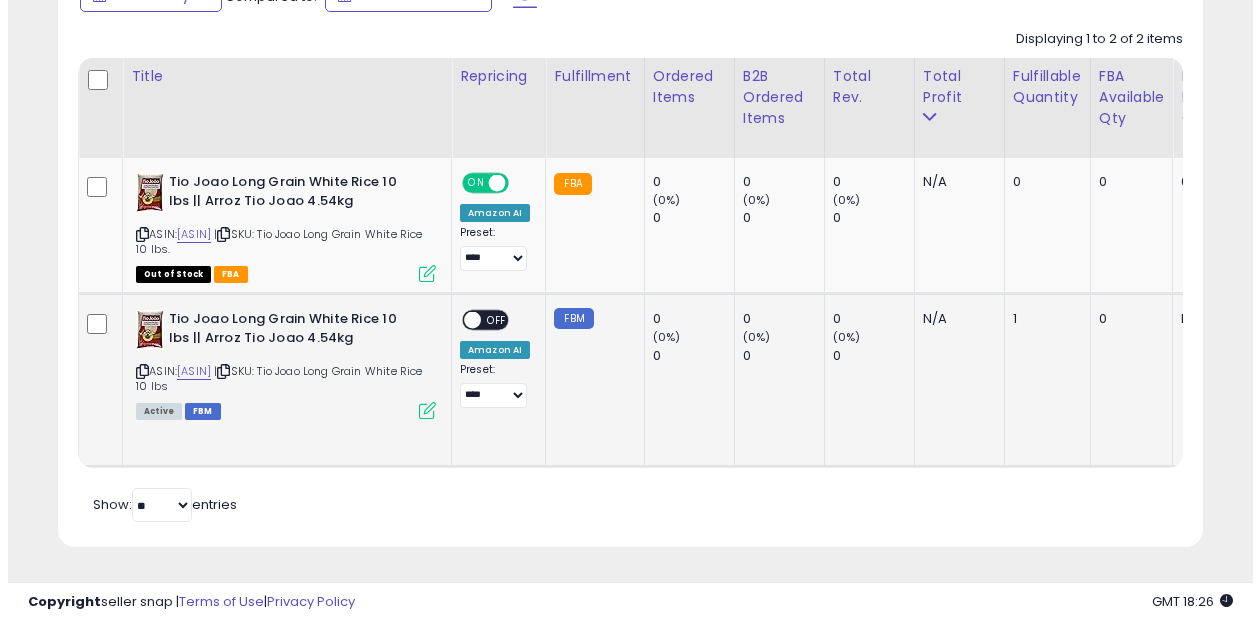 scroll, scrollTop: 999590, scrollLeft: 999329, axis: both 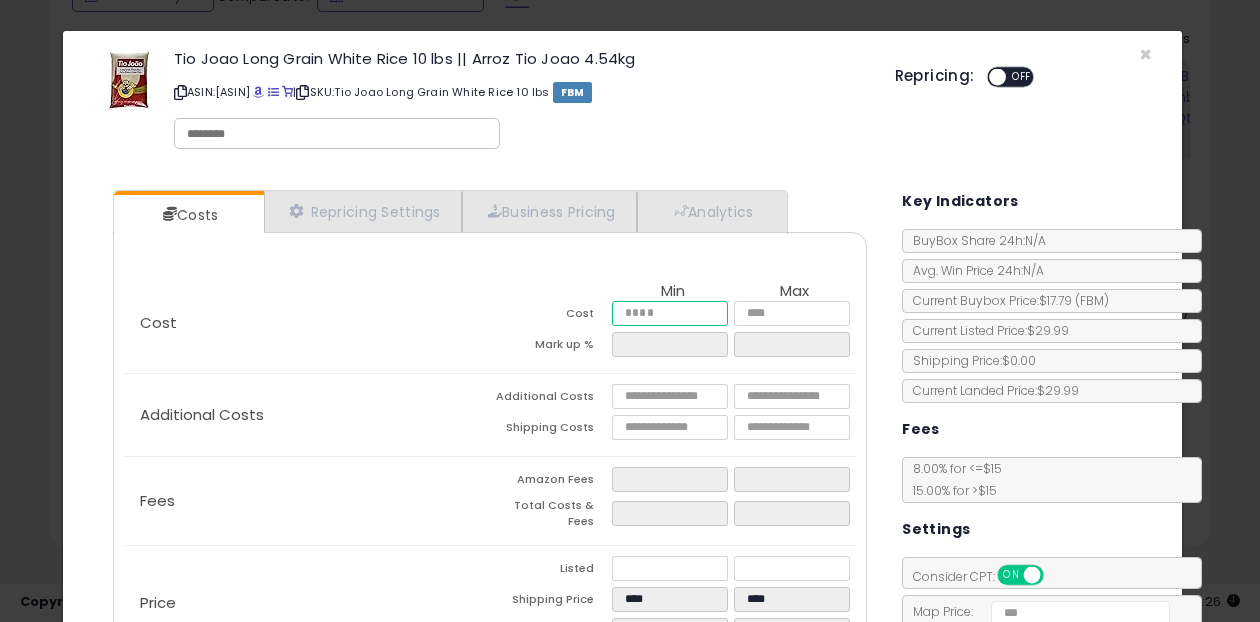 click at bounding box center (670, 313) 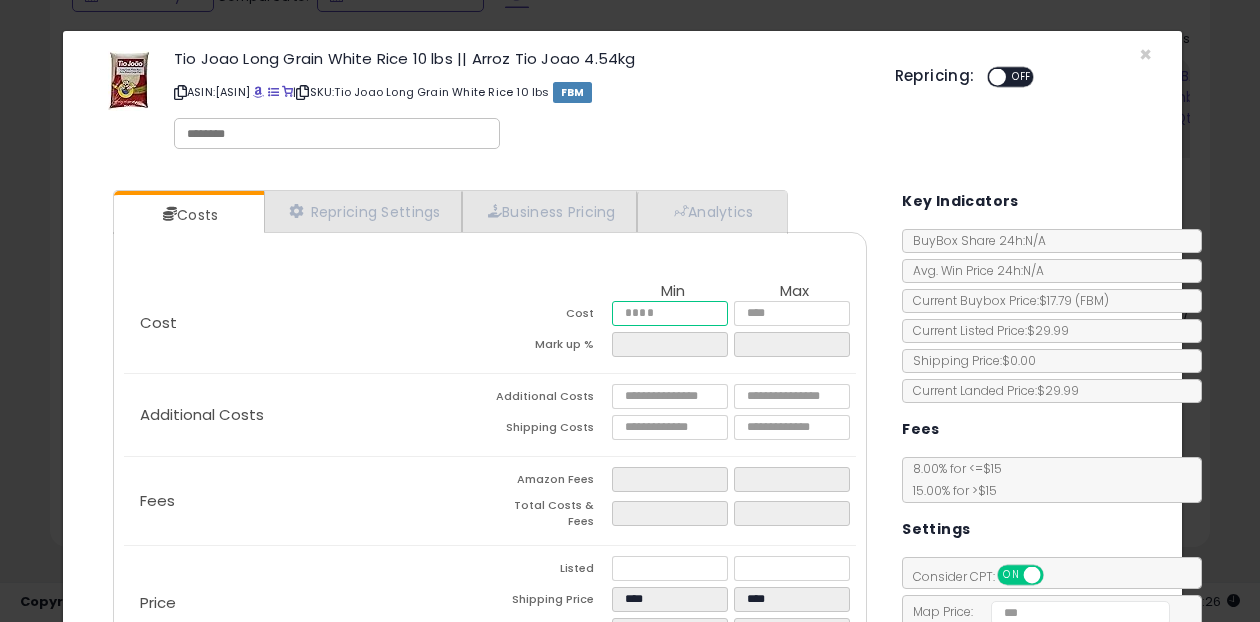type on "*****" 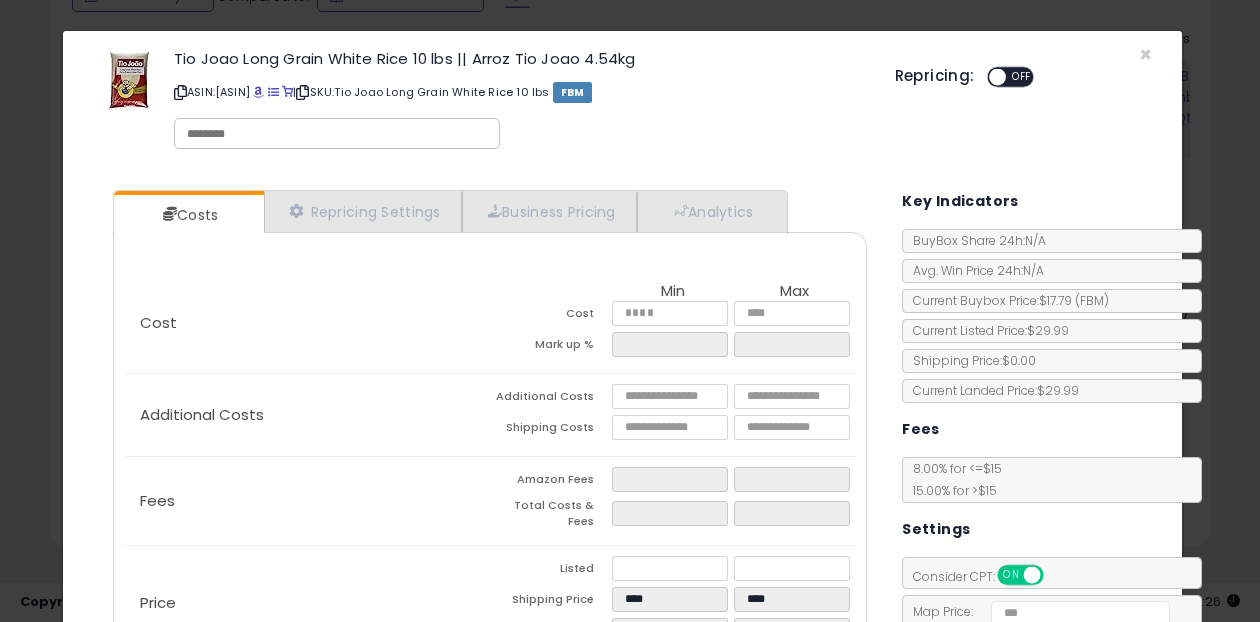 click on "Tio Joao Long Grain White Rice 10 lbs || Arroz Tio Joao  4.54kg
ASIN:  [ASIN]
|
SKU:  Tio Joao Long Grain White Rice 10 lbs
FBM" 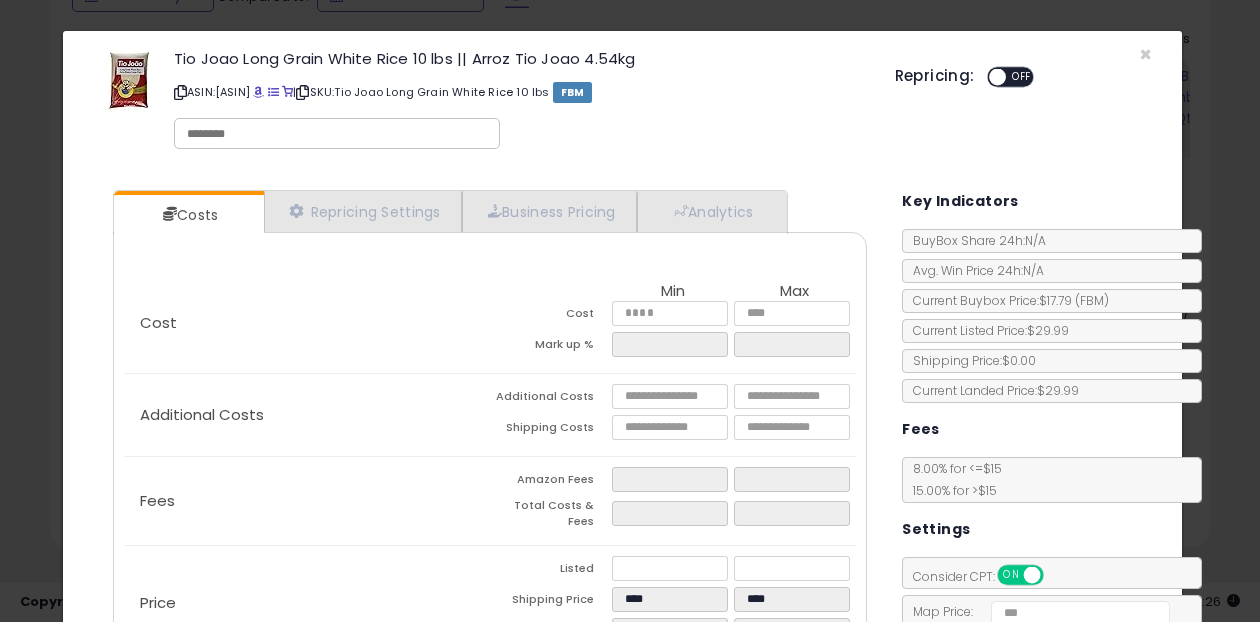 click at bounding box center (997, 77) 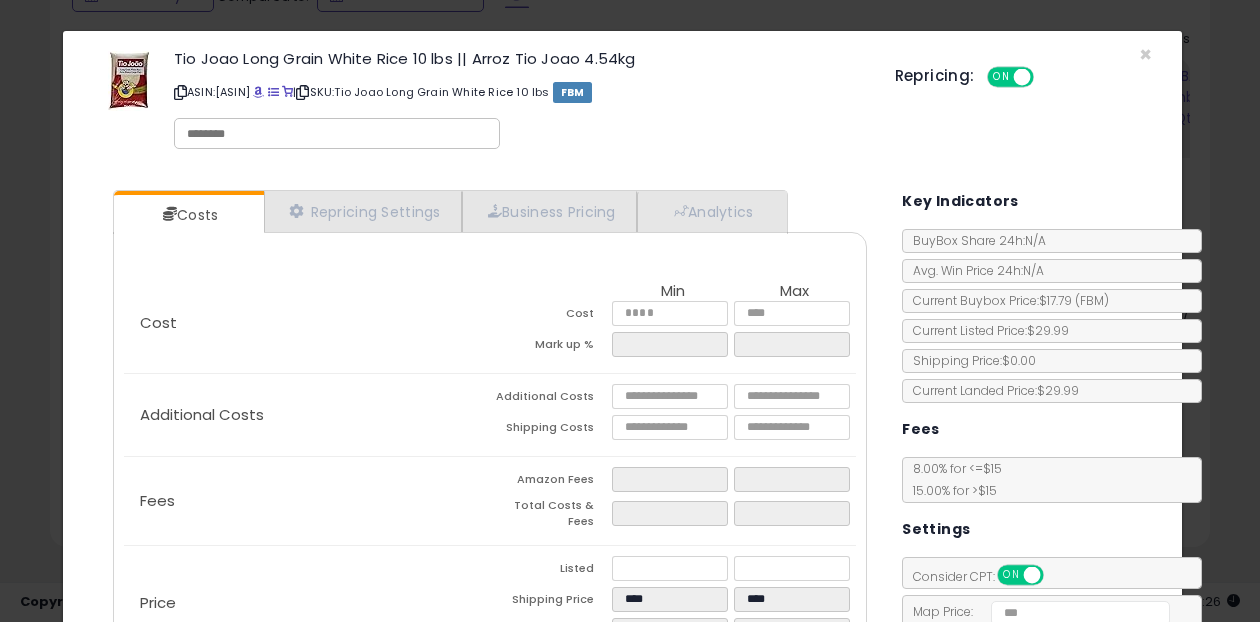 scroll, scrollTop: 37, scrollLeft: 0, axis: vertical 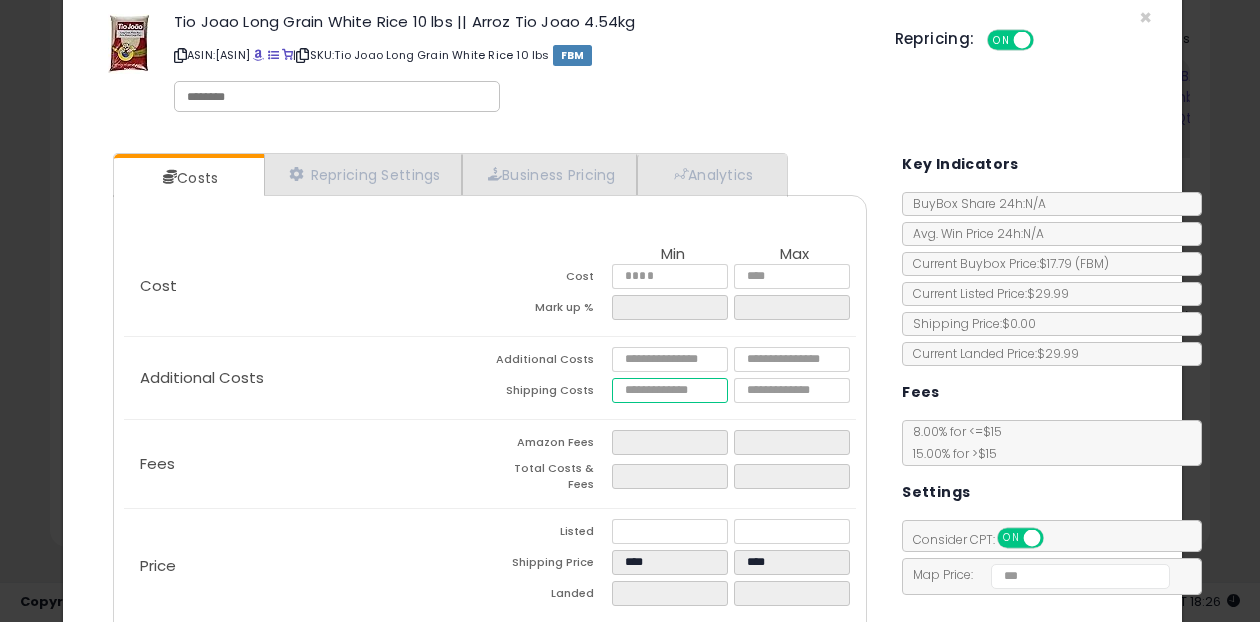 click at bounding box center [670, 390] 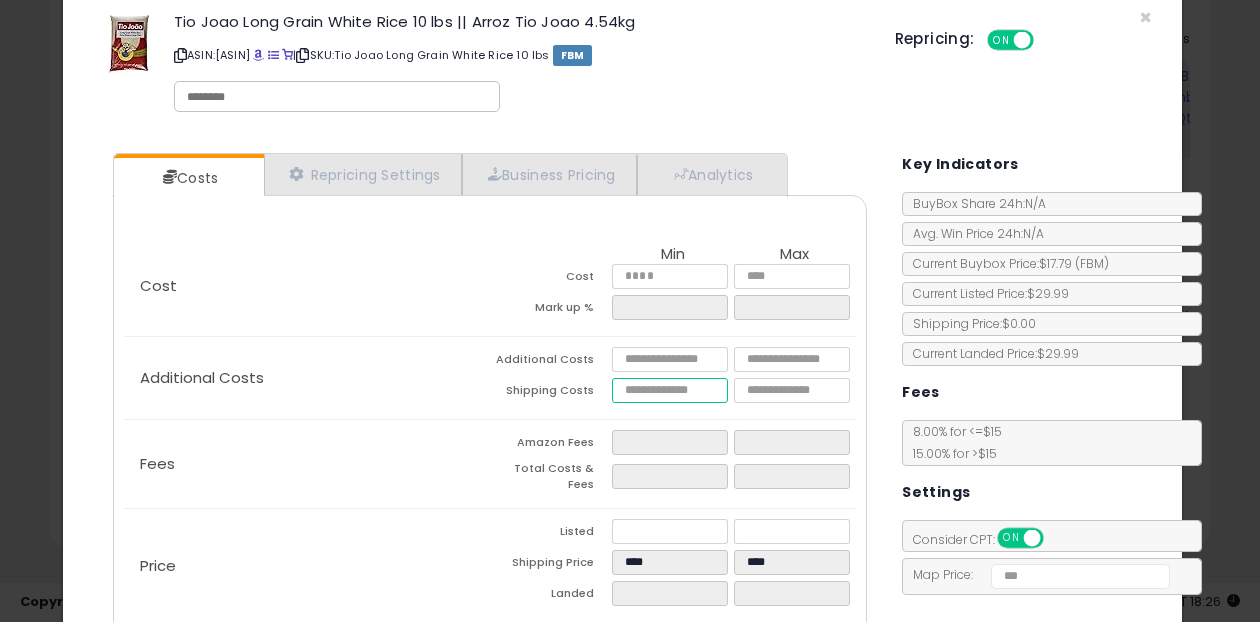 type on "*" 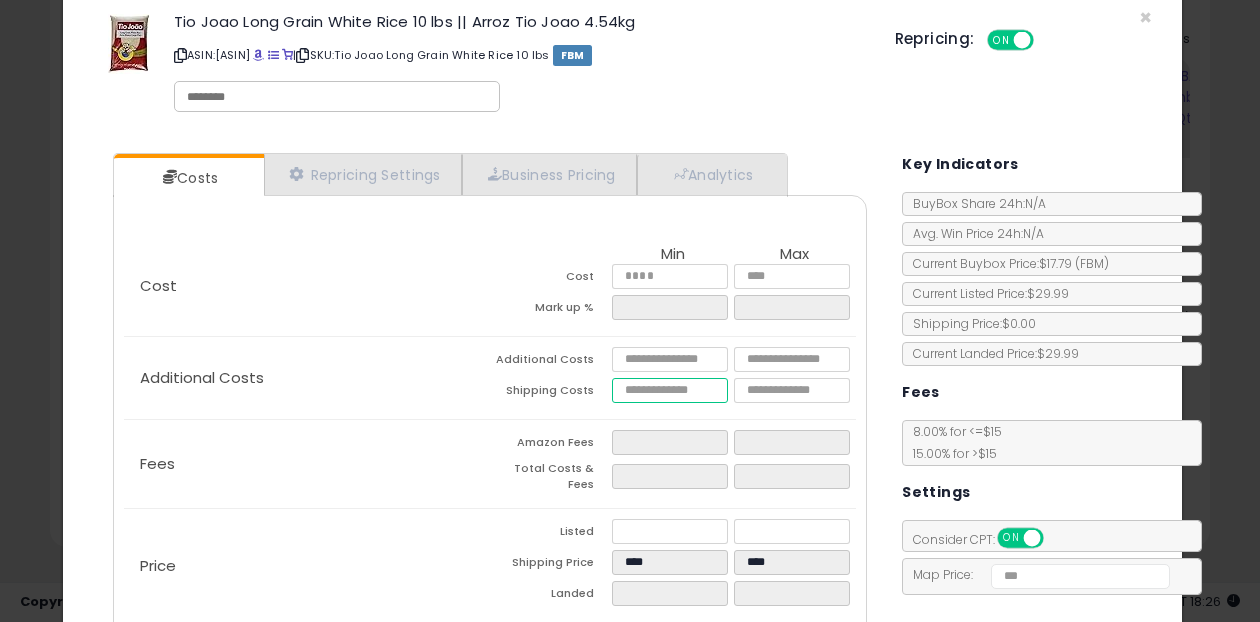 type on "****" 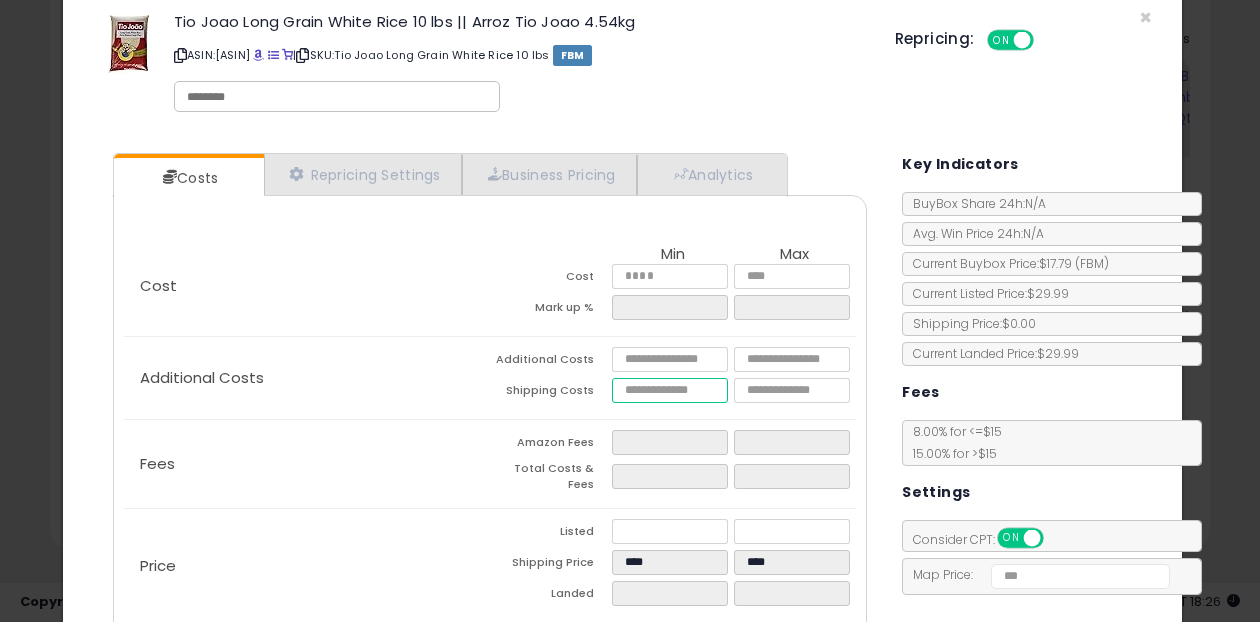 type on "****" 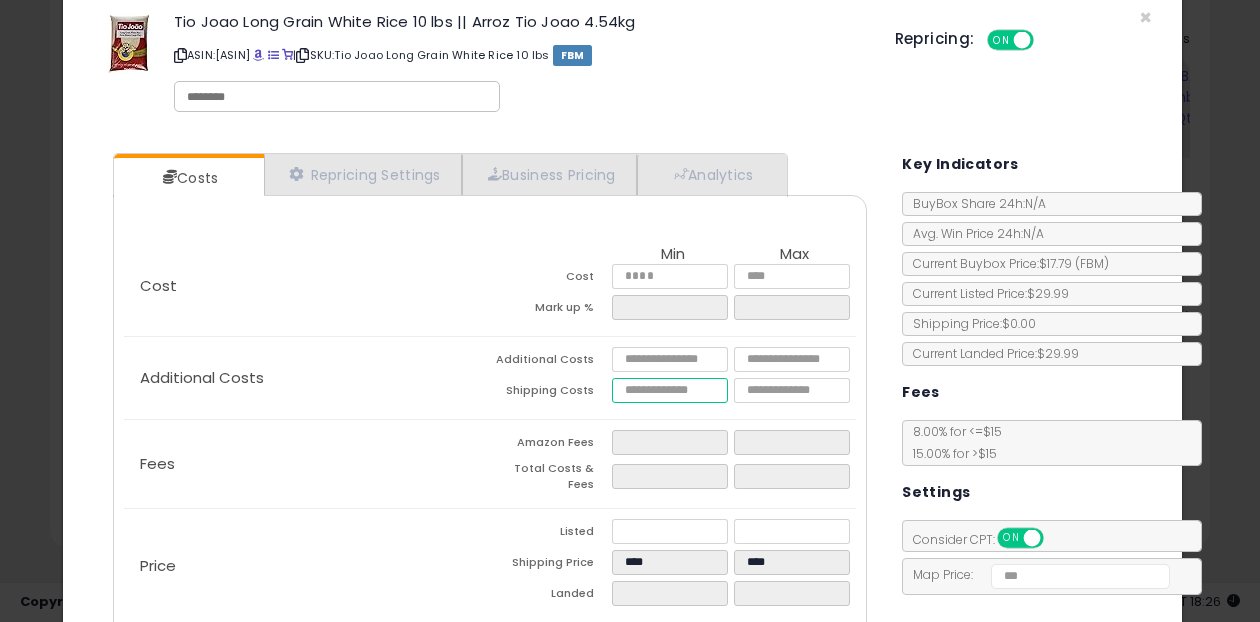 type on "****" 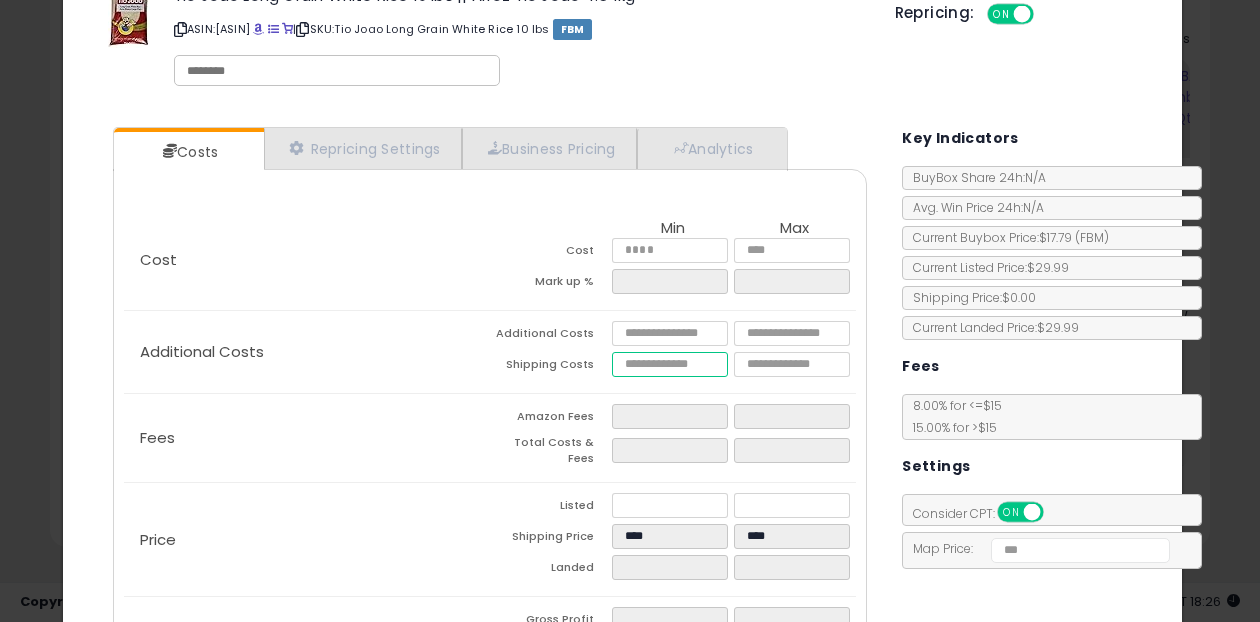 type on "****" 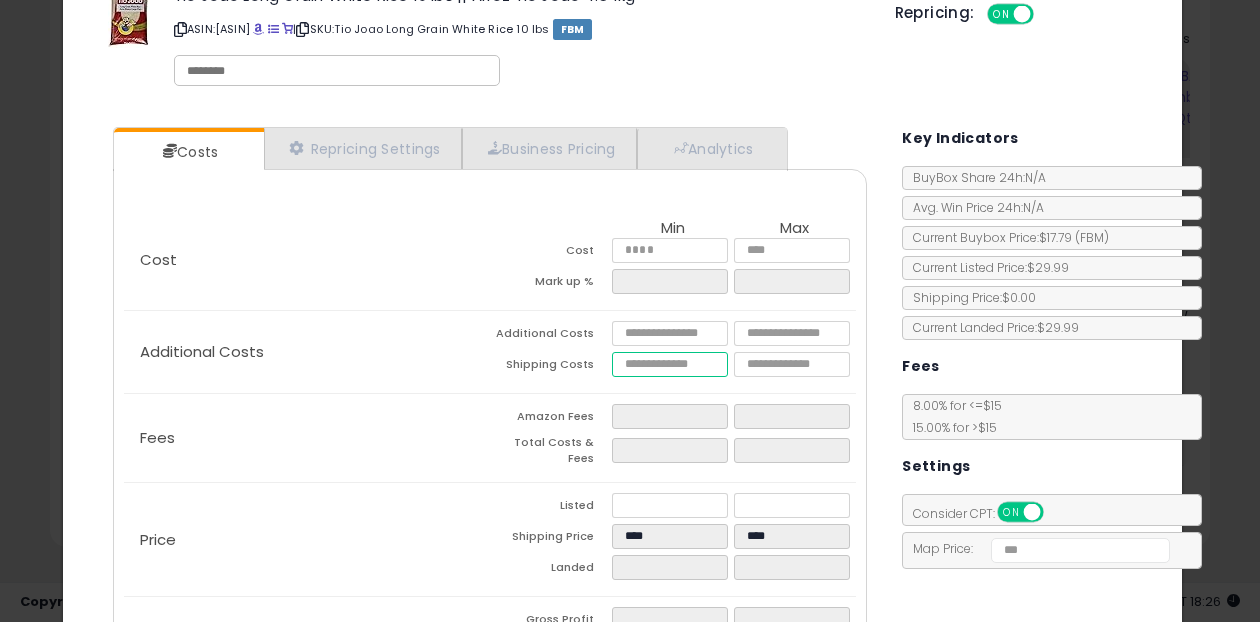 type on "****" 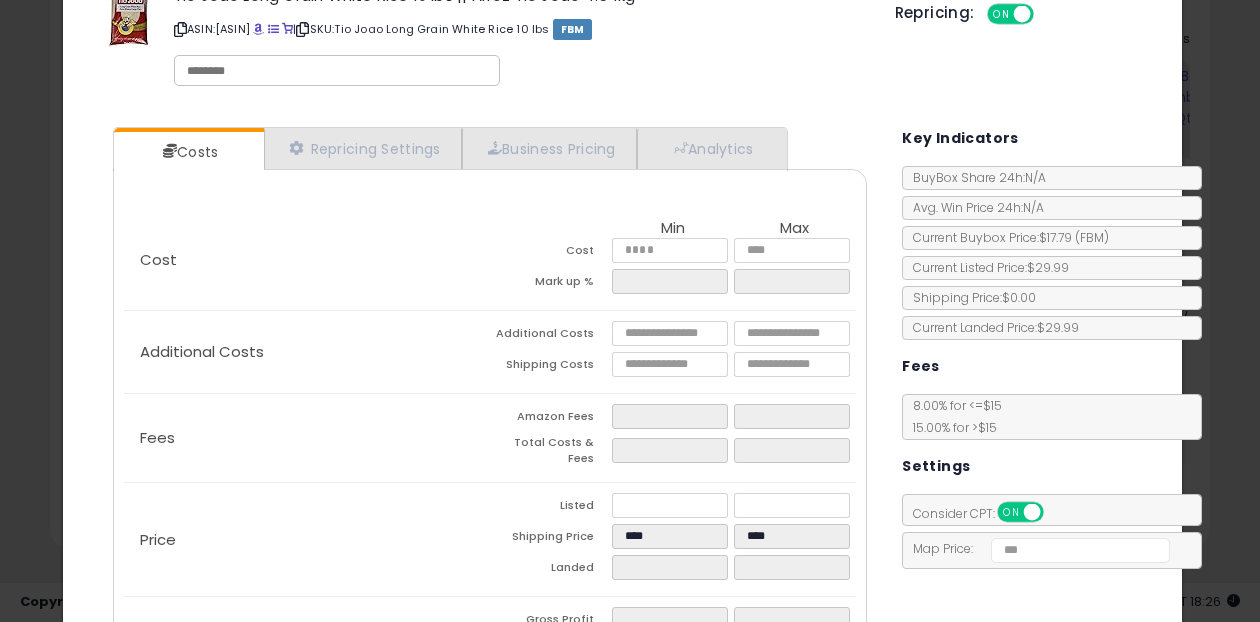 click on "Fees
Amazon Fees
Total Costs & Fees" 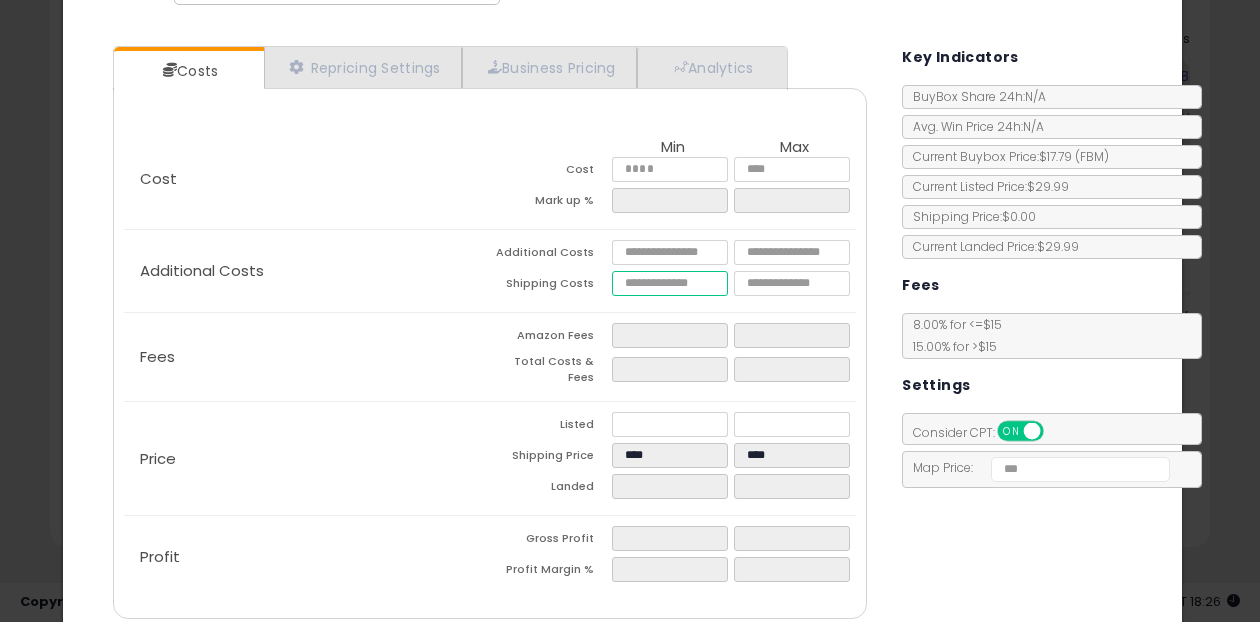 type on "*" 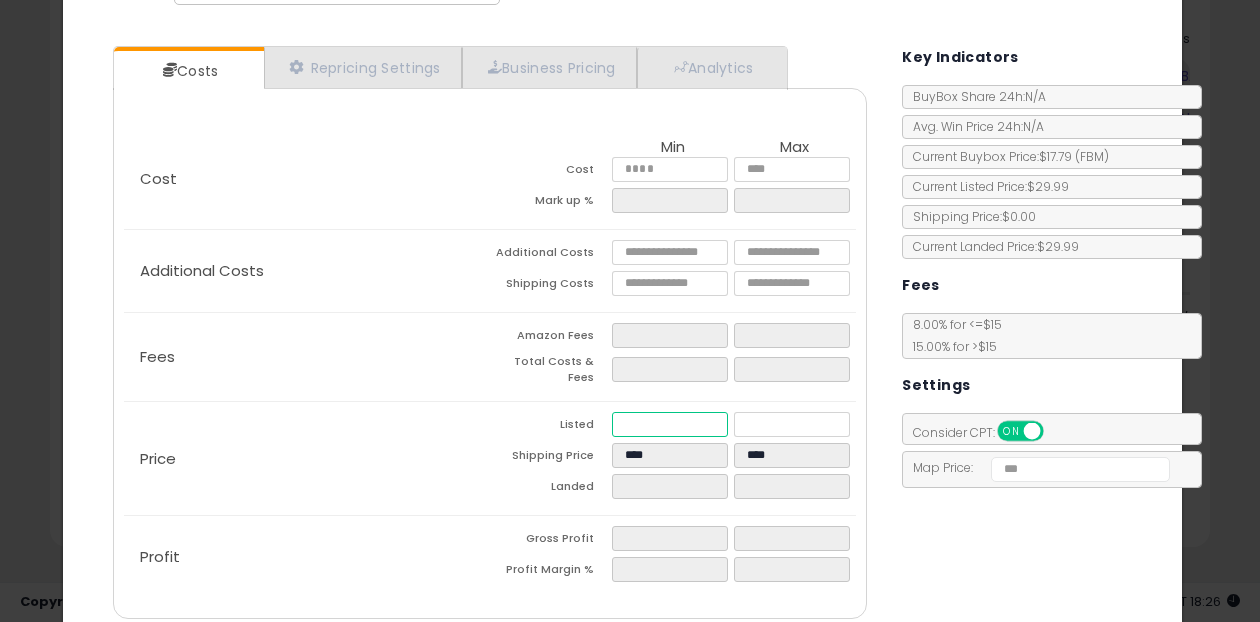 type on "****" 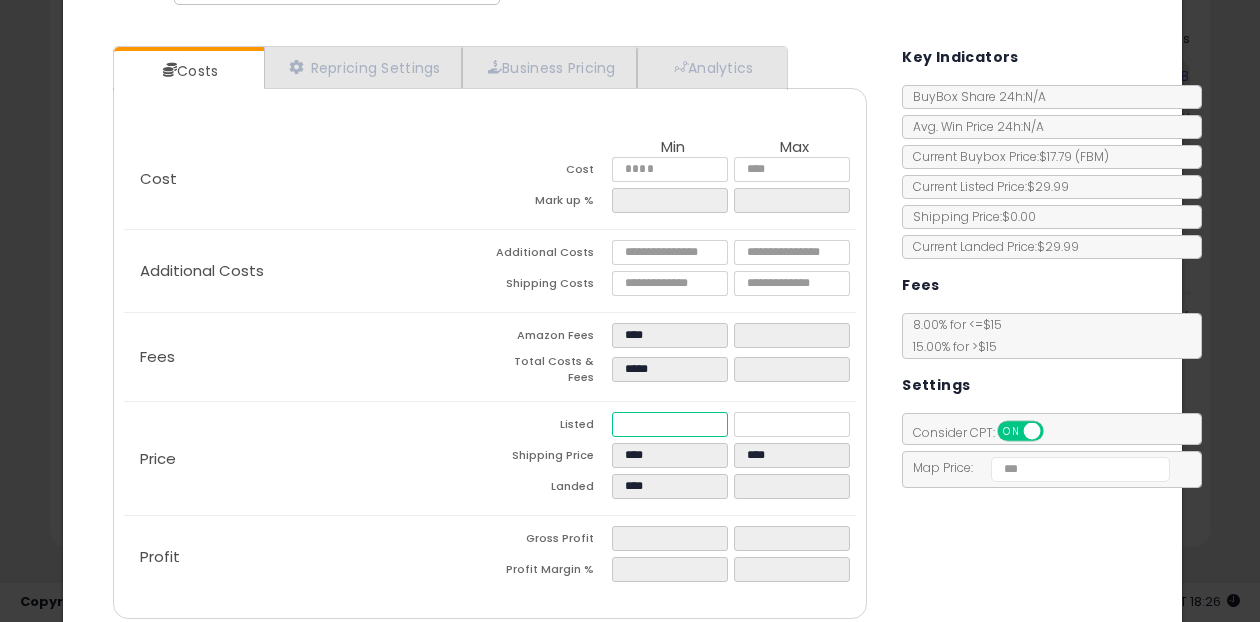 type on "****" 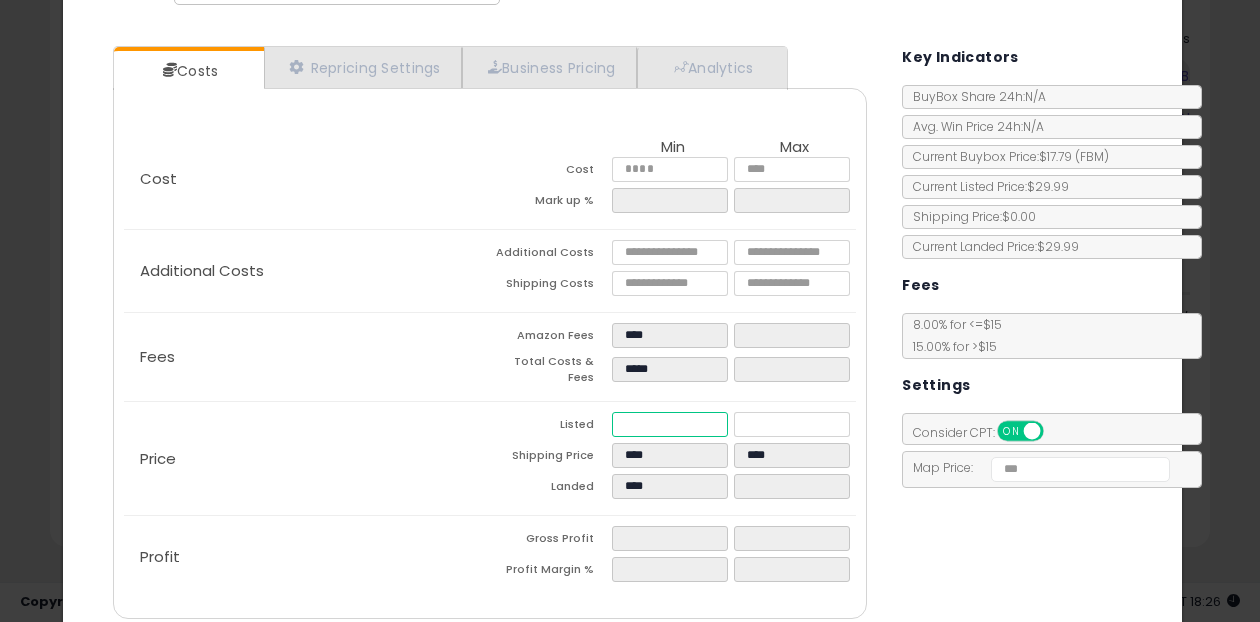 type on "*****" 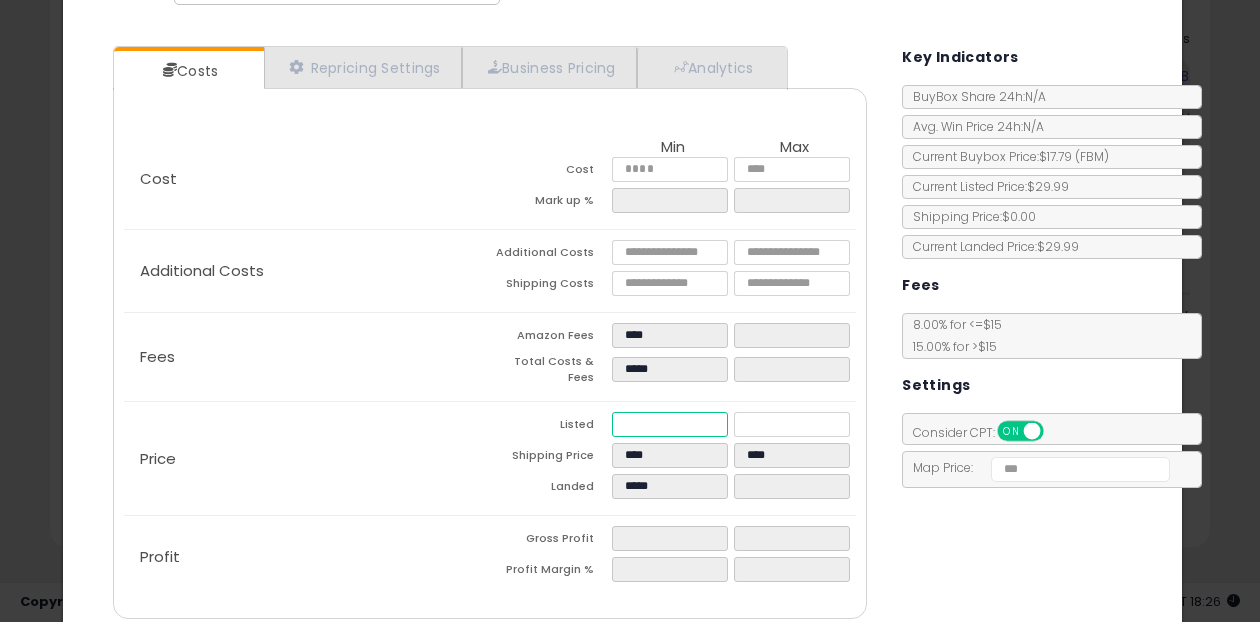 type on "****" 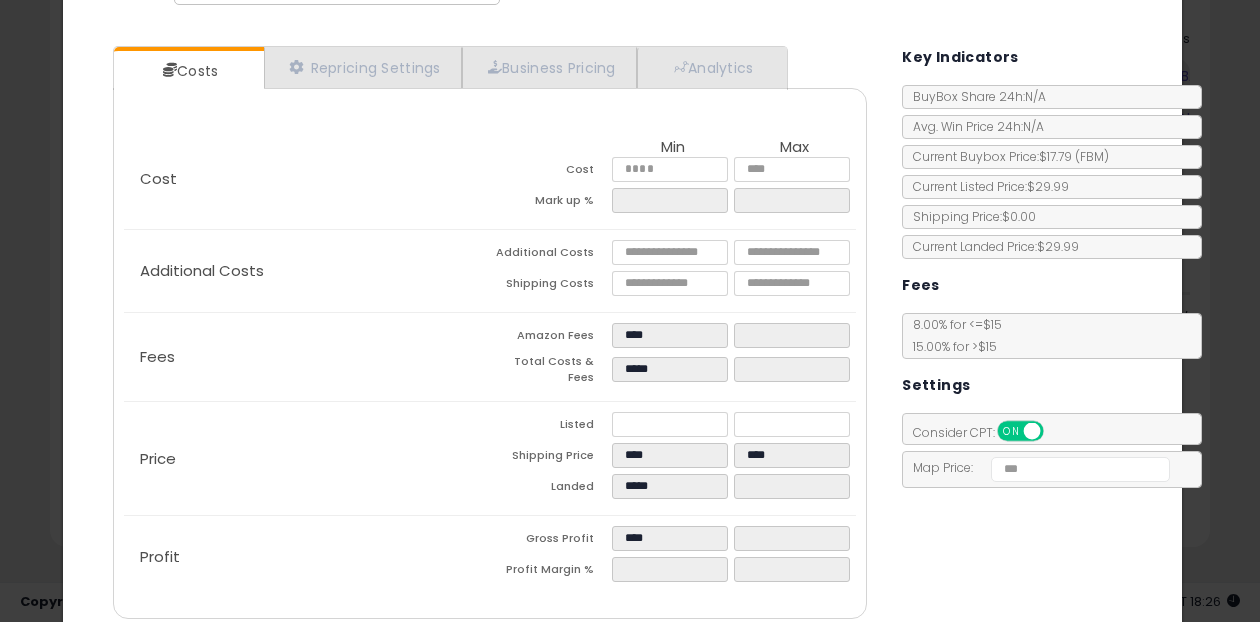 click on "Costs
Repricing Settings
Business Pricing
Analytics
Cost" at bounding box center (622, 335) 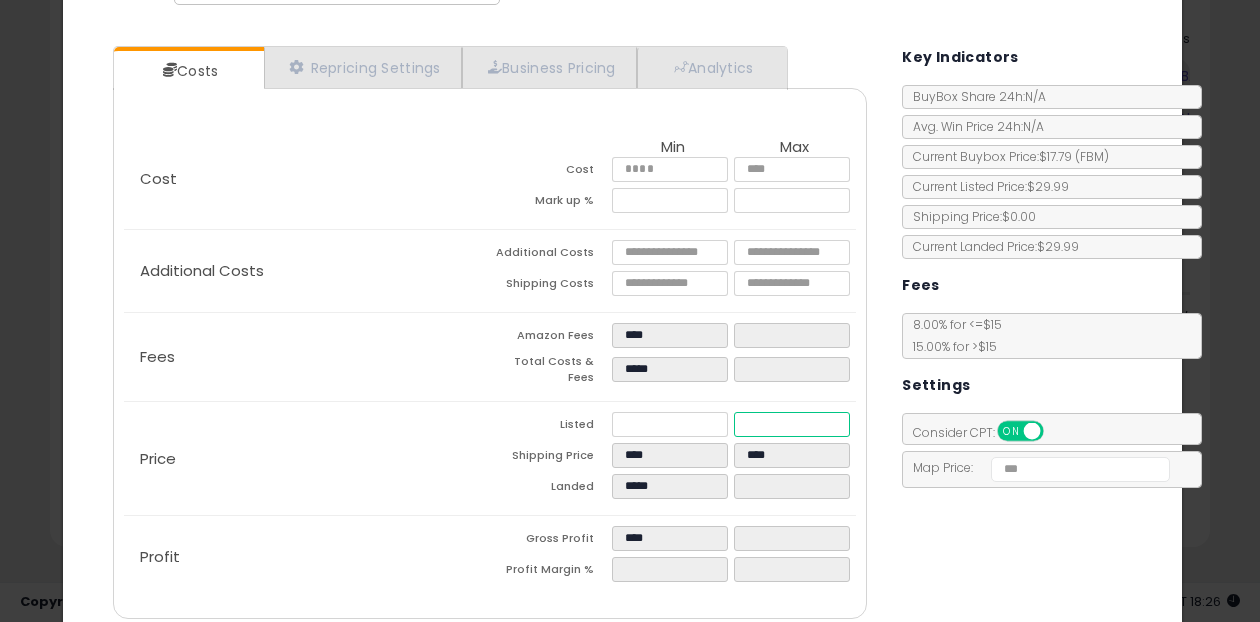 click at bounding box center (792, 424) 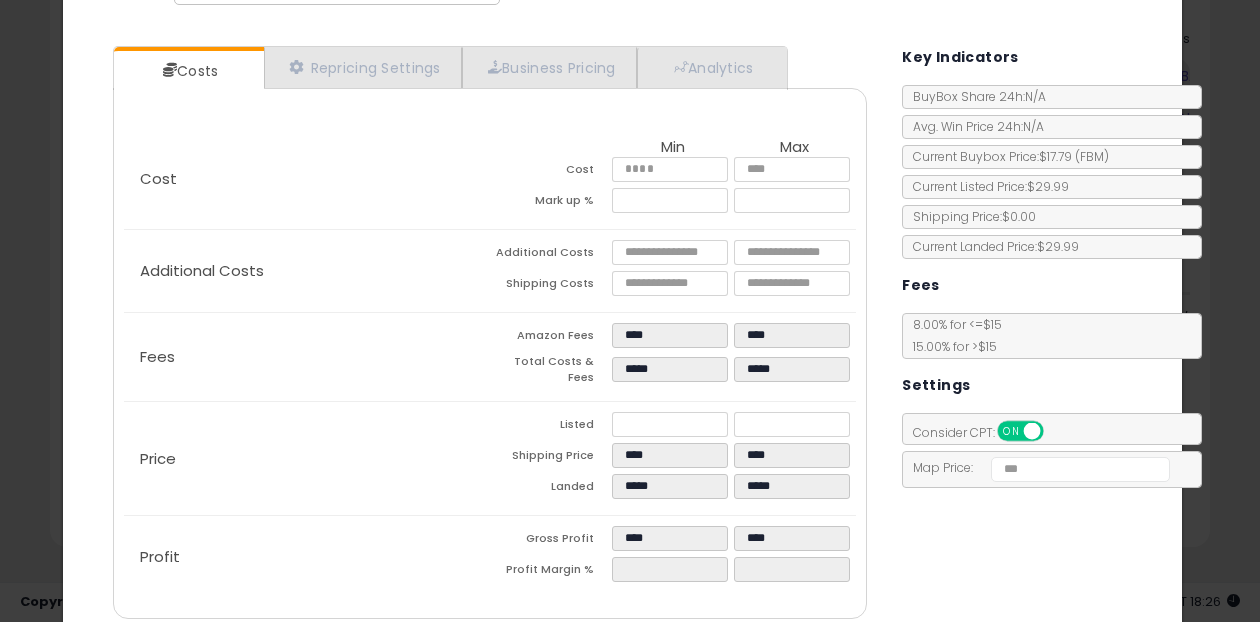 click on "Costs
Repricing Settings
Business Pricing
Analytics
Cost" at bounding box center [622, 335] 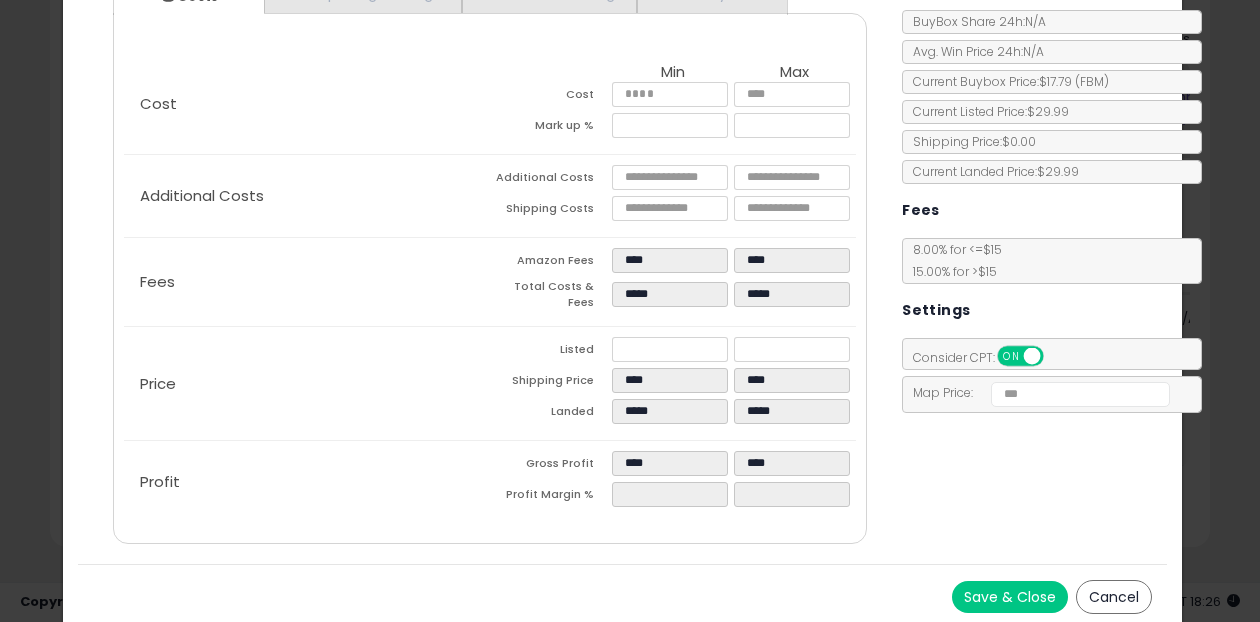click on "Save & Close" at bounding box center (1010, 597) 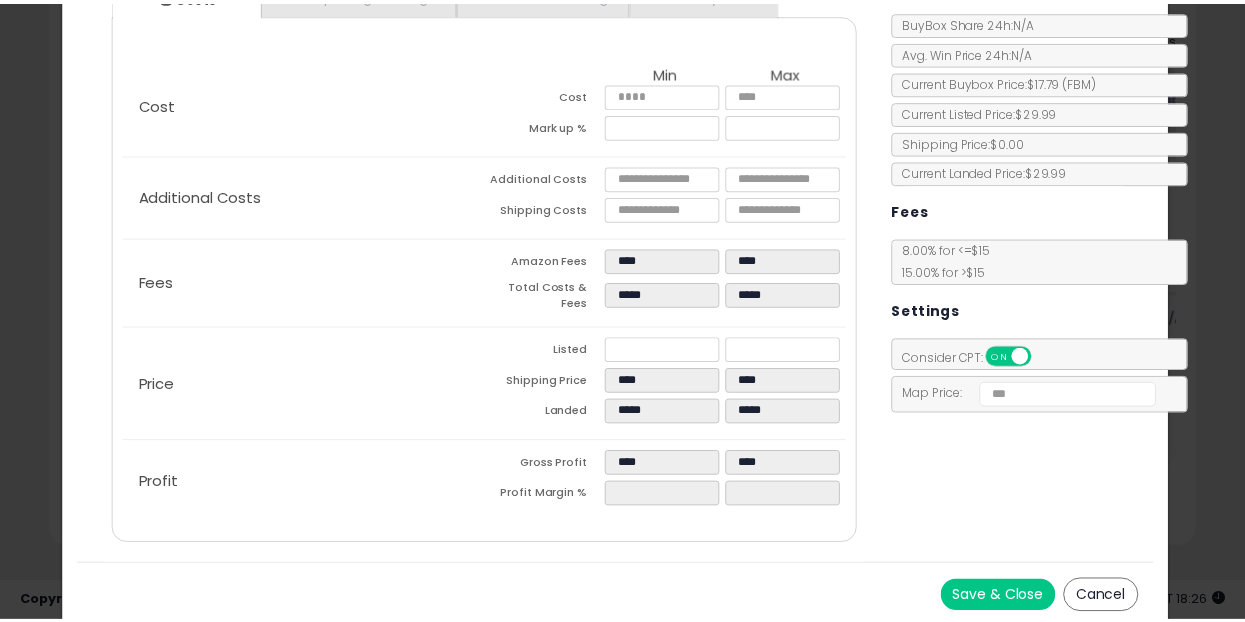 scroll, scrollTop: 0, scrollLeft: 0, axis: both 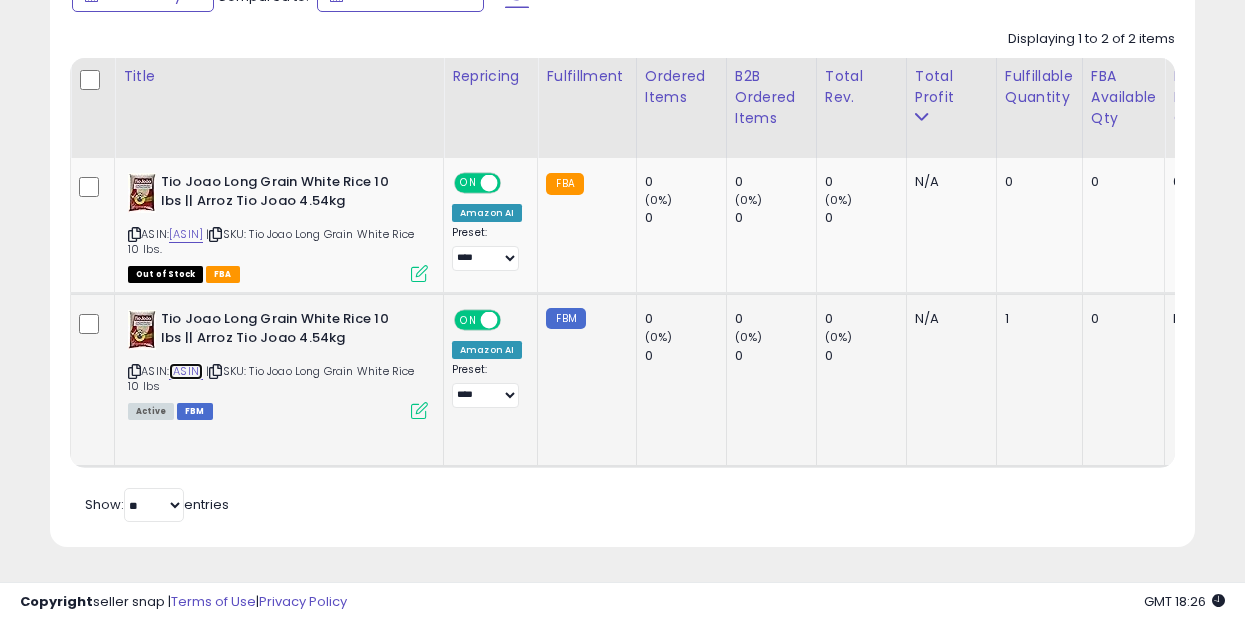 click on "[ASIN]" at bounding box center (186, 371) 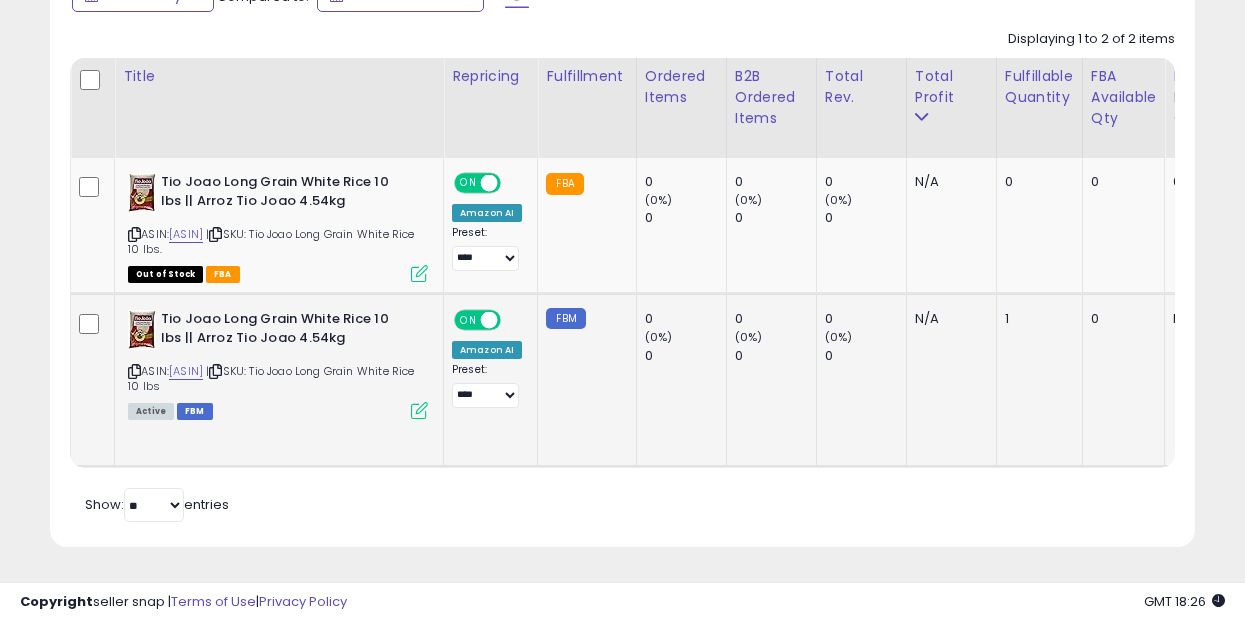 click at bounding box center (419, 410) 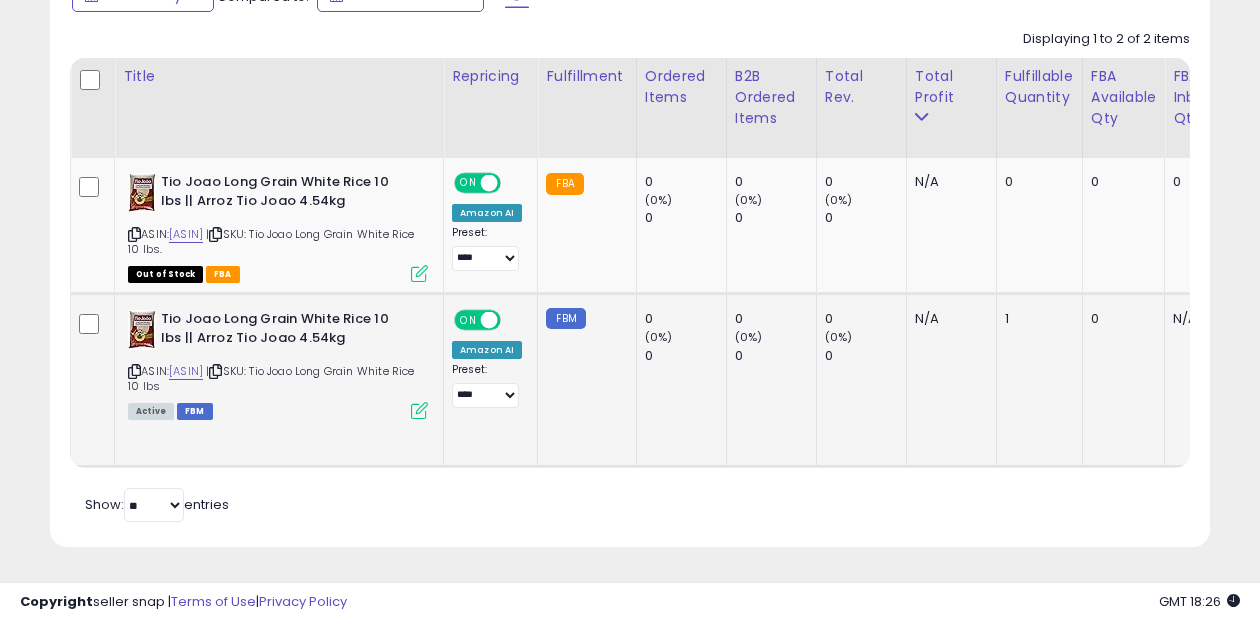scroll, scrollTop: 999590, scrollLeft: 999329, axis: both 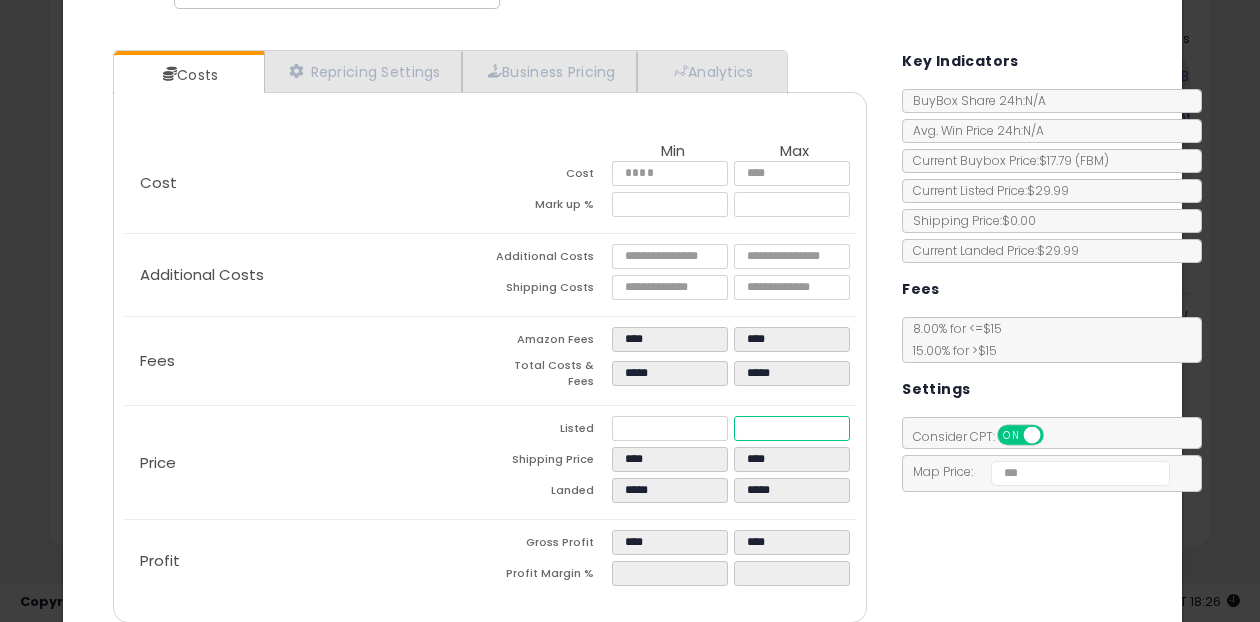 click on "*****" at bounding box center (792, 428) 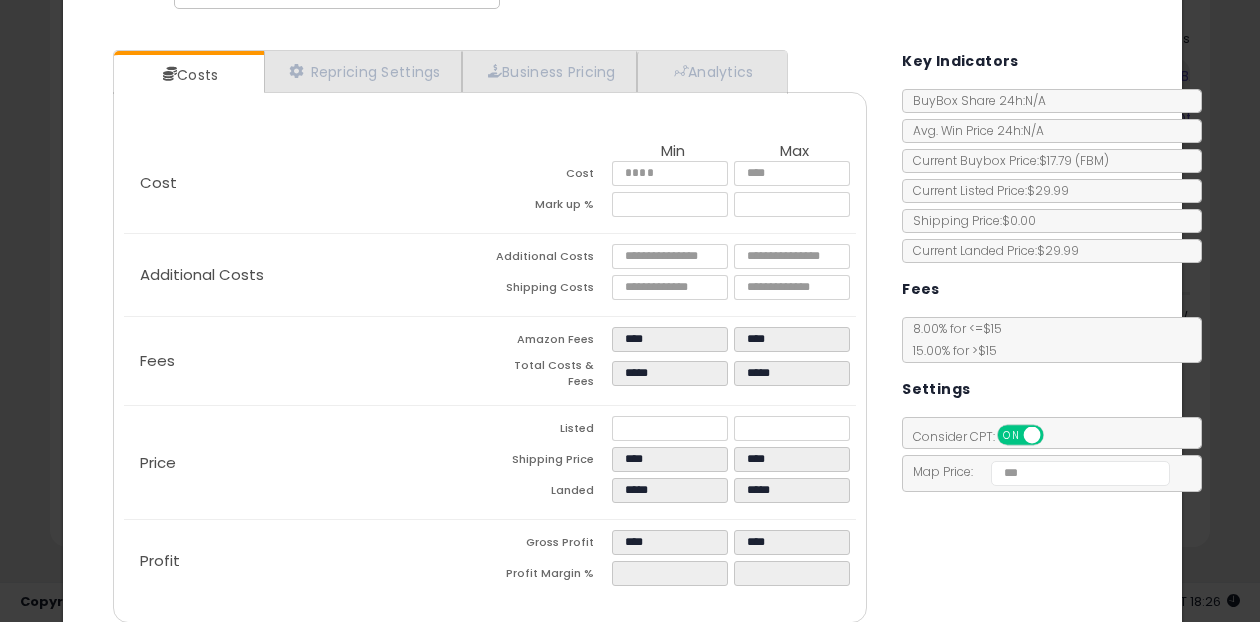 click on "Costs
Repricing Settings
Business Pricing
Analytics
Cost" at bounding box center (622, 339) 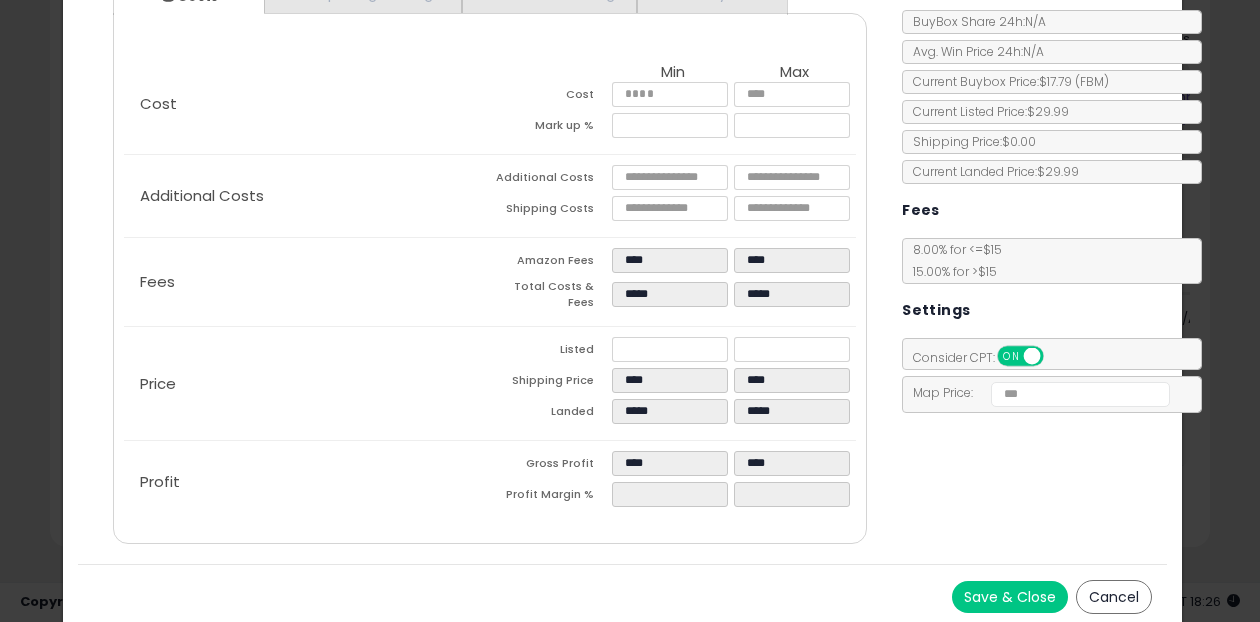 click on "Save & Close" at bounding box center [1010, 597] 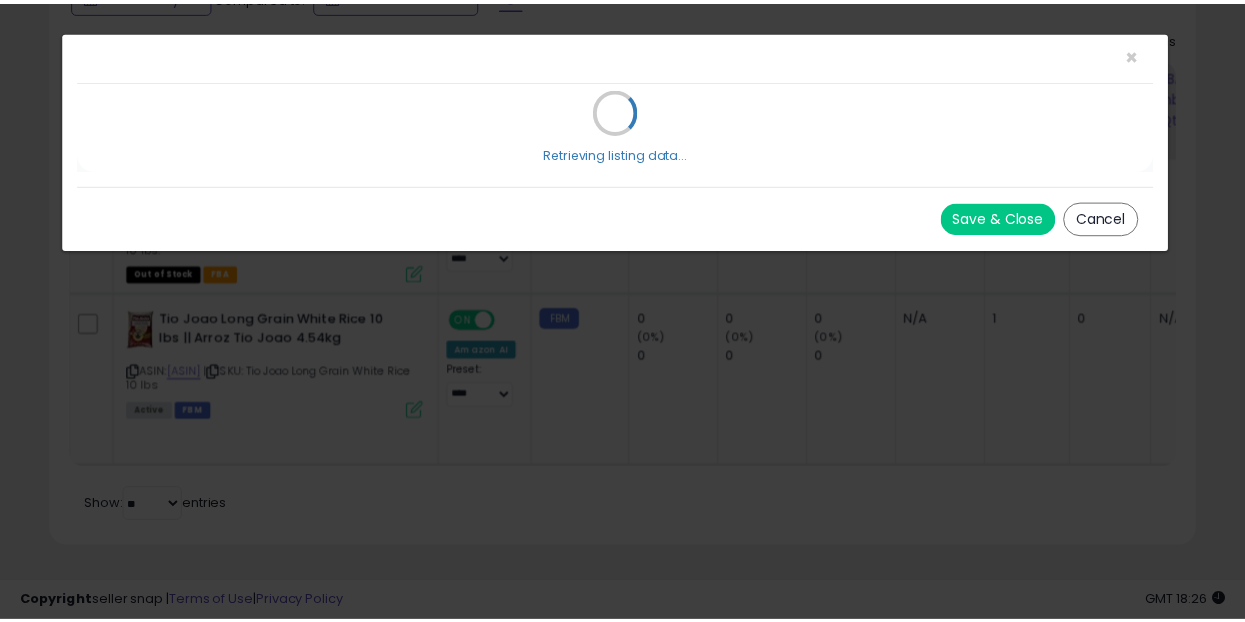 scroll, scrollTop: 0, scrollLeft: 0, axis: both 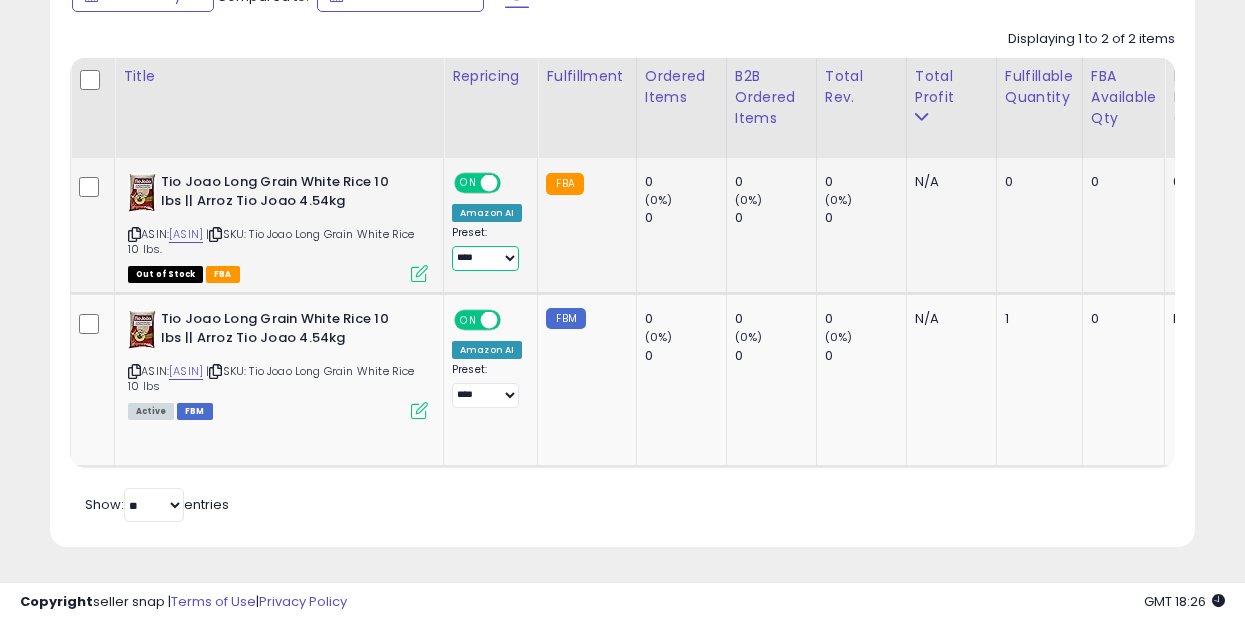 click on "**********" at bounding box center (485, 258) 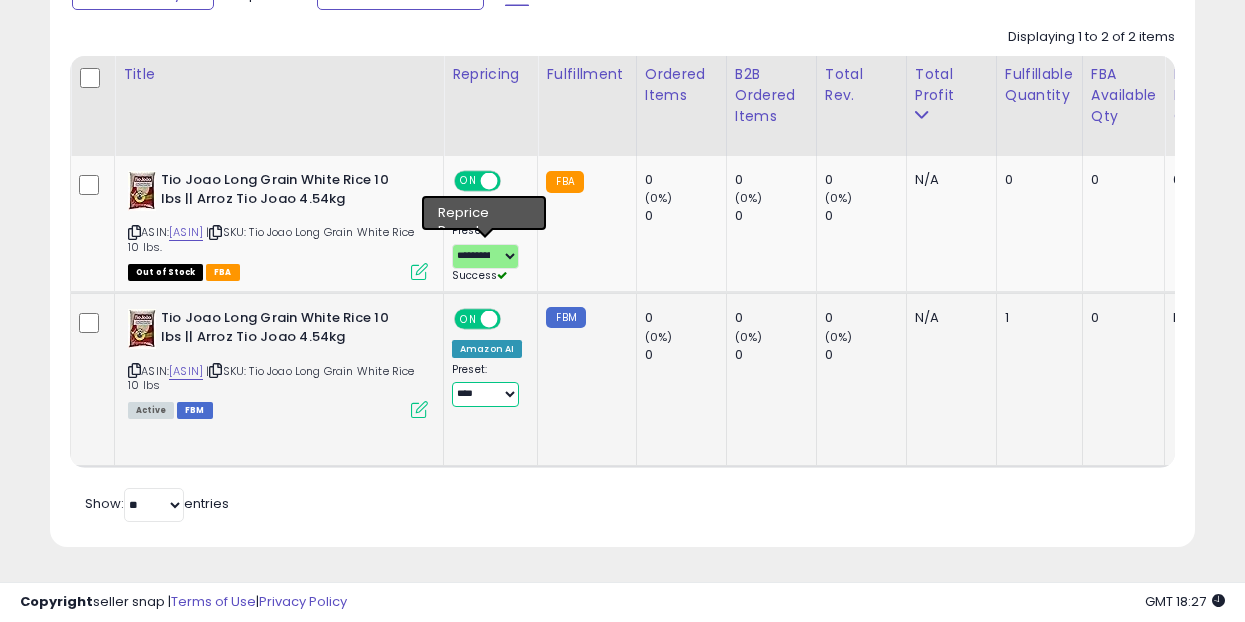 click on "**********" at bounding box center [485, 394] 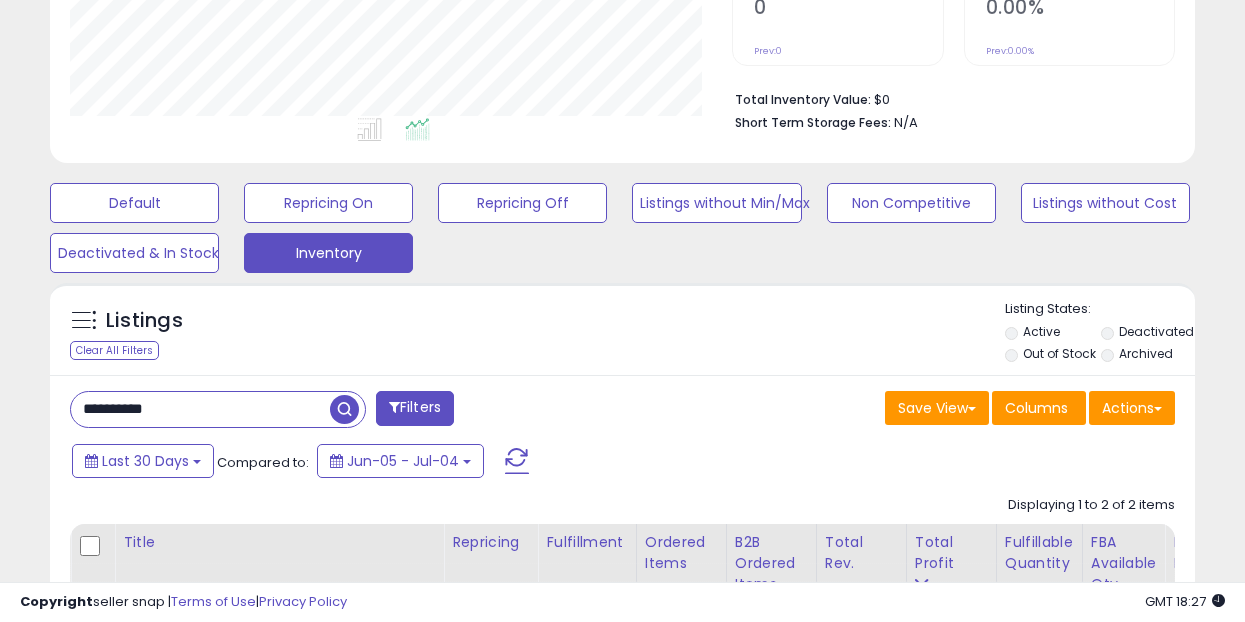scroll, scrollTop: 444, scrollLeft: 0, axis: vertical 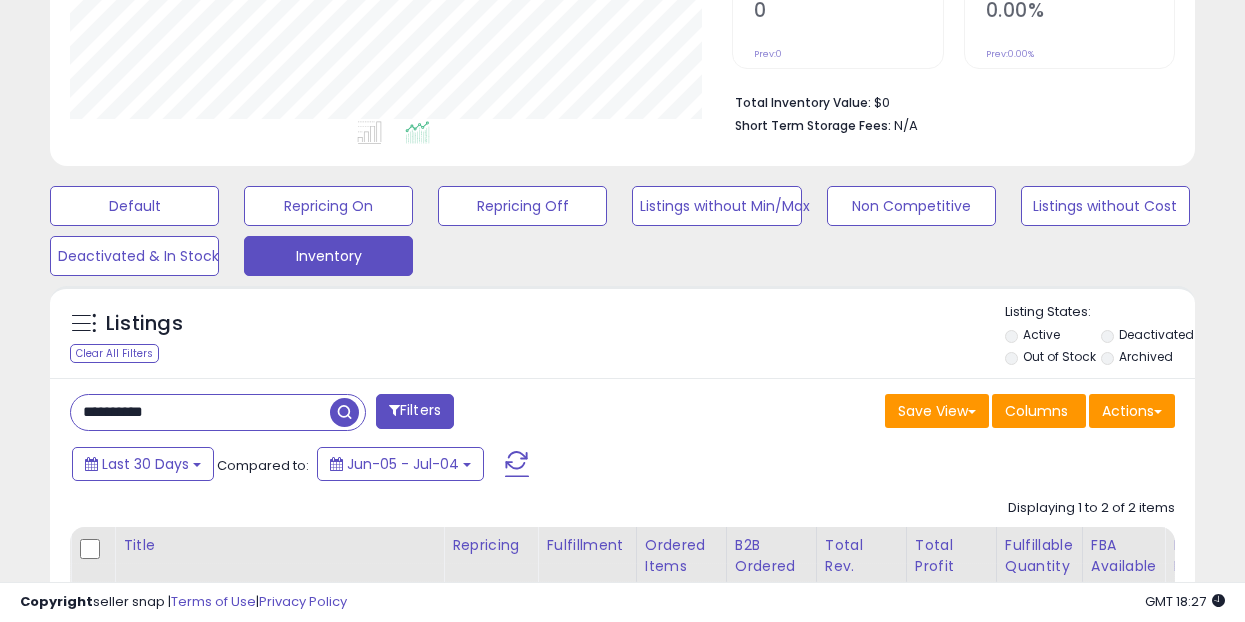click on "**********" at bounding box center (200, 412) 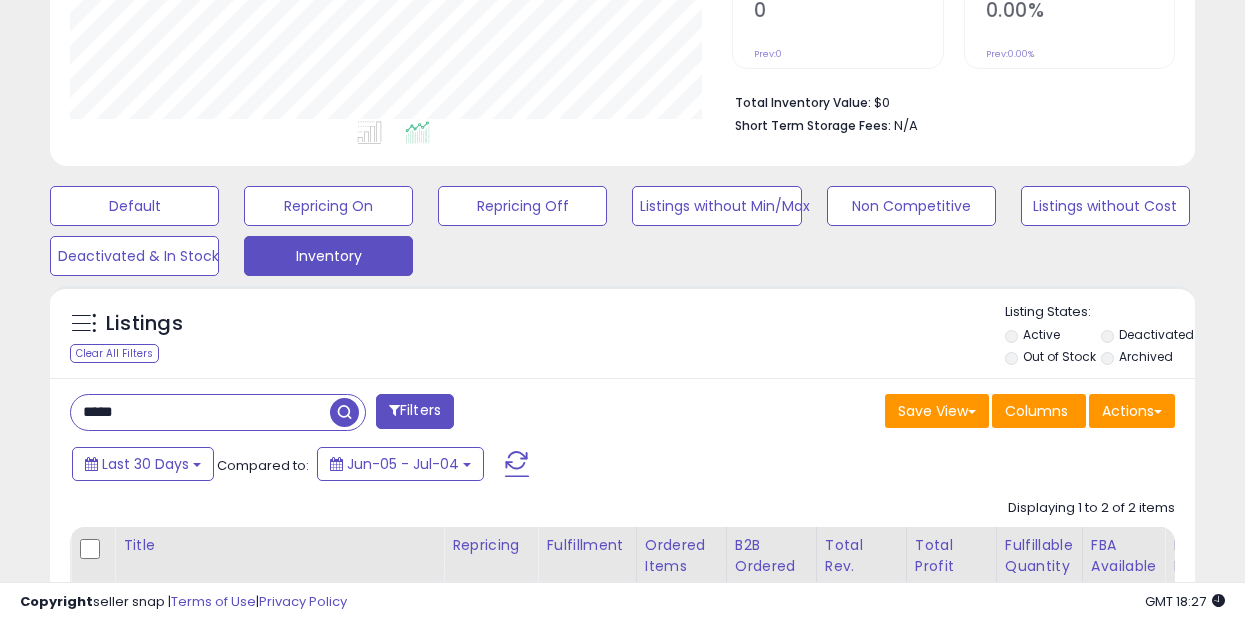 scroll, scrollTop: 999590, scrollLeft: 999329, axis: both 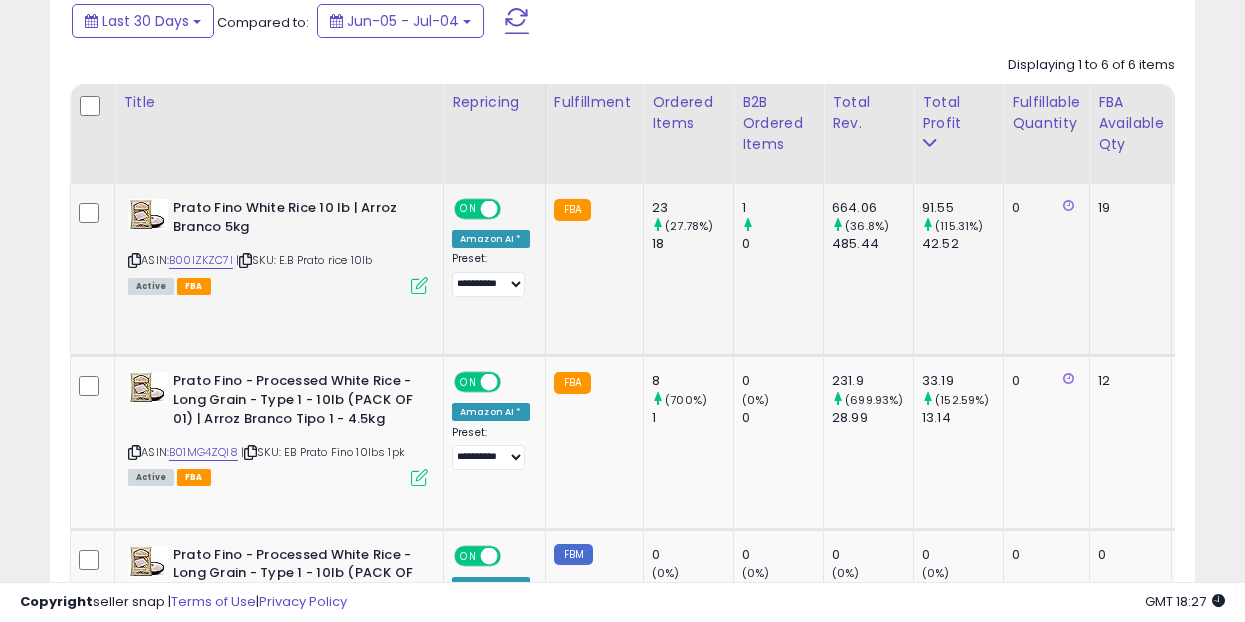 click at bounding box center [419, 285] 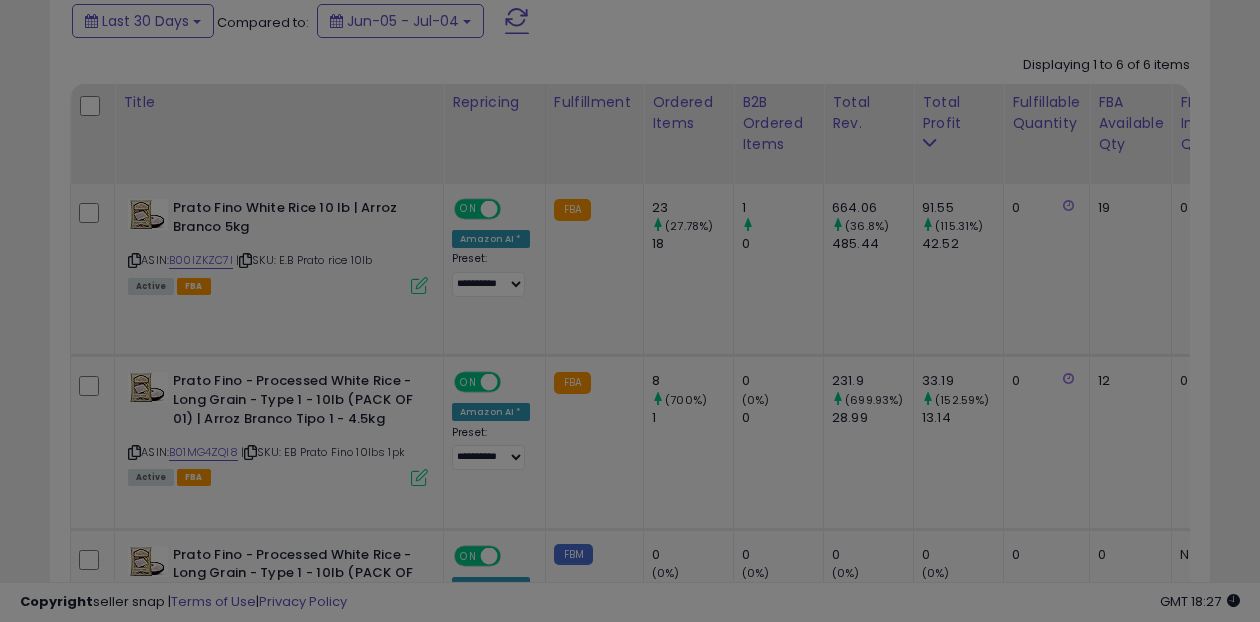 scroll, scrollTop: 999590, scrollLeft: 999329, axis: both 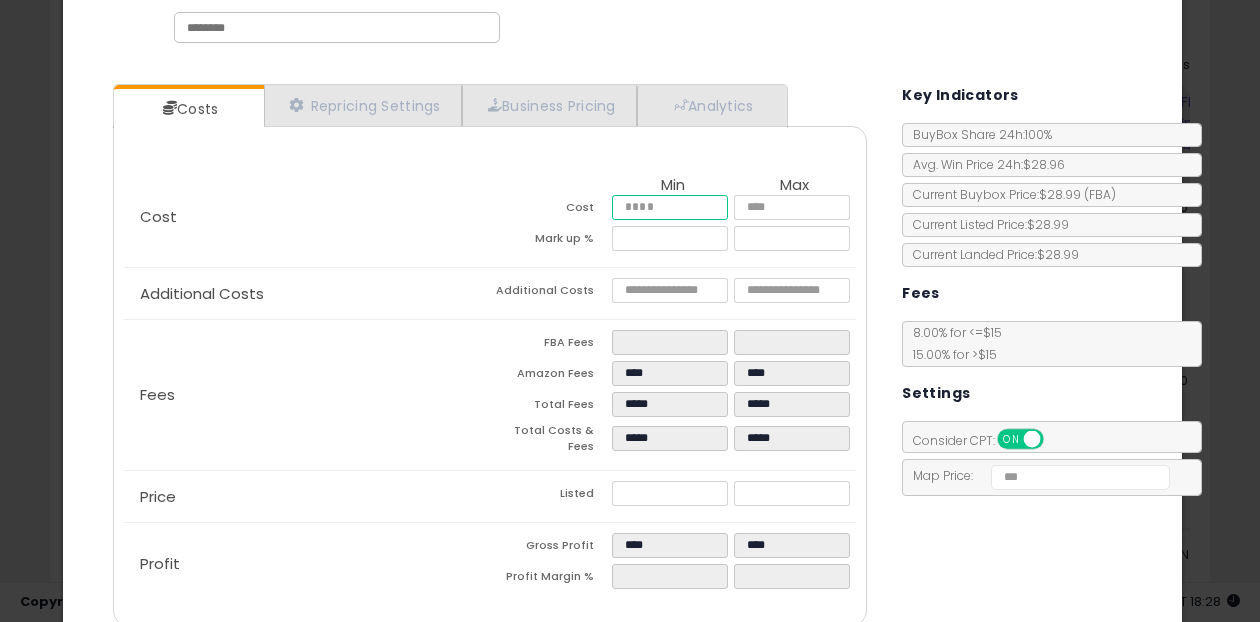 click on "*****" at bounding box center (670, 207) 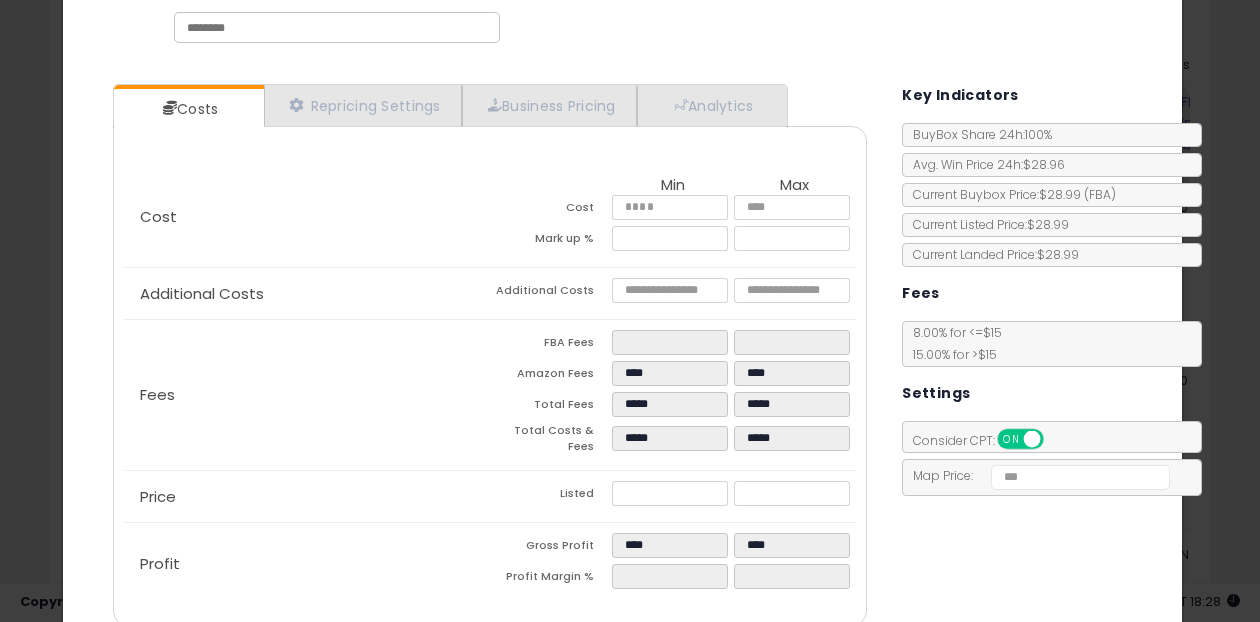 click on "Prato Fino White Rice 10 lb | Arroz Branco 5kg
ASIN:  [ASIN]
|
SKU:  E.B Prato rice 10lb
FBA" 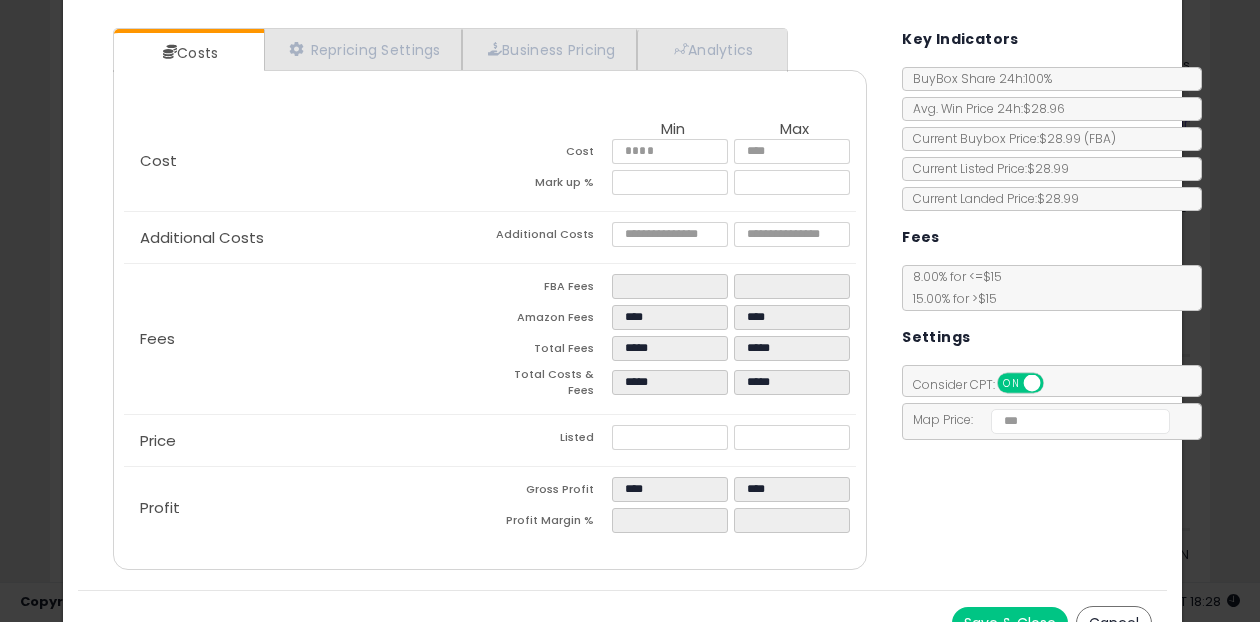 scroll, scrollTop: 165, scrollLeft: 0, axis: vertical 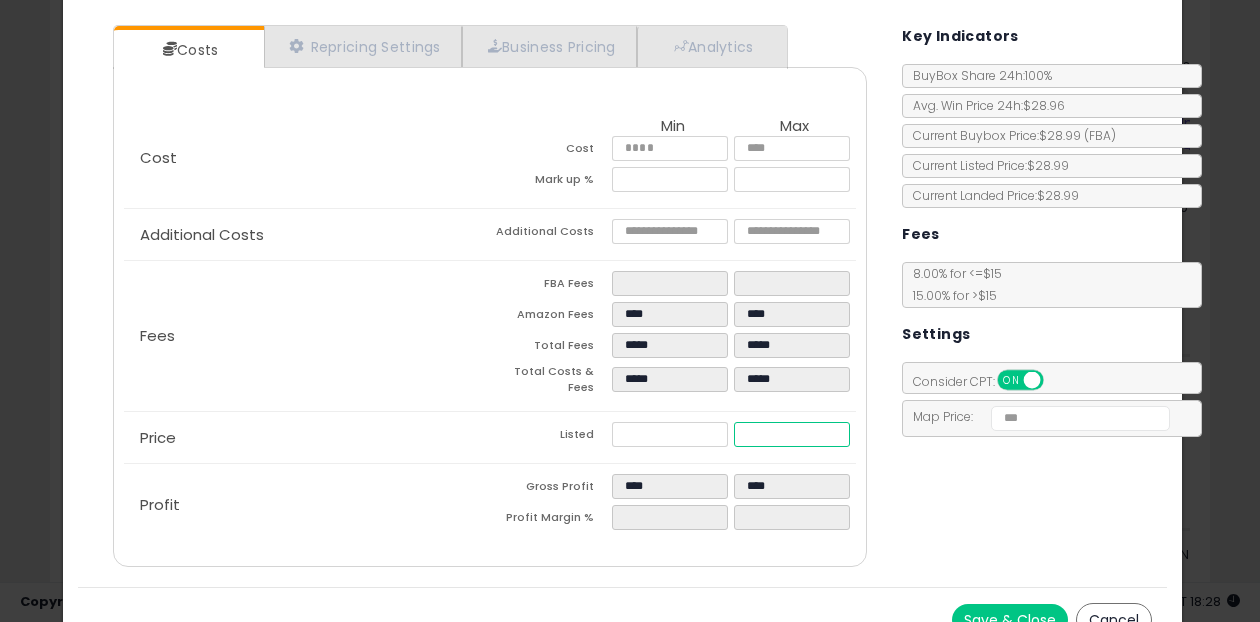 click on "*****" at bounding box center [792, 434] 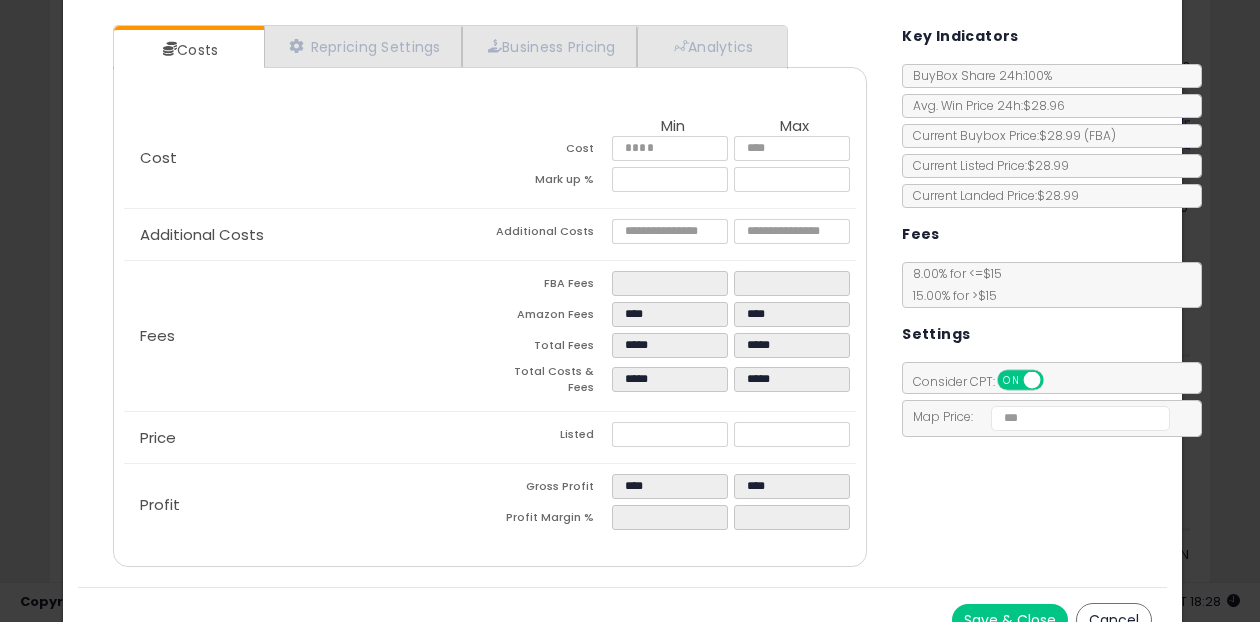 click on "Costs
Repricing Settings
Business Pricing
Analytics
Cost" at bounding box center (622, 298) 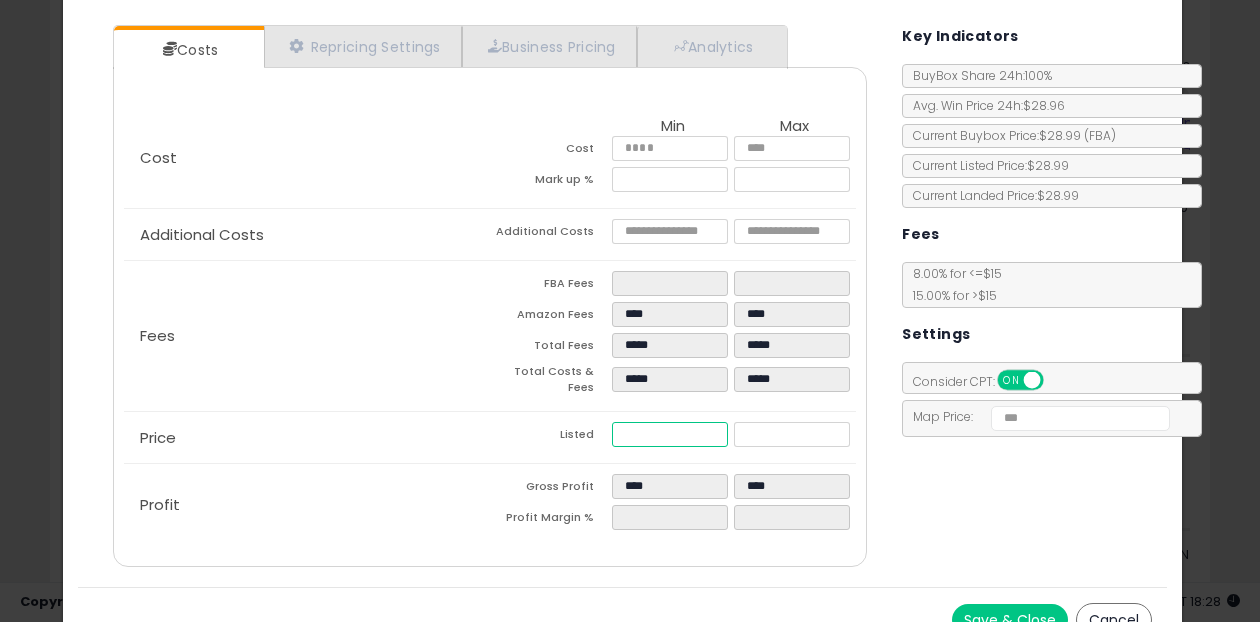 click on "*****" at bounding box center [670, 434] 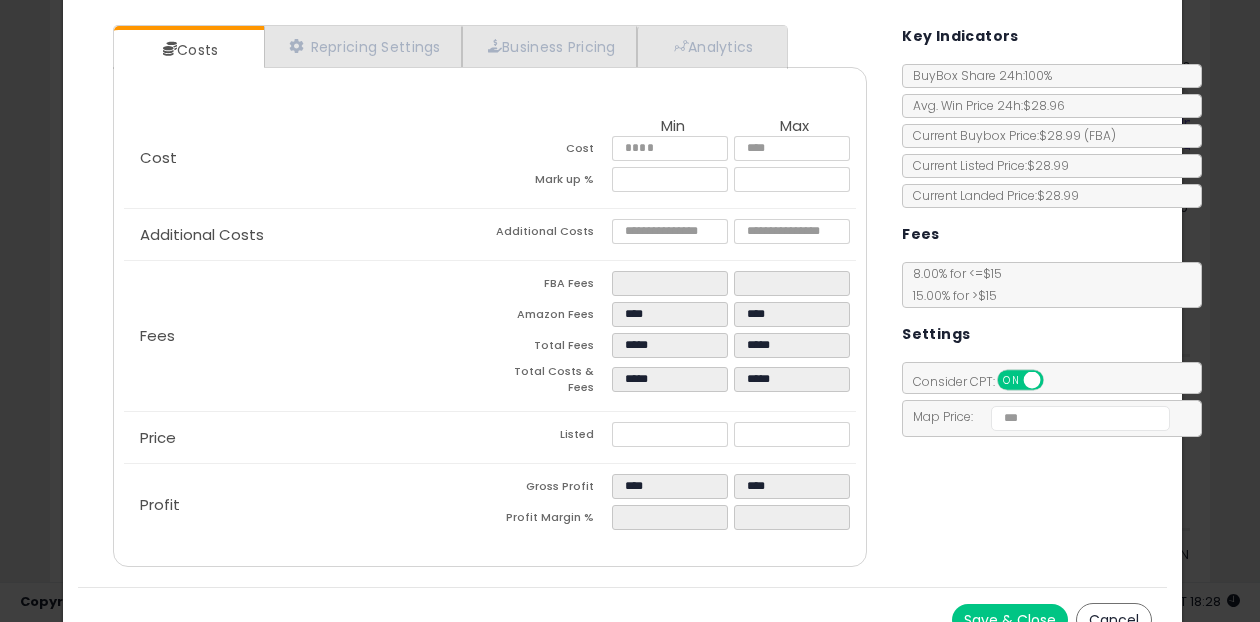 click on "Costs
Repricing Settings
Business Pricing
Analytics
Cost" at bounding box center [622, 298] 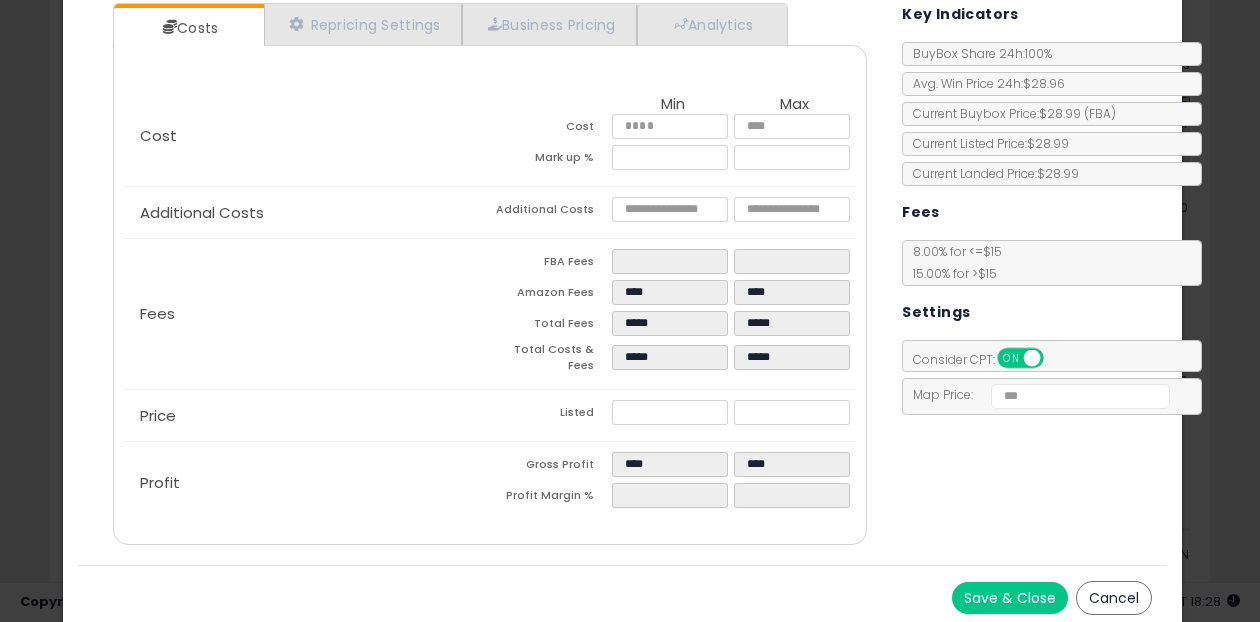 scroll, scrollTop: 188, scrollLeft: 0, axis: vertical 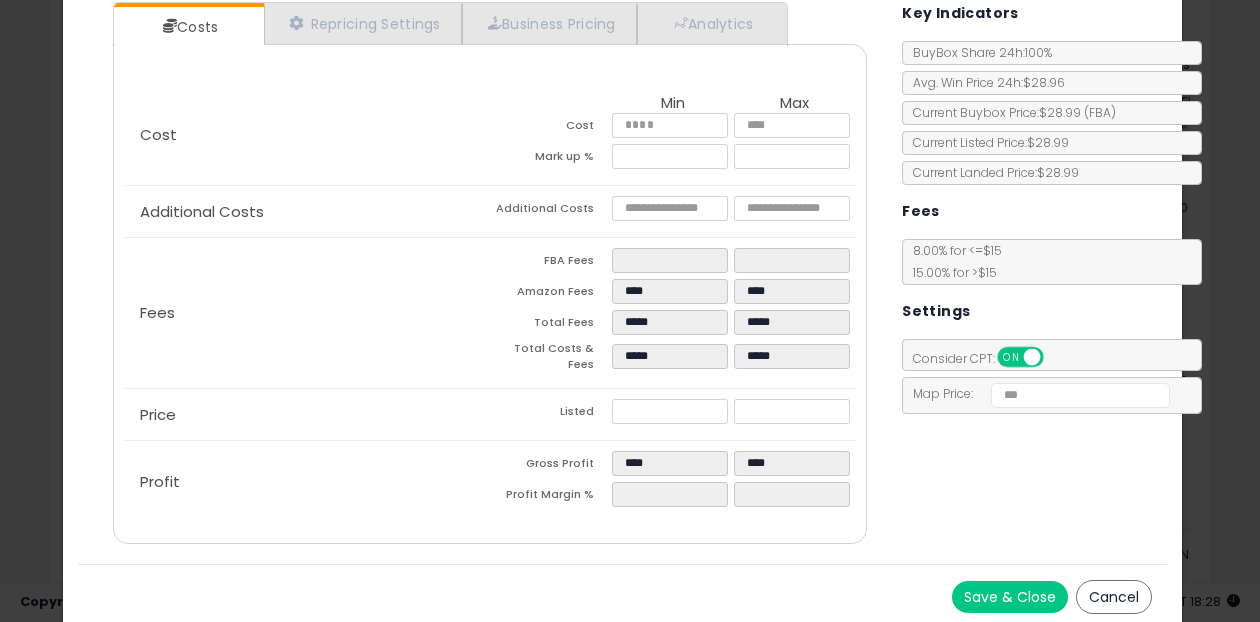 click on "Save & Close" at bounding box center (1010, 597) 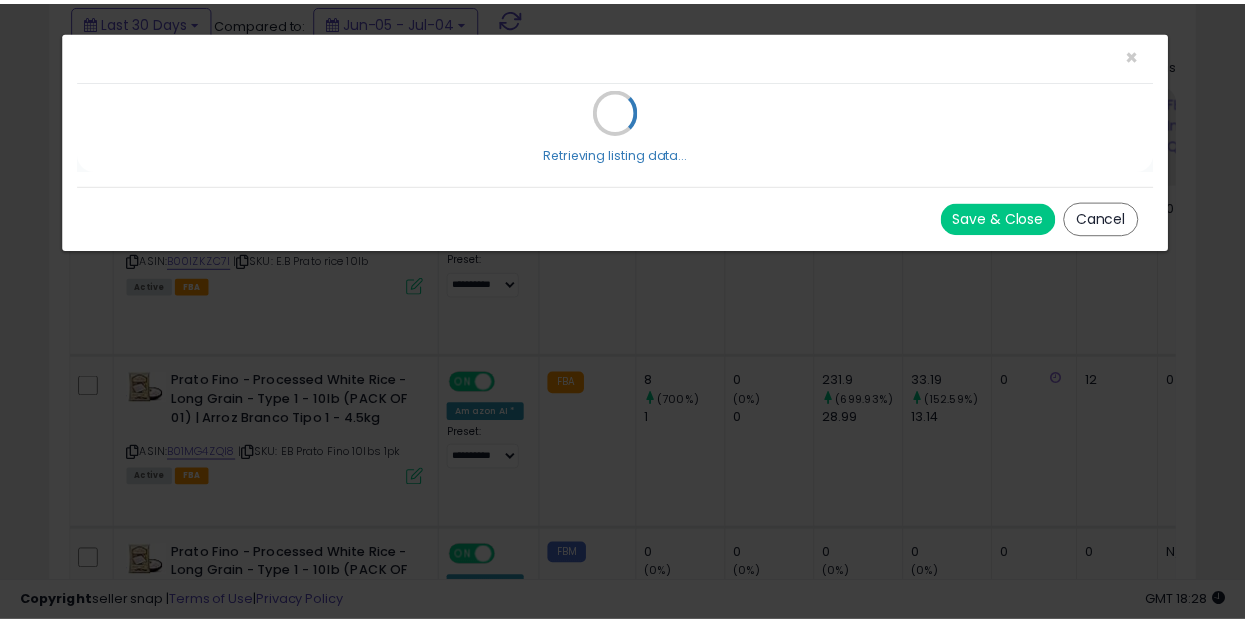 scroll, scrollTop: 0, scrollLeft: 0, axis: both 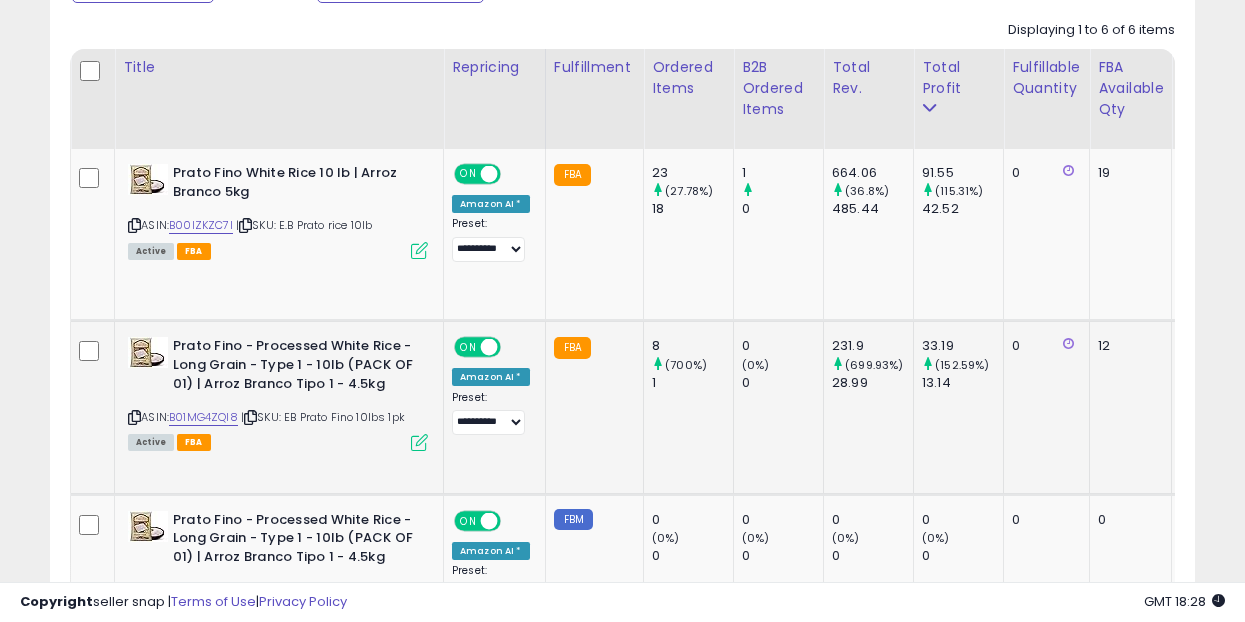 click at bounding box center [419, 442] 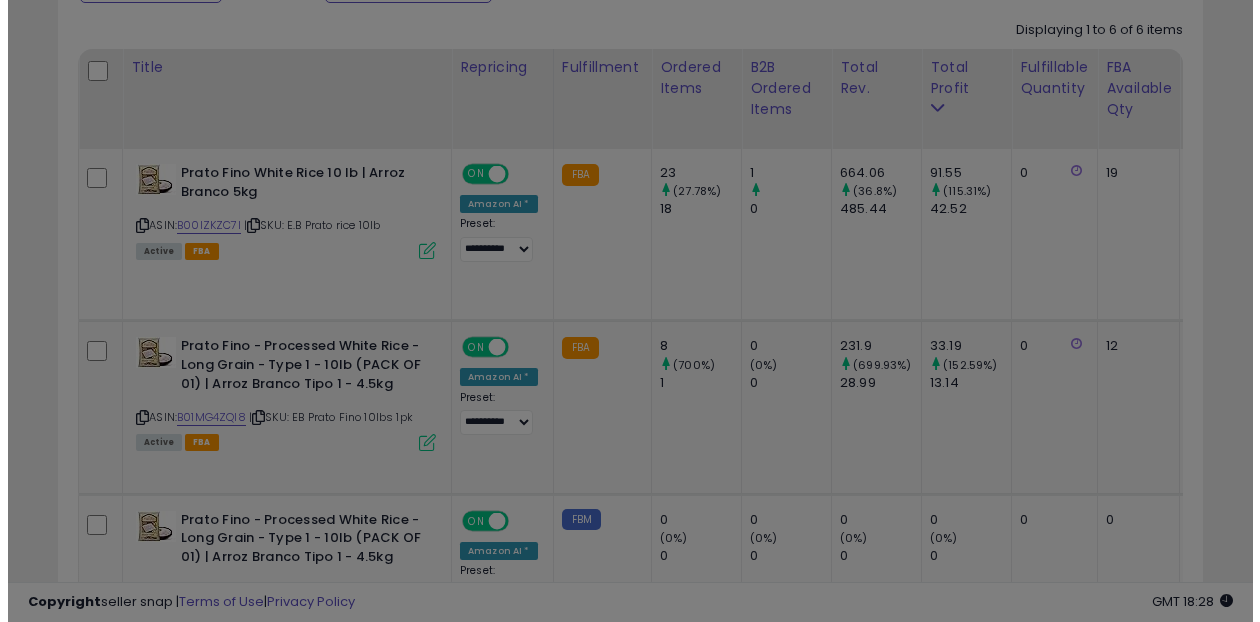 scroll, scrollTop: 999590, scrollLeft: 999329, axis: both 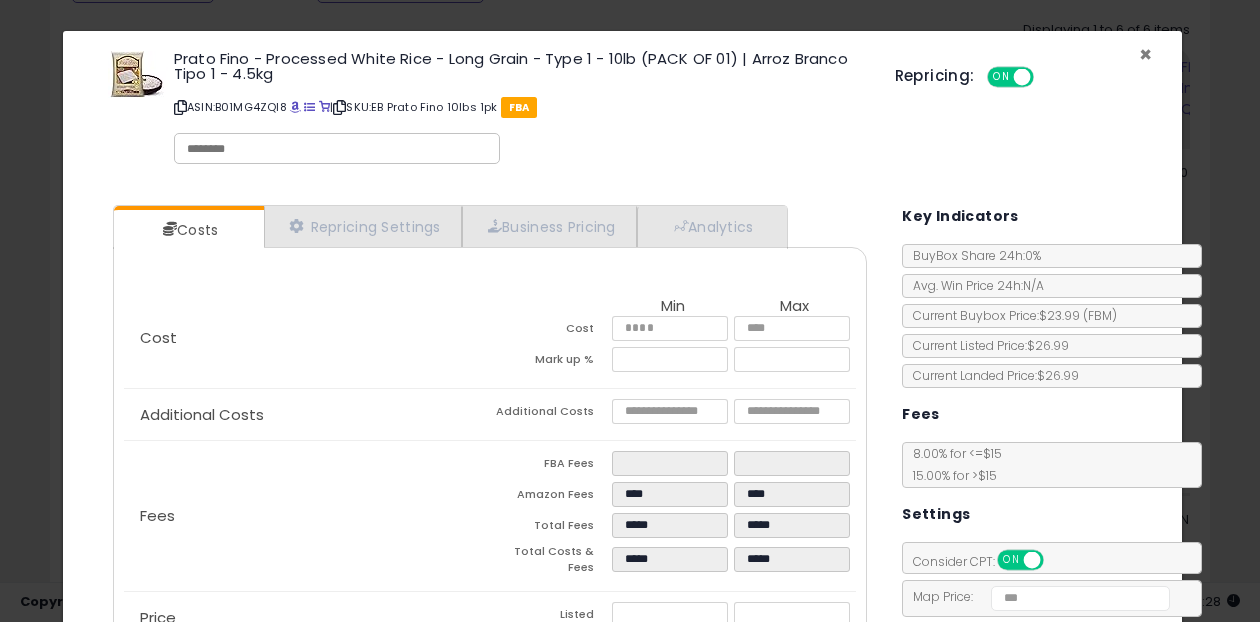 click on "×" at bounding box center (1145, 54) 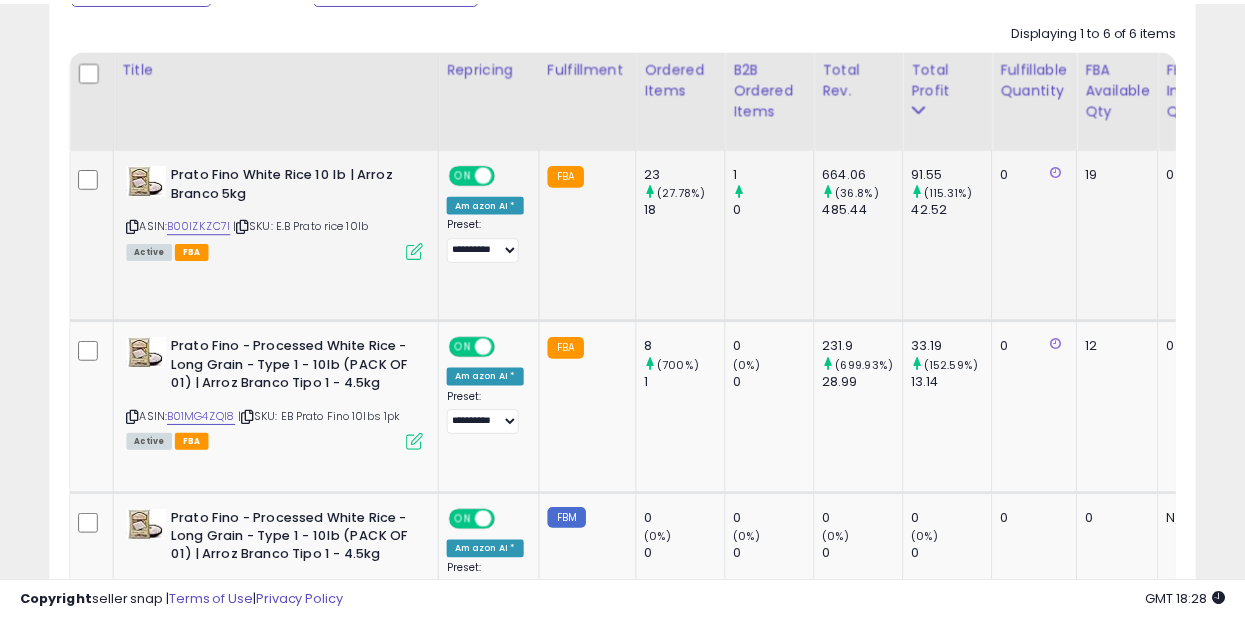 scroll, scrollTop: 410, scrollLeft: 662, axis: both 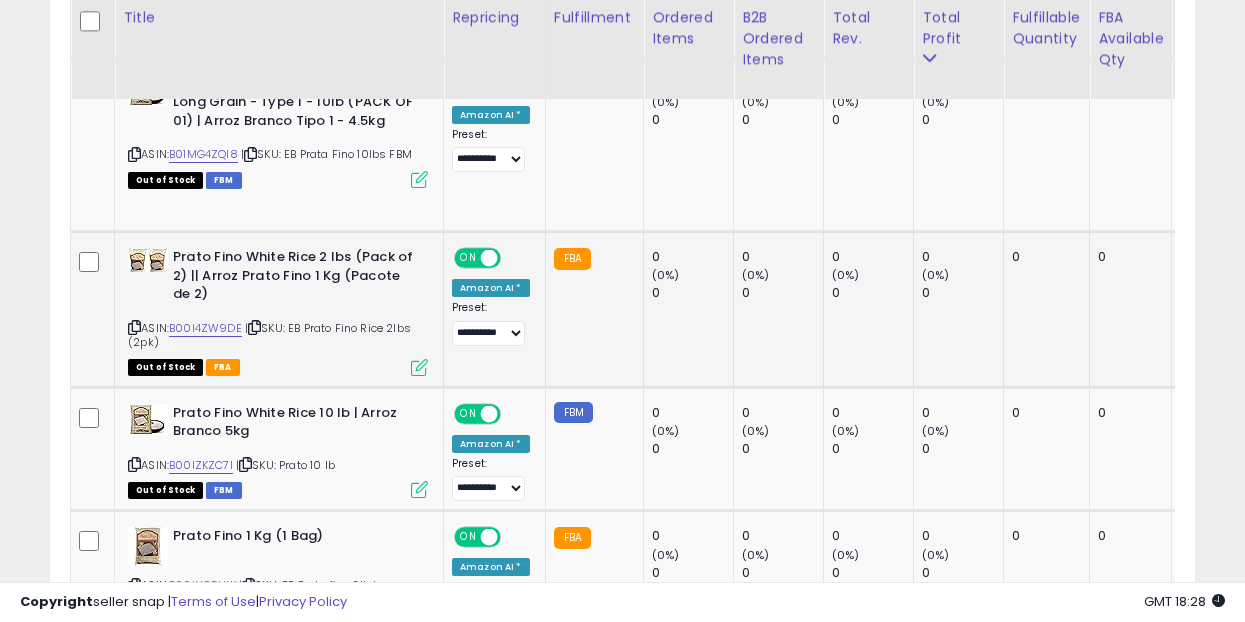 click at bounding box center [419, 367] 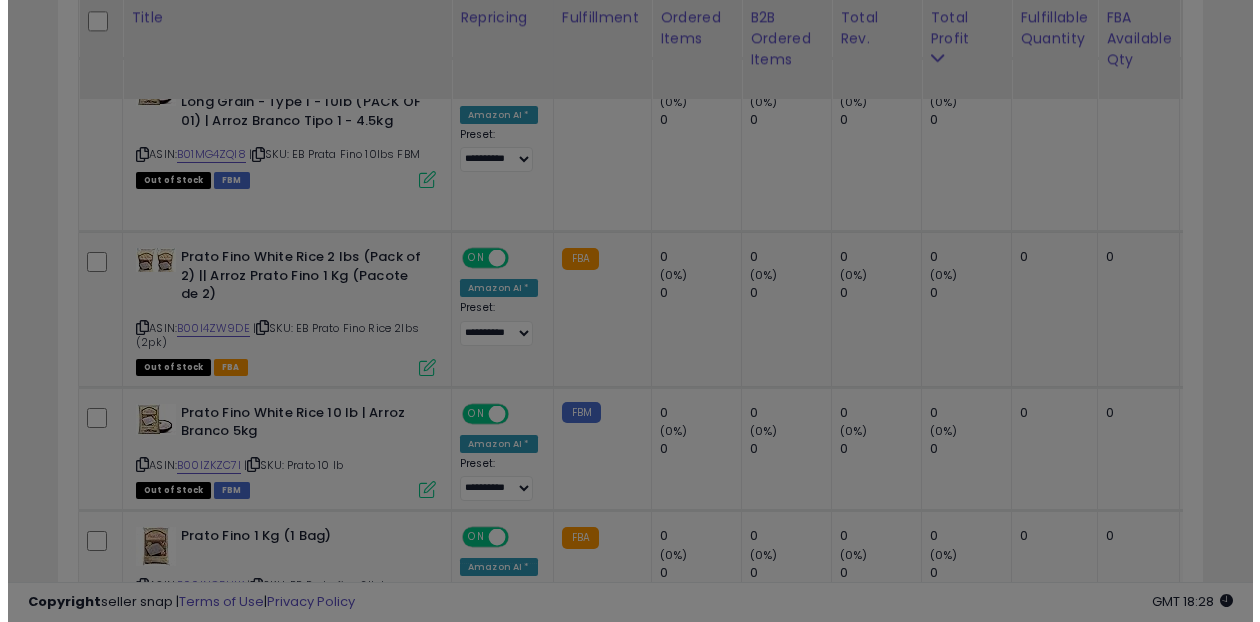 scroll, scrollTop: 999590, scrollLeft: 999329, axis: both 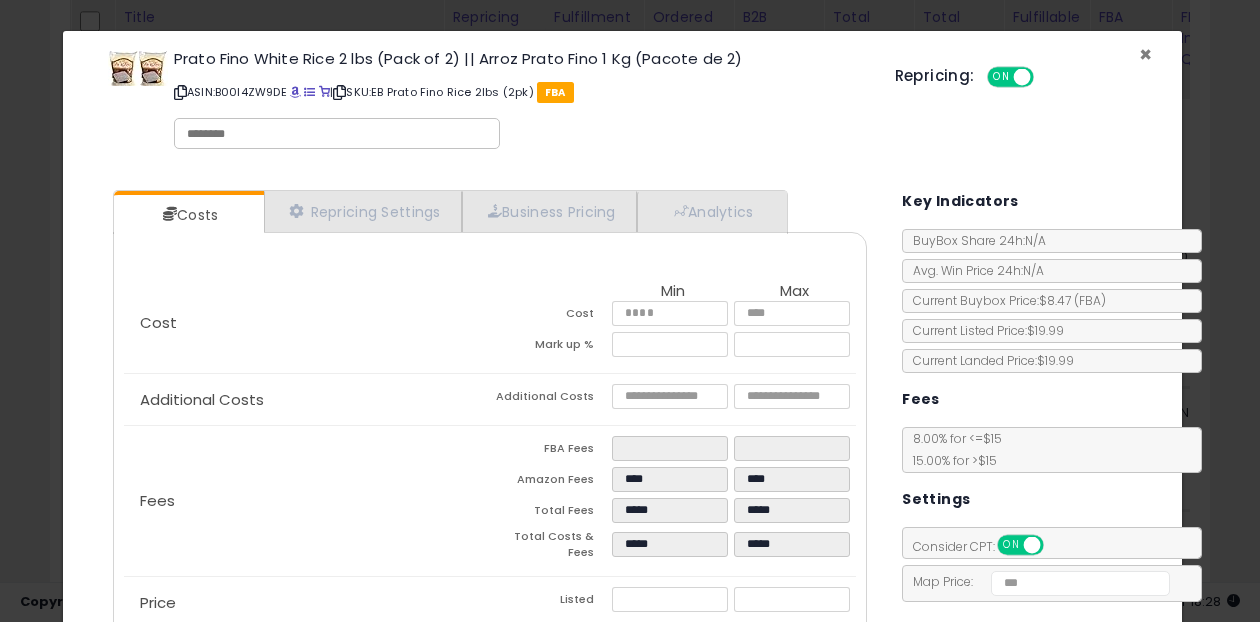 click on "×" at bounding box center (1145, 54) 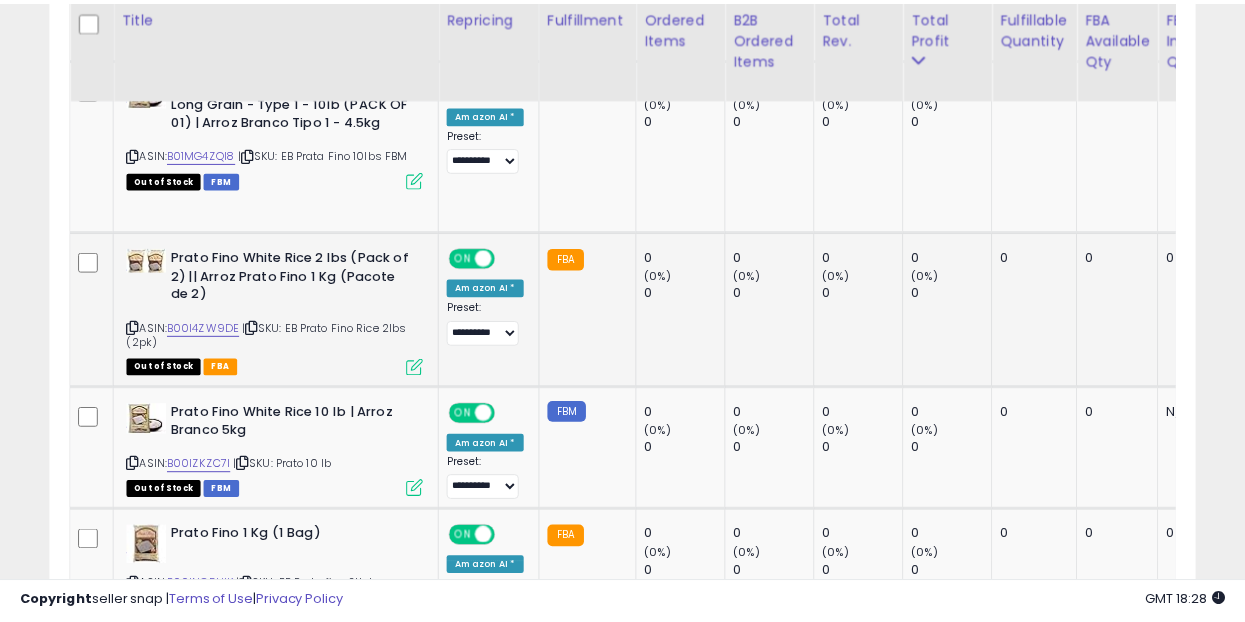 scroll, scrollTop: 410, scrollLeft: 662, axis: both 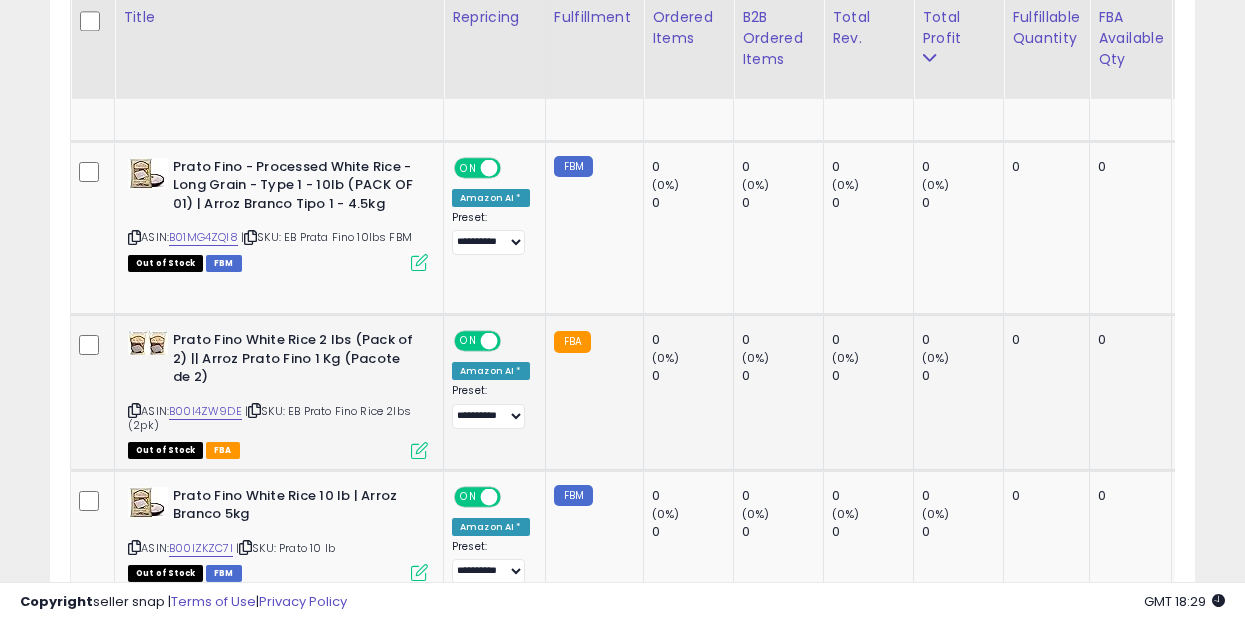 click at bounding box center (419, 450) 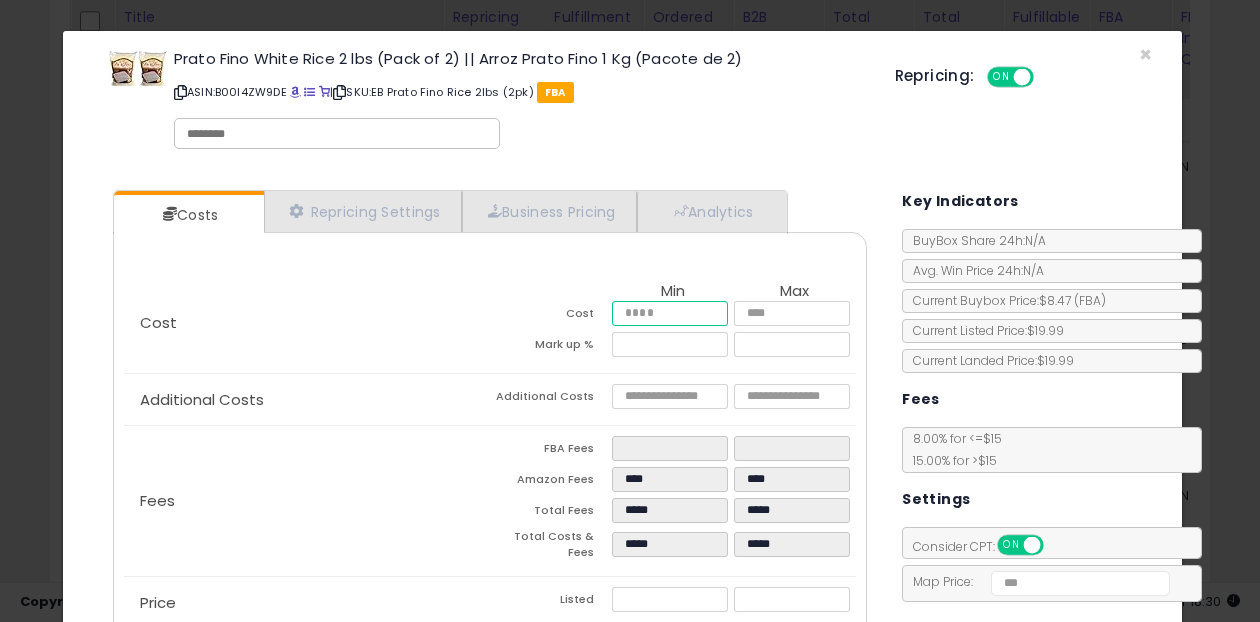 click on "****" at bounding box center (670, 313) 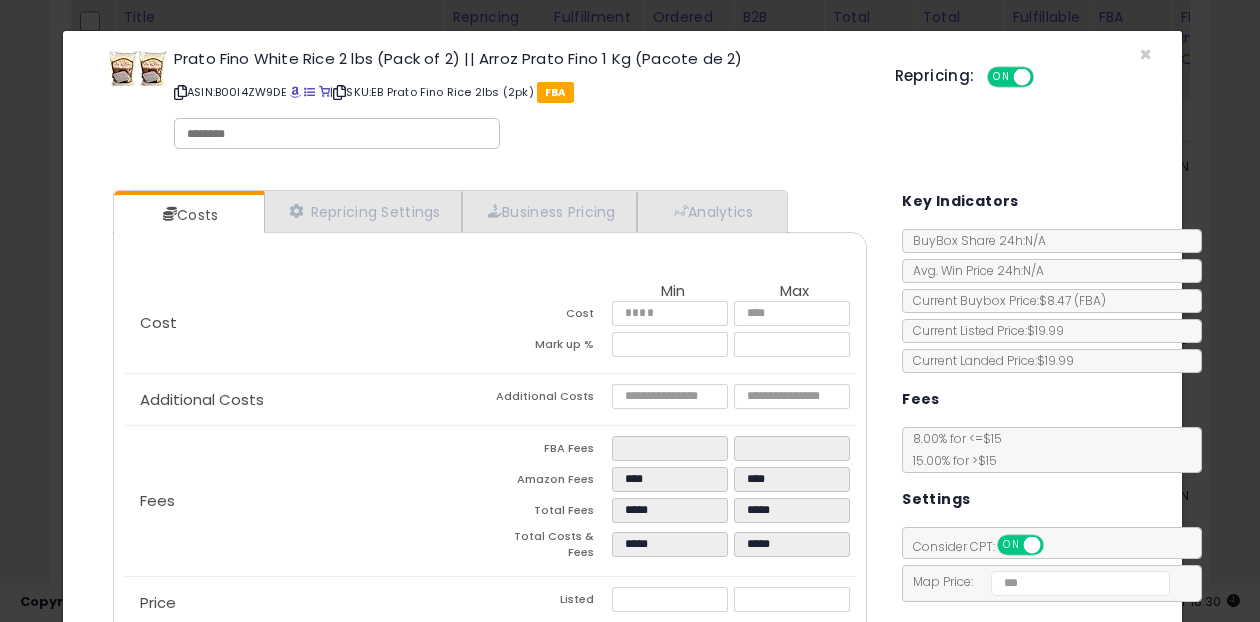 click on "Costs
Repricing Settings
Business Pricing
Analytics" at bounding box center [490, 461] 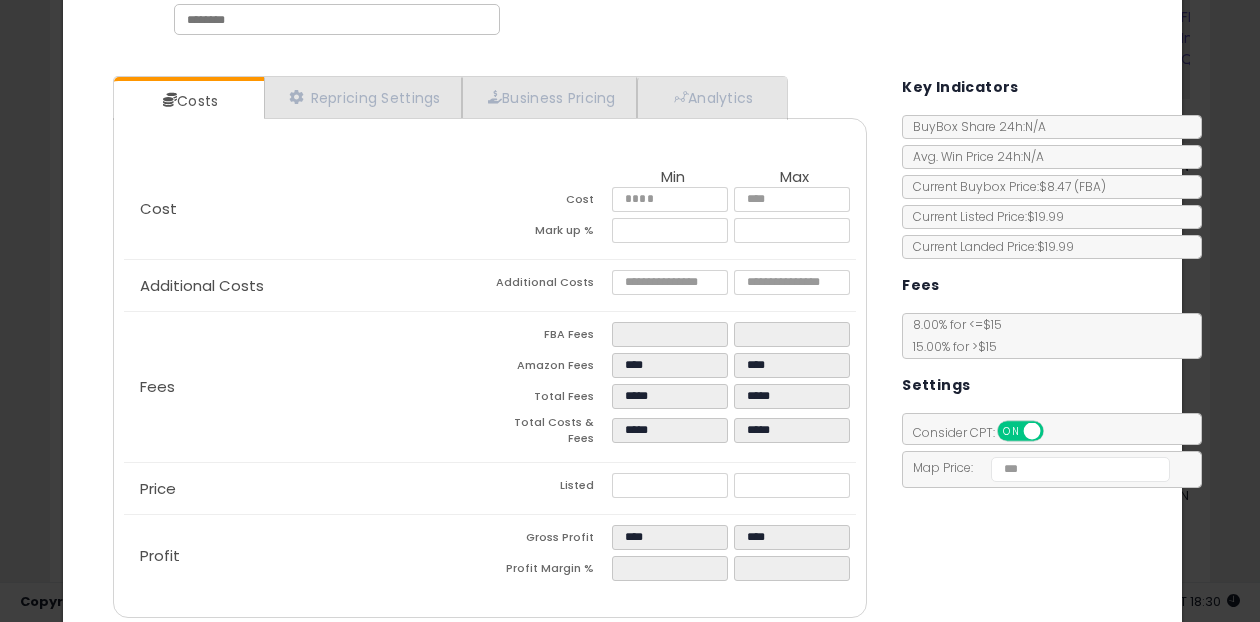 scroll, scrollTop: 172, scrollLeft: 0, axis: vertical 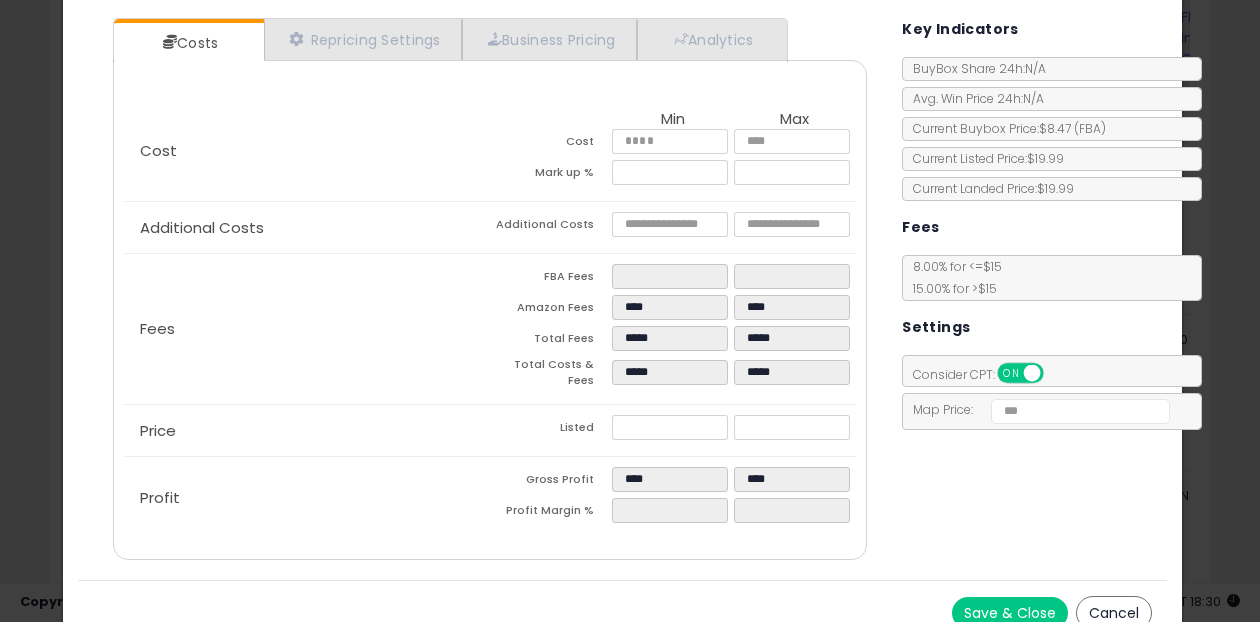 click on "Costs
Repricing Settings
Business Pricing
Analytics
Cost" at bounding box center [622, 291] 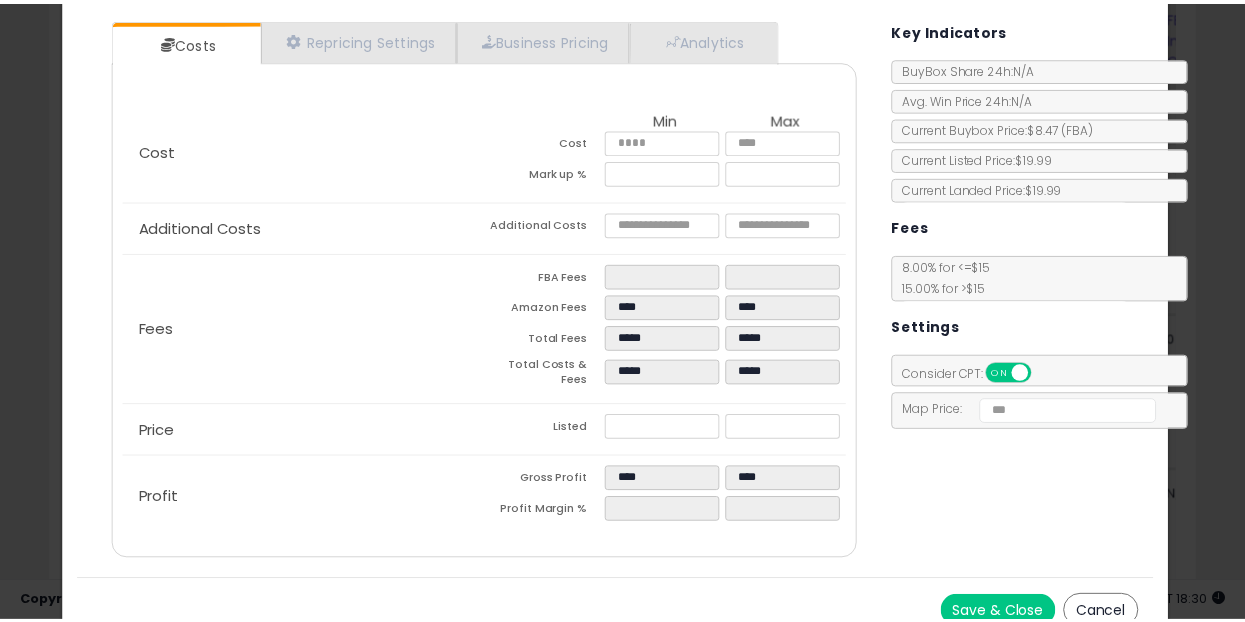 scroll, scrollTop: 0, scrollLeft: 0, axis: both 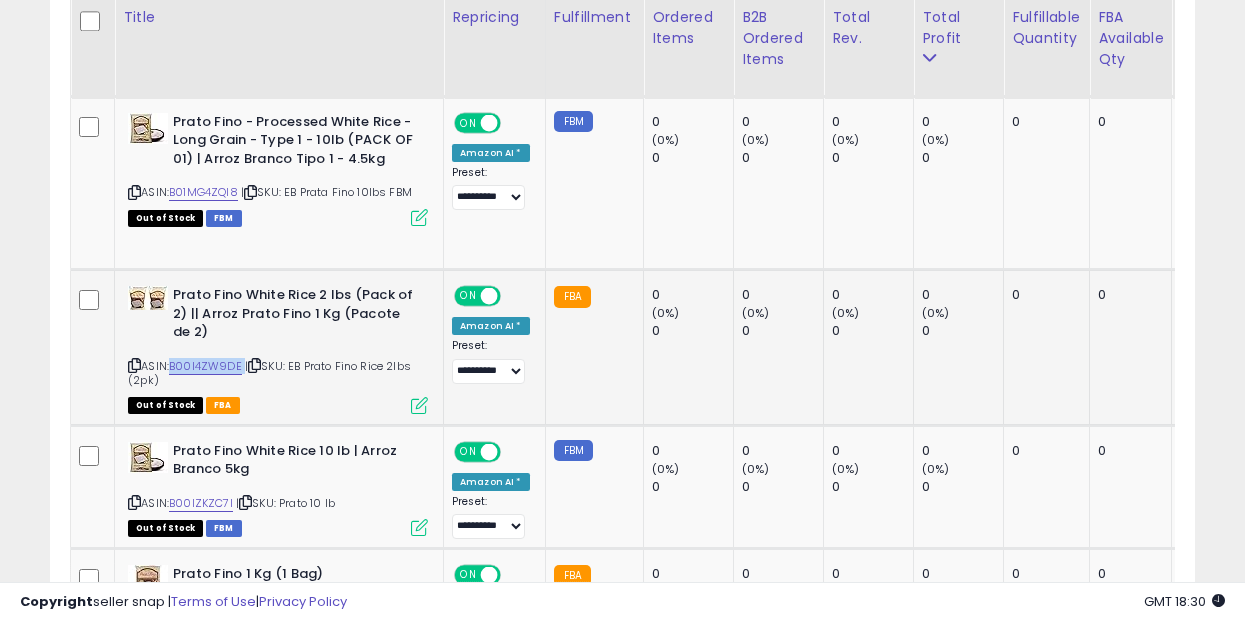 drag, startPoint x: 243, startPoint y: 366, endPoint x: 173, endPoint y: 365, distance: 70.00714 